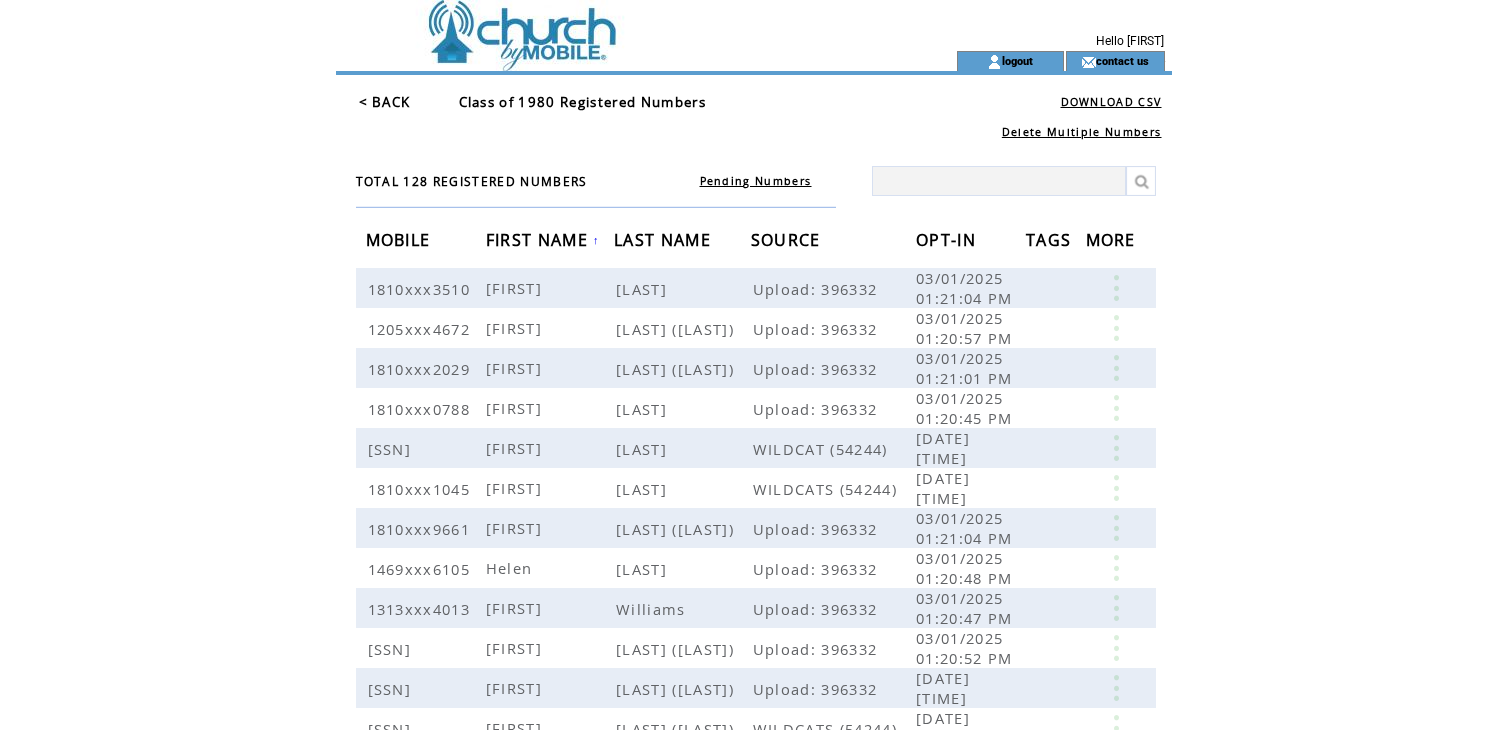 scroll, scrollTop: 405, scrollLeft: 0, axis: vertical 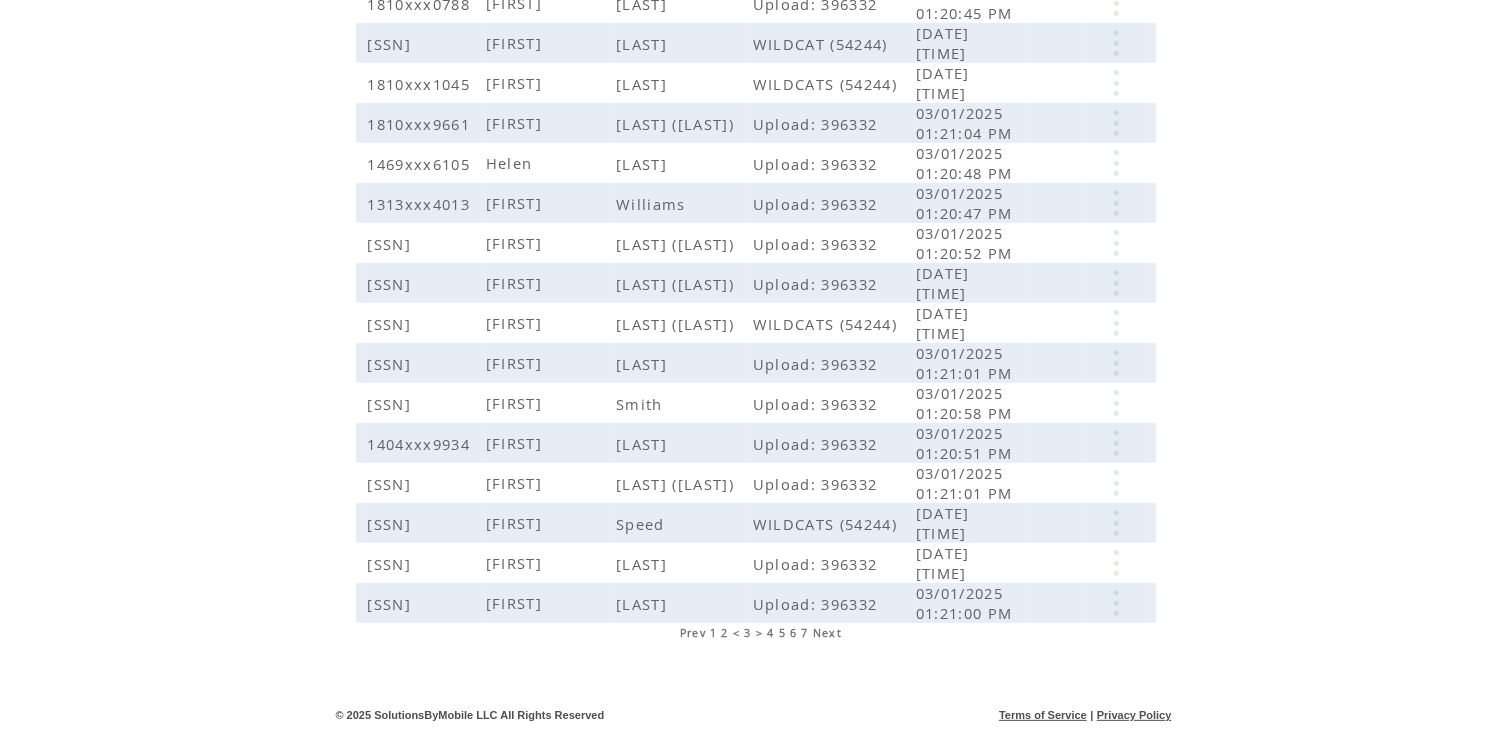 click on "2" at bounding box center (724, 633) 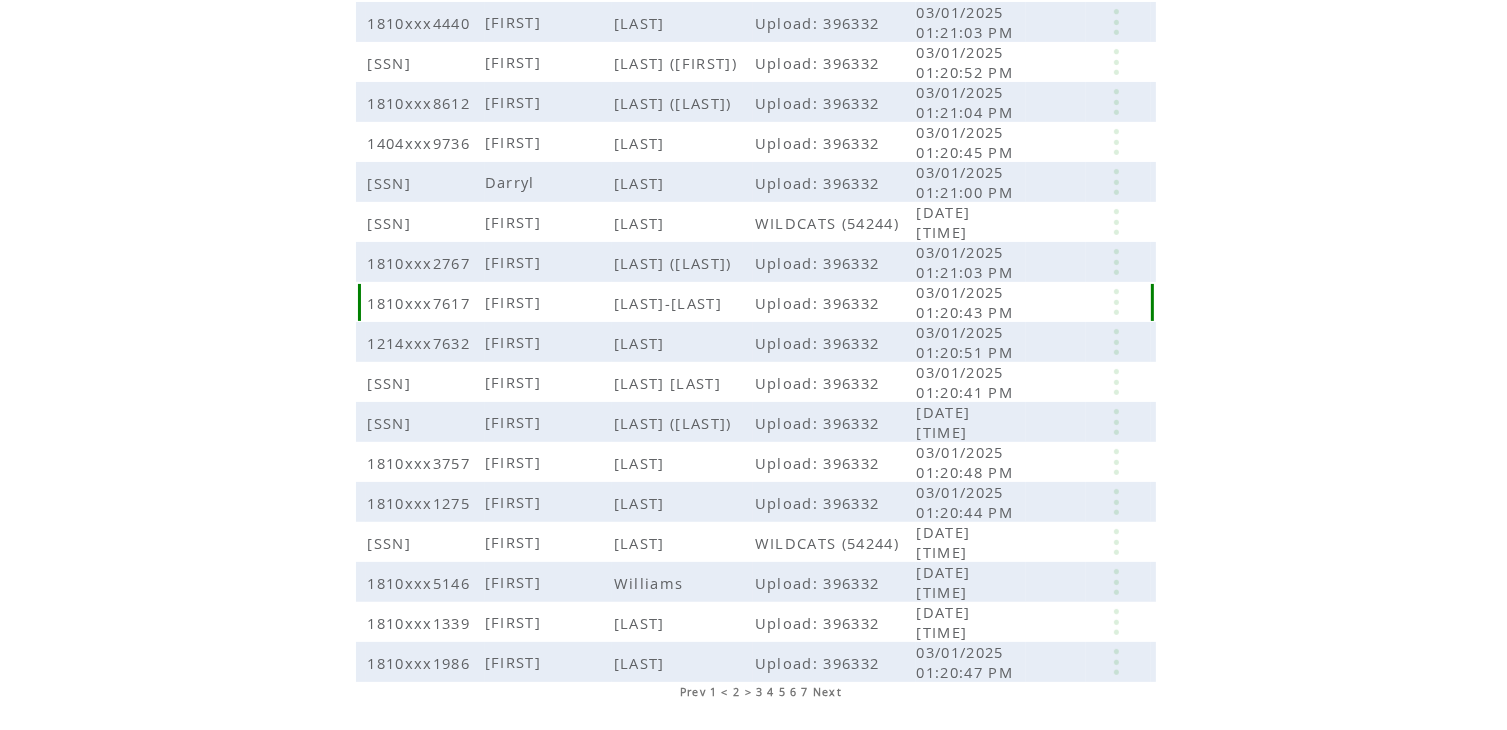 scroll, scrollTop: 405, scrollLeft: 0, axis: vertical 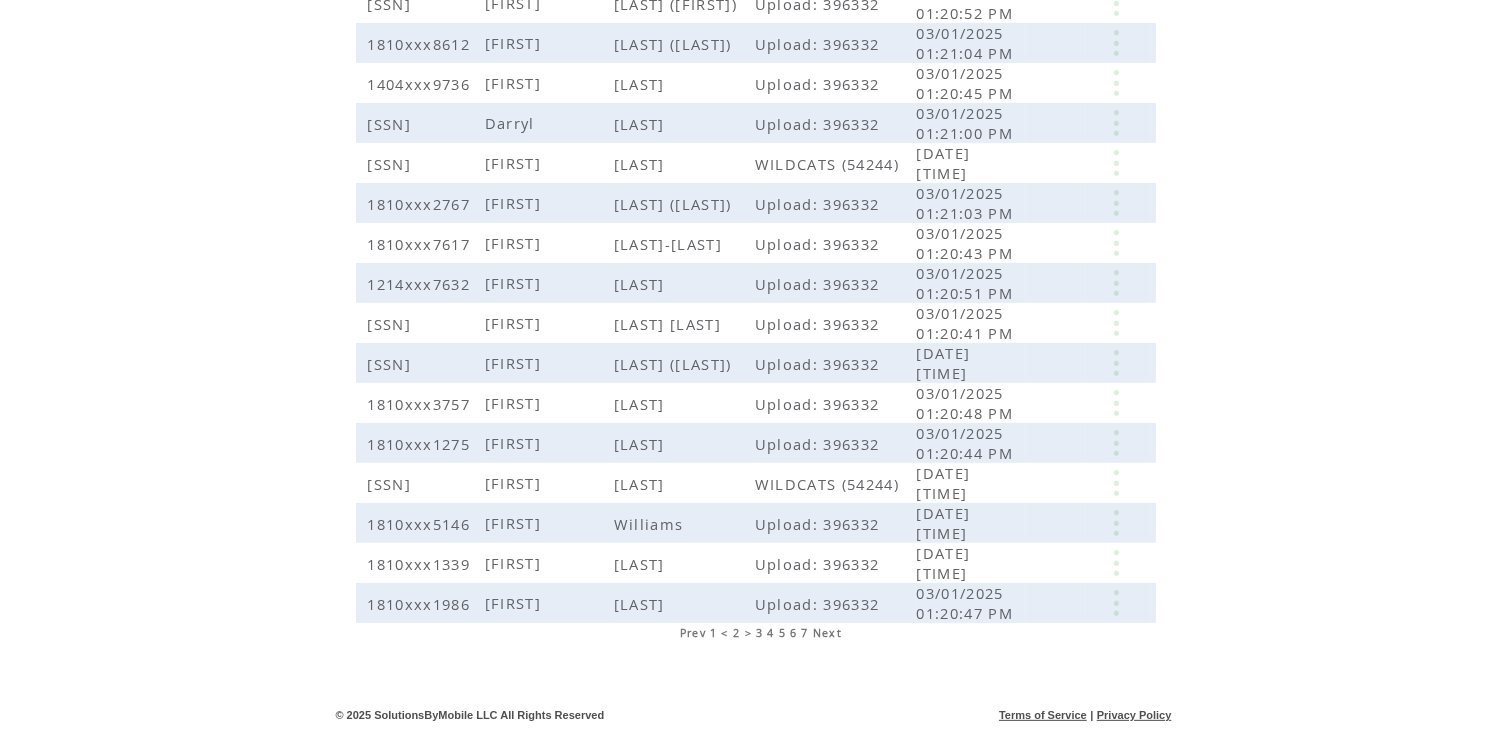 click on "3" at bounding box center [759, 633] 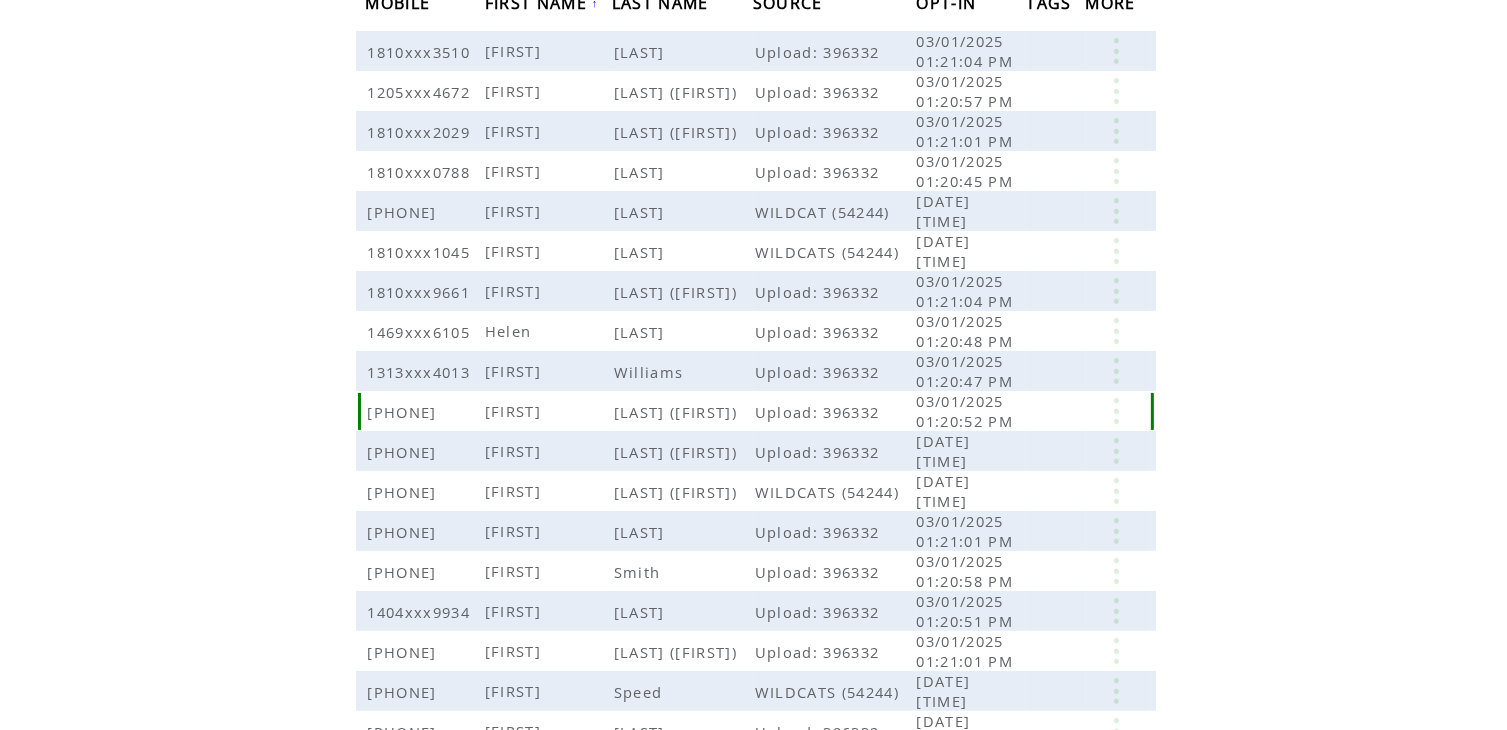 scroll, scrollTop: 240, scrollLeft: 0, axis: vertical 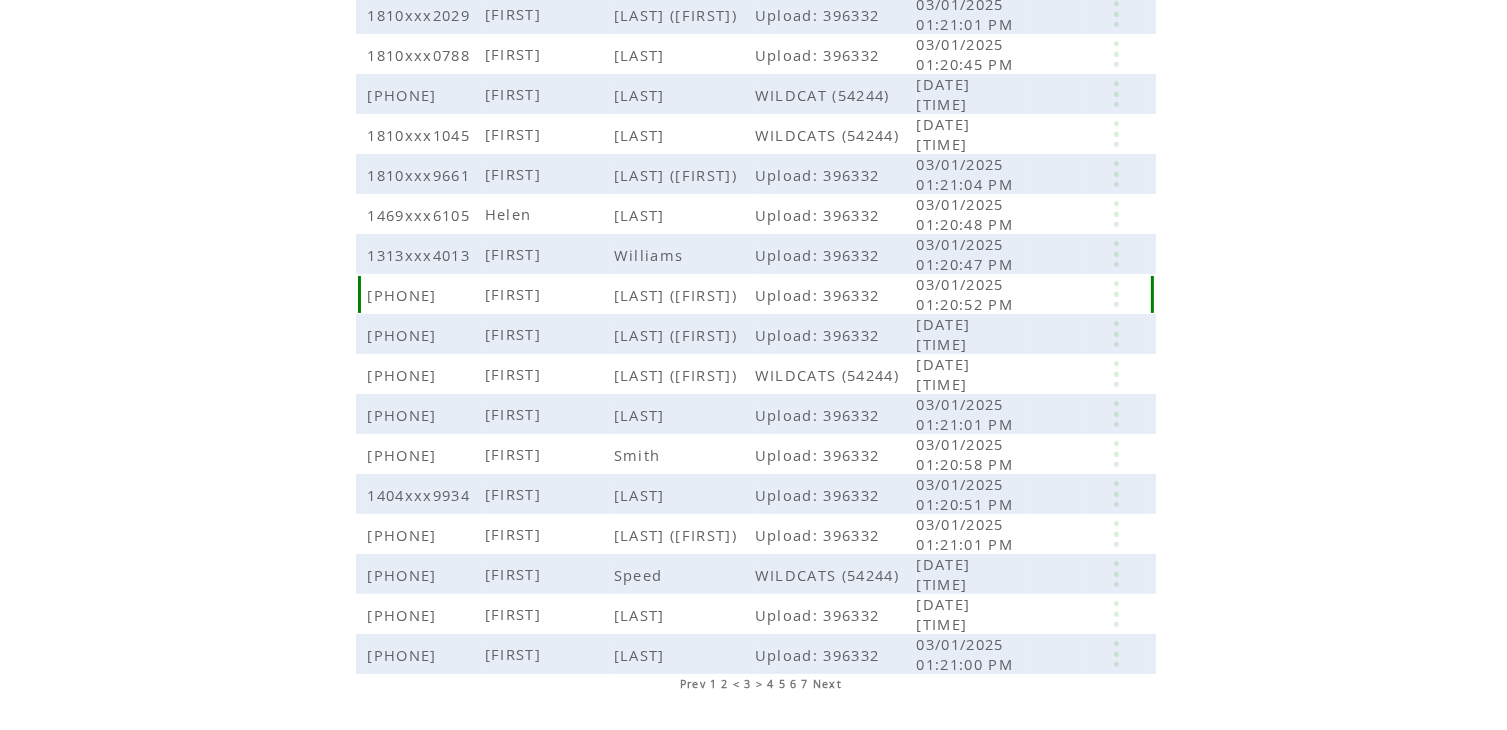 click on "**********" 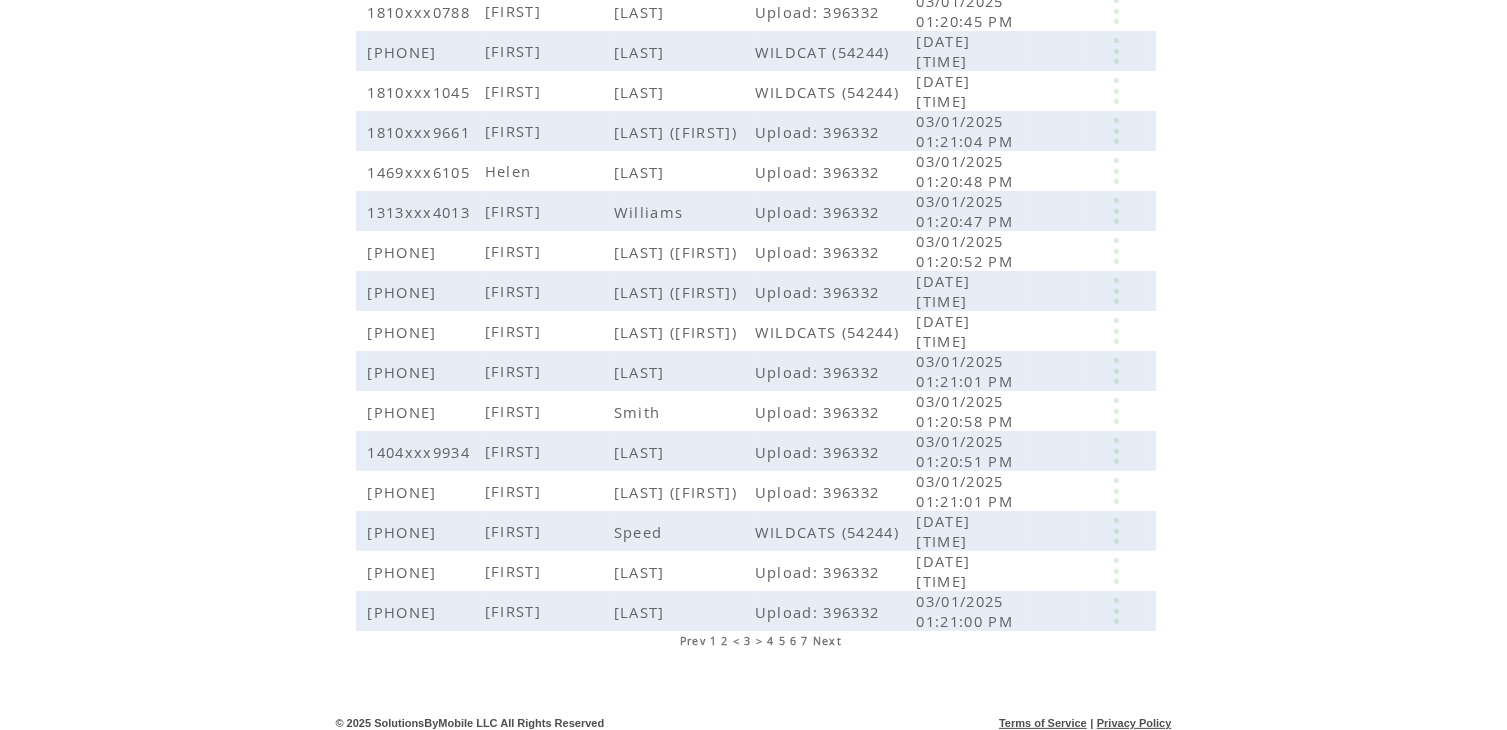 scroll, scrollTop: 405, scrollLeft: 0, axis: vertical 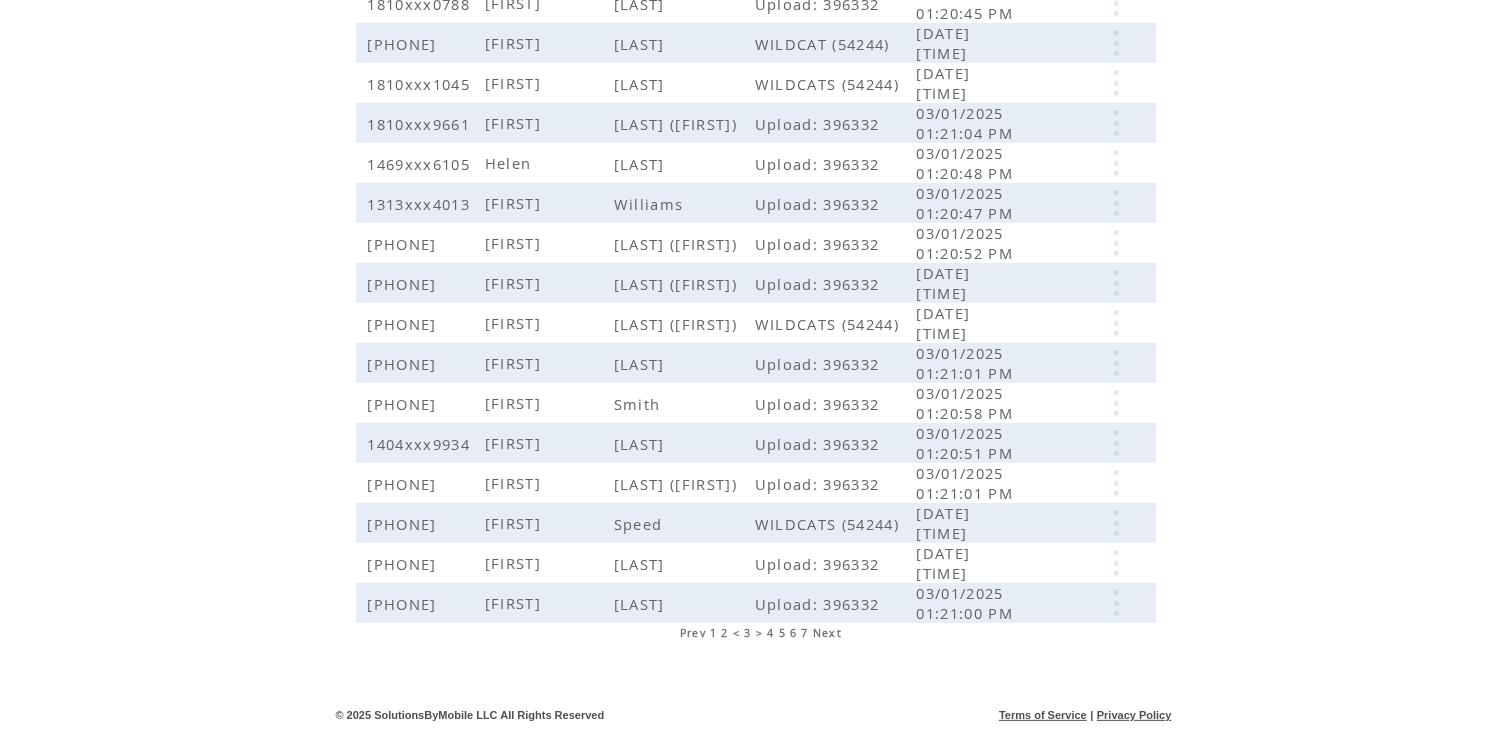 click on "4" at bounding box center [770, 633] 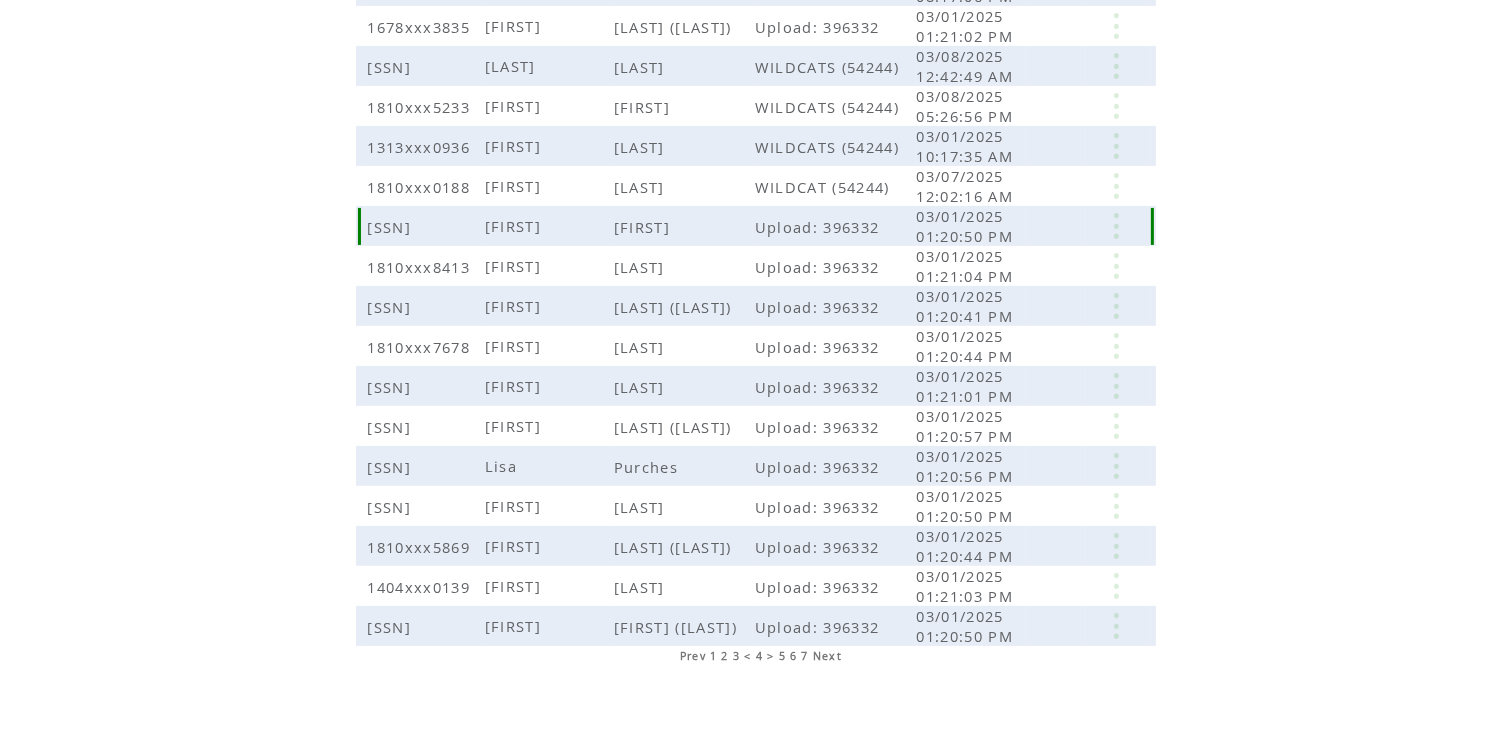scroll, scrollTop: 390, scrollLeft: 0, axis: vertical 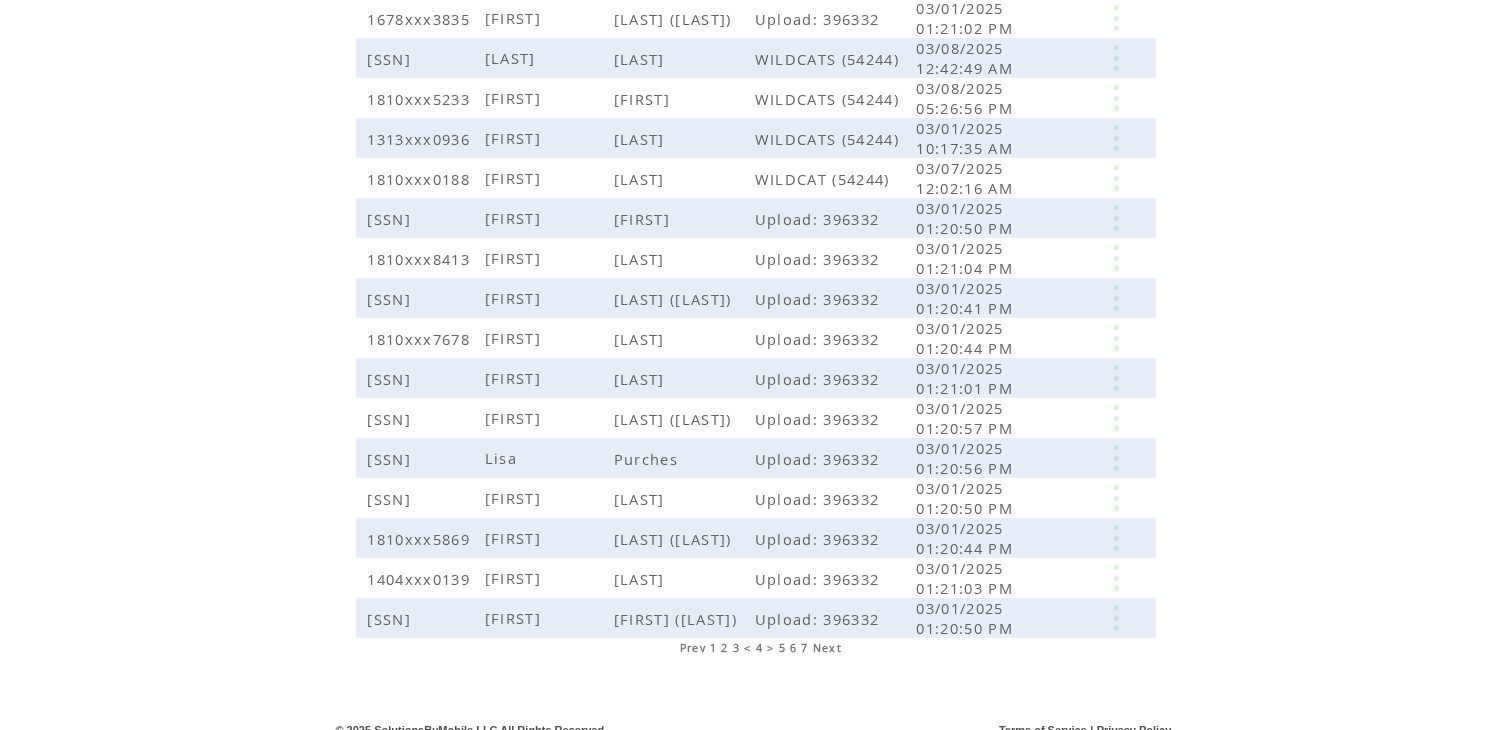 click on "5" at bounding box center (782, 648) 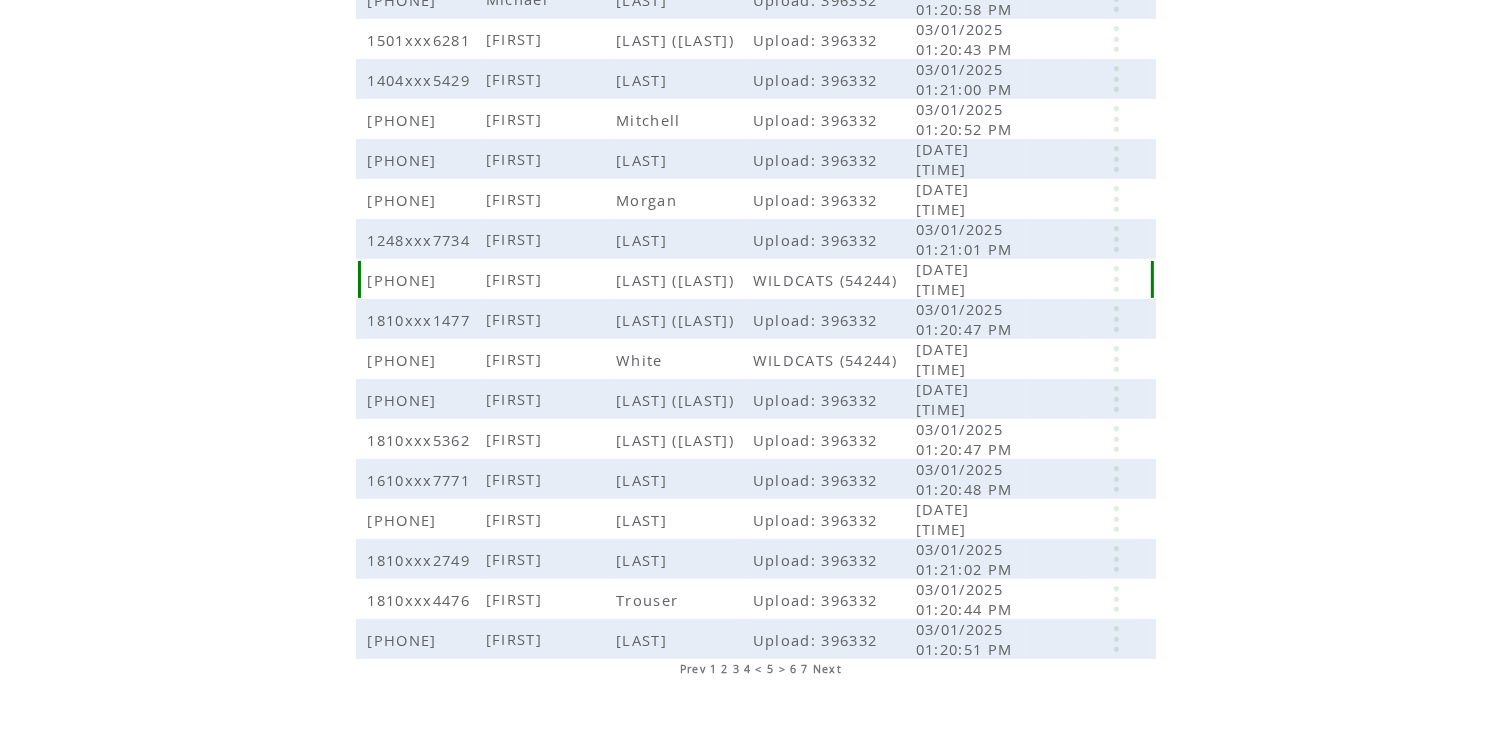 scroll, scrollTop: 384, scrollLeft: 0, axis: vertical 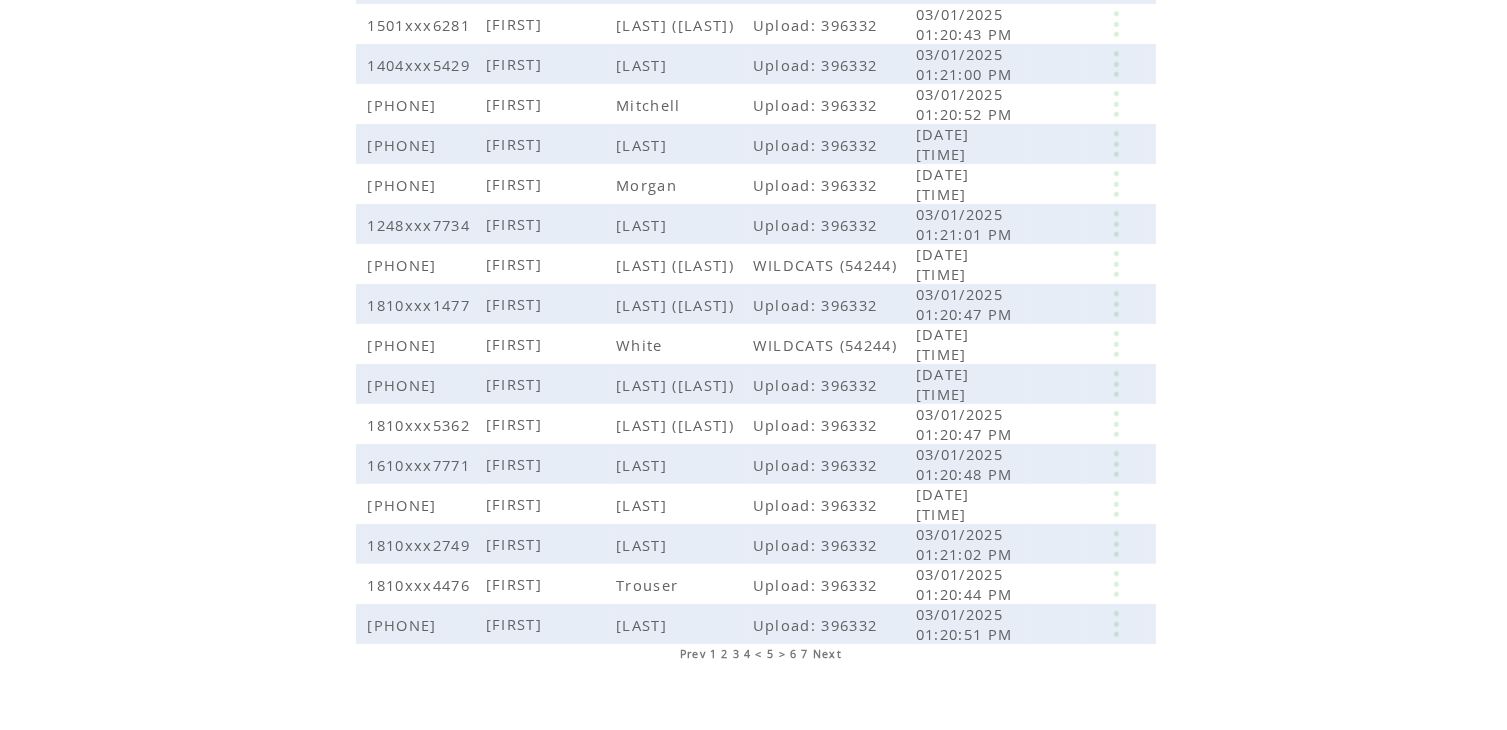 click on "6" at bounding box center (793, 654) 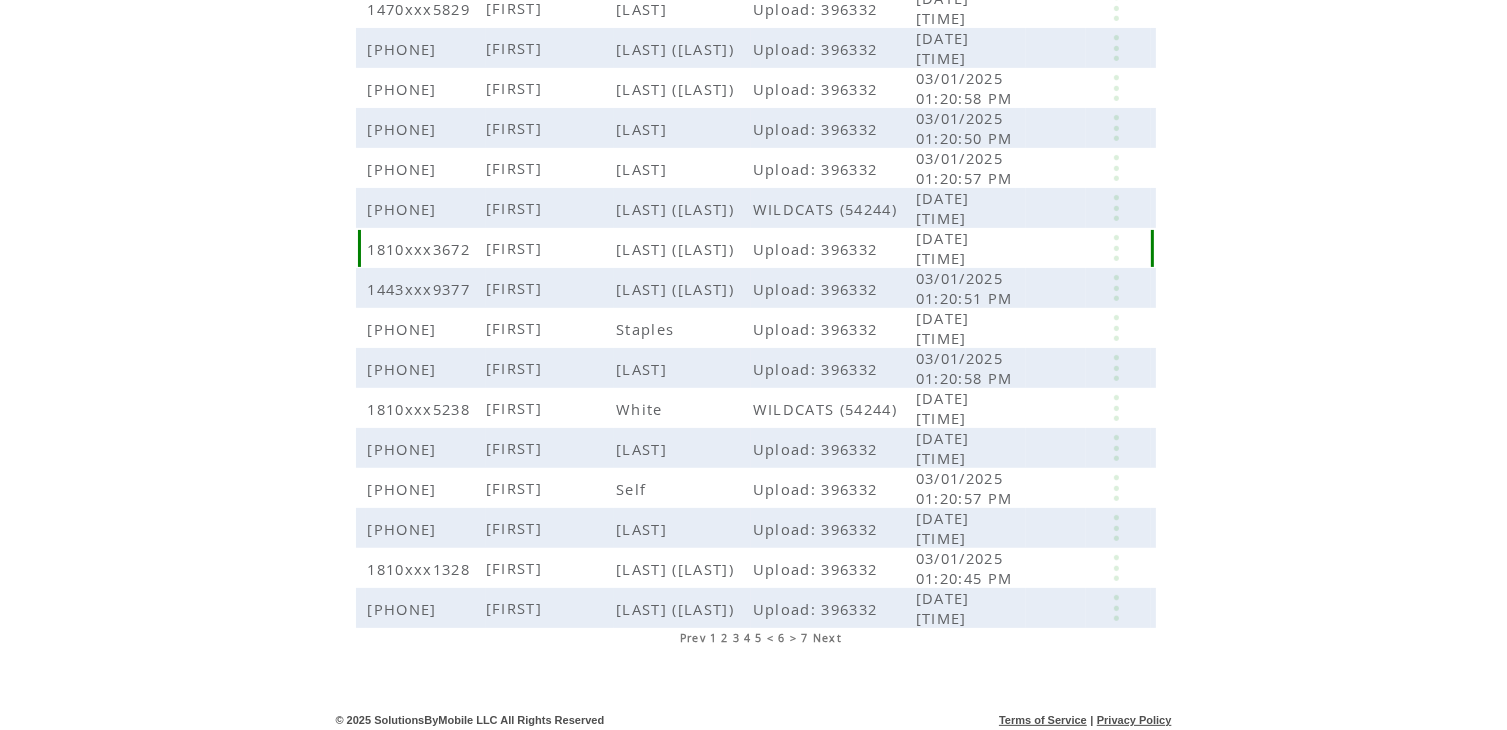 scroll, scrollTop: 405, scrollLeft: 0, axis: vertical 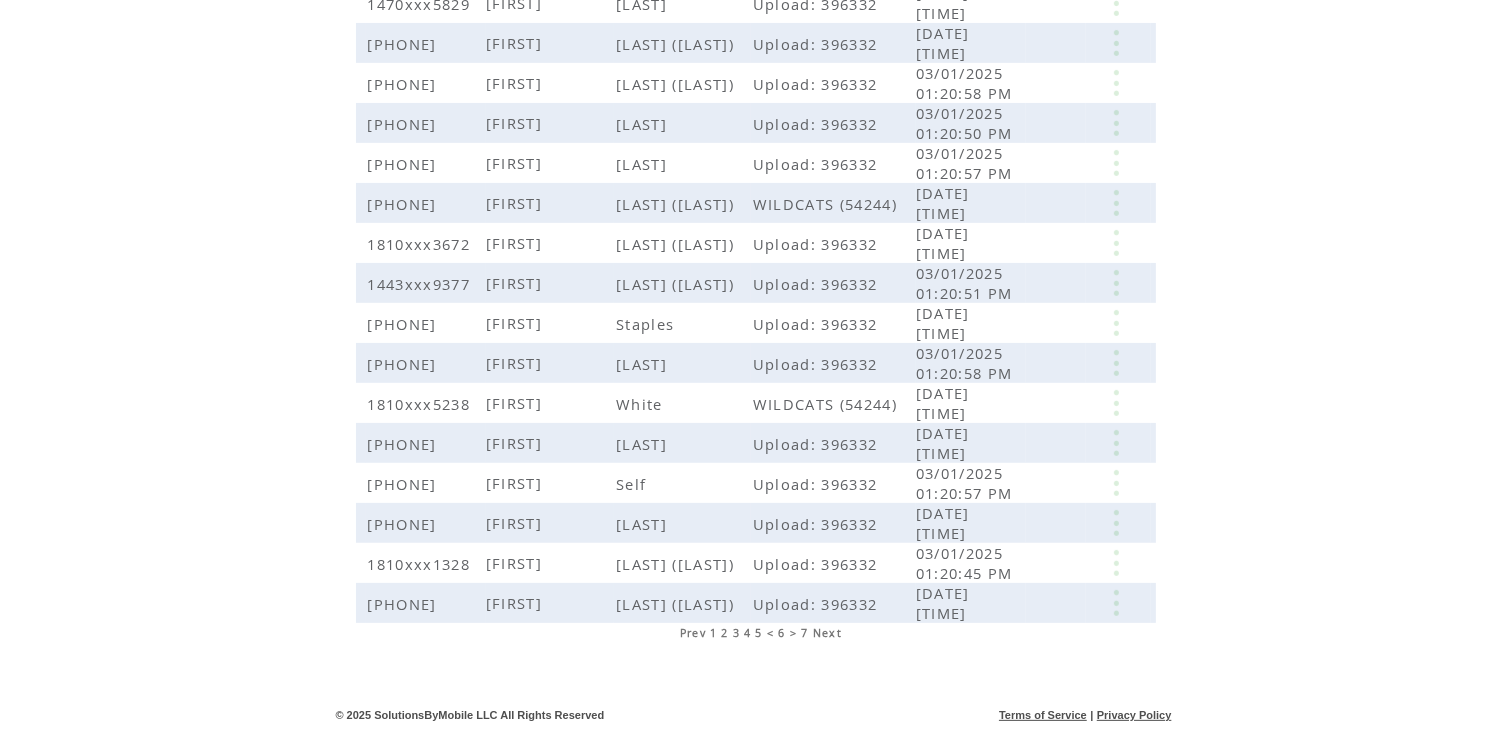 click on "7" at bounding box center (805, 633) 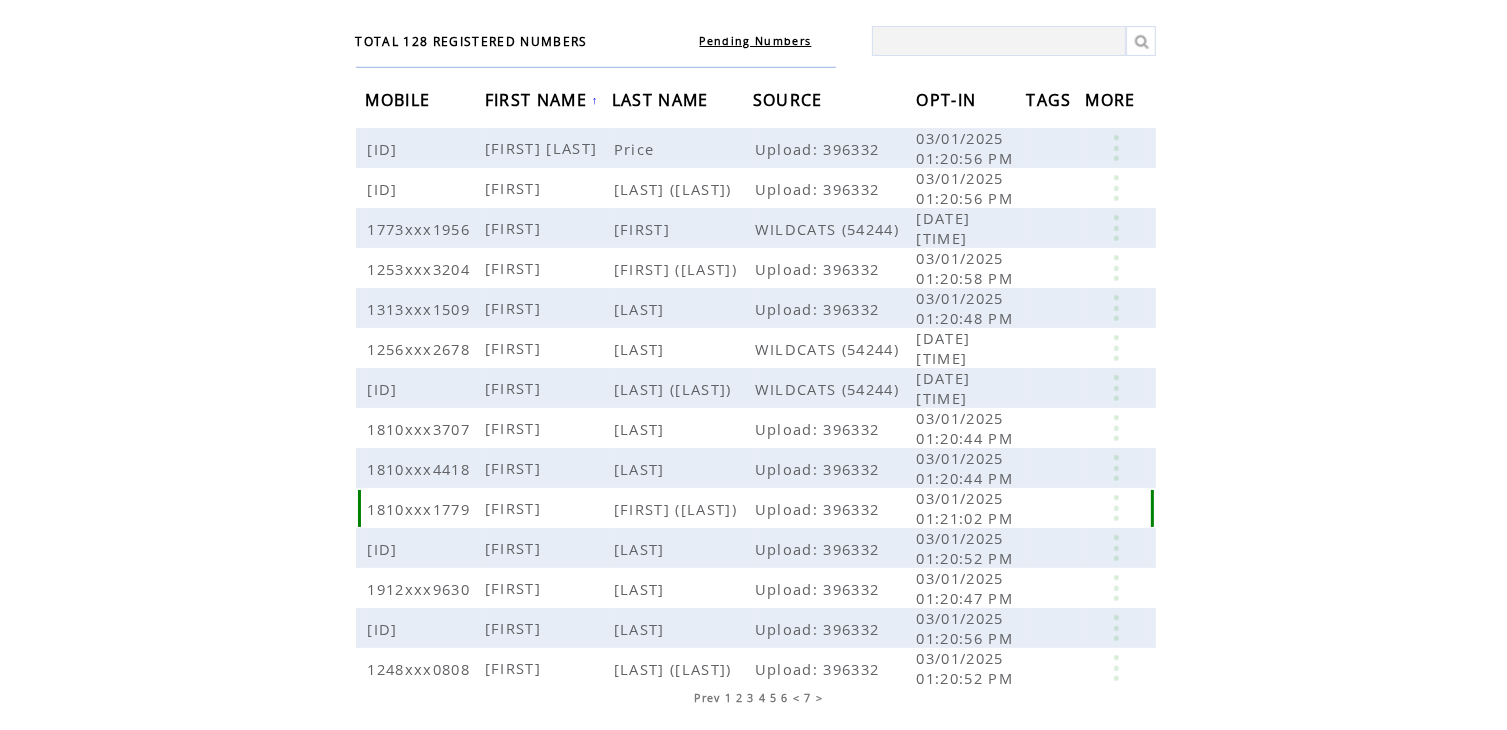 scroll, scrollTop: 132, scrollLeft: 0, axis: vertical 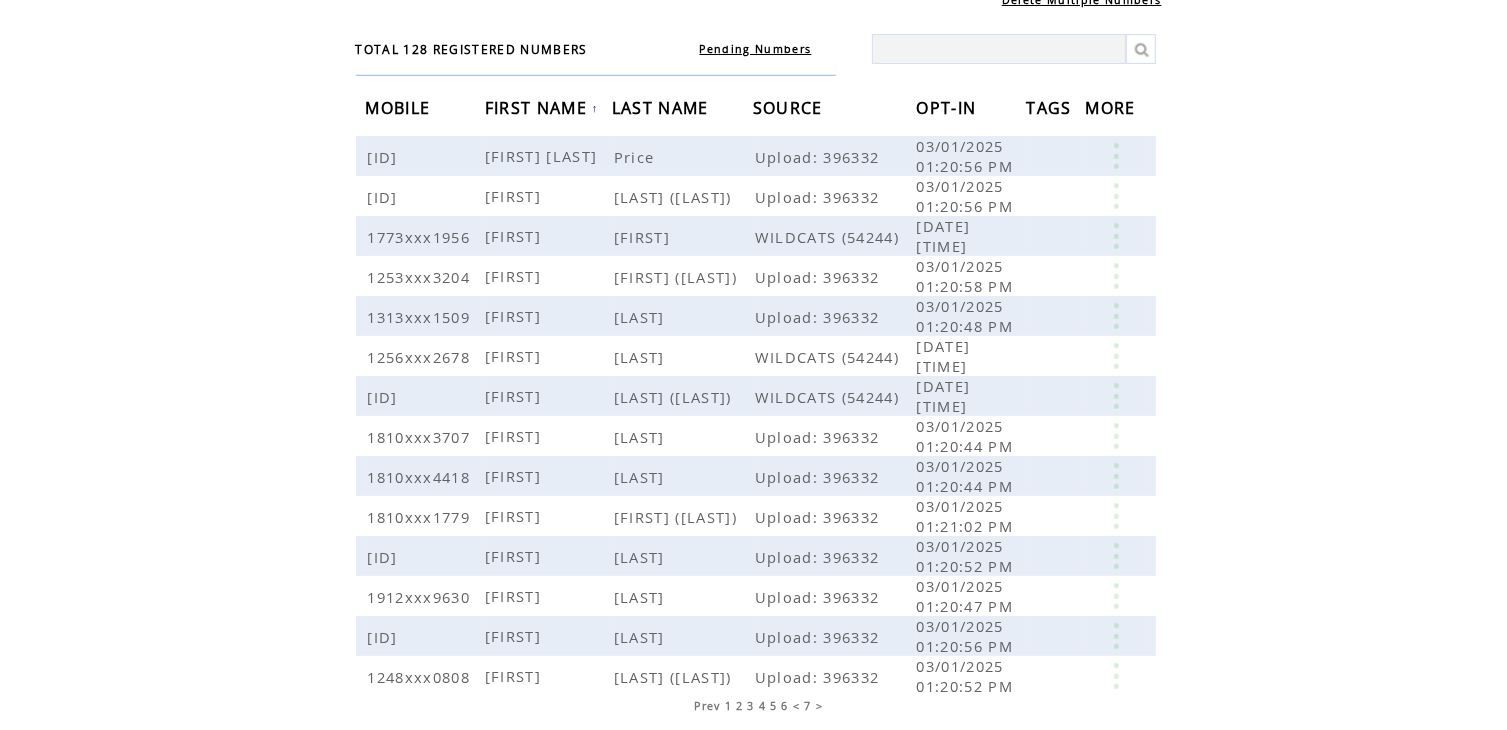 click on "LAST NAME" at bounding box center [663, 110] 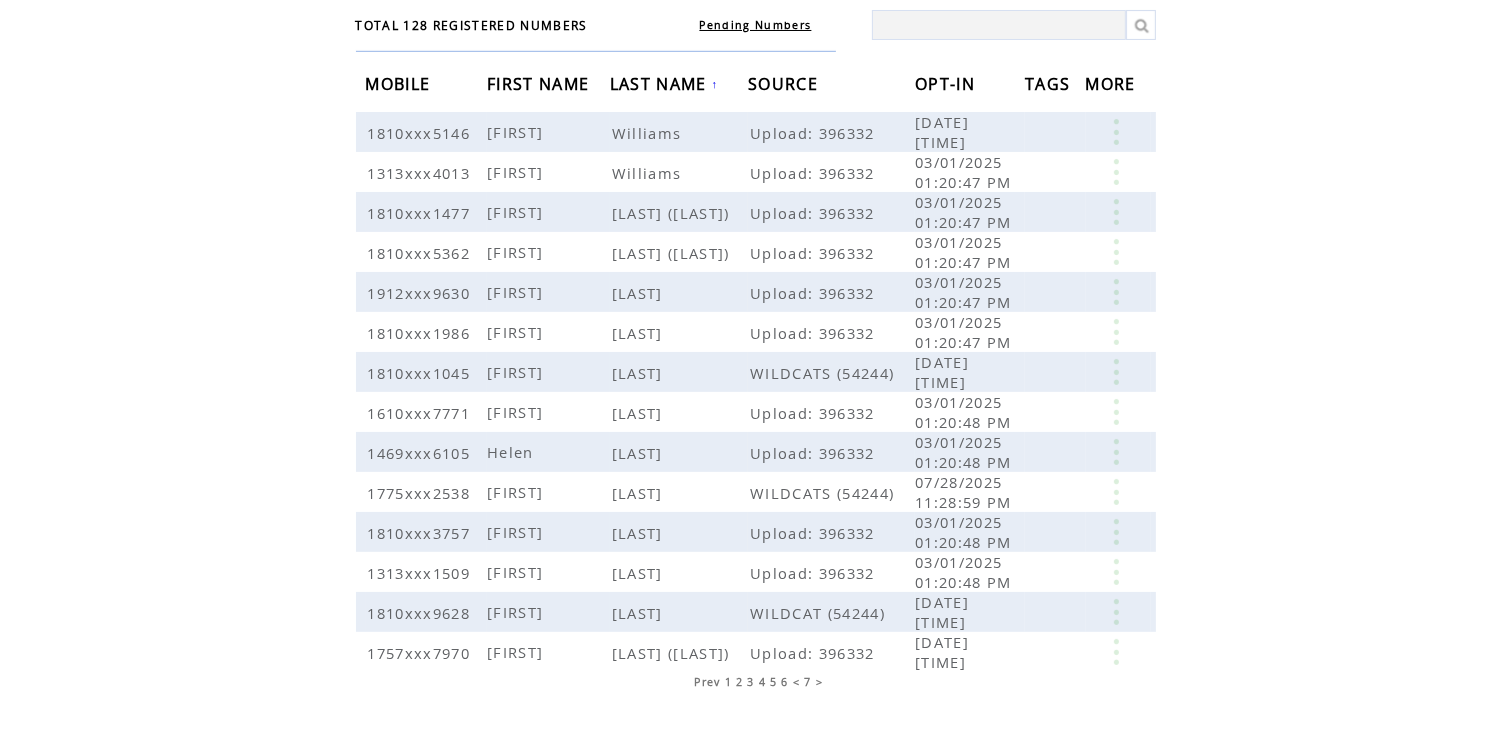 scroll, scrollTop: 223, scrollLeft: 0, axis: vertical 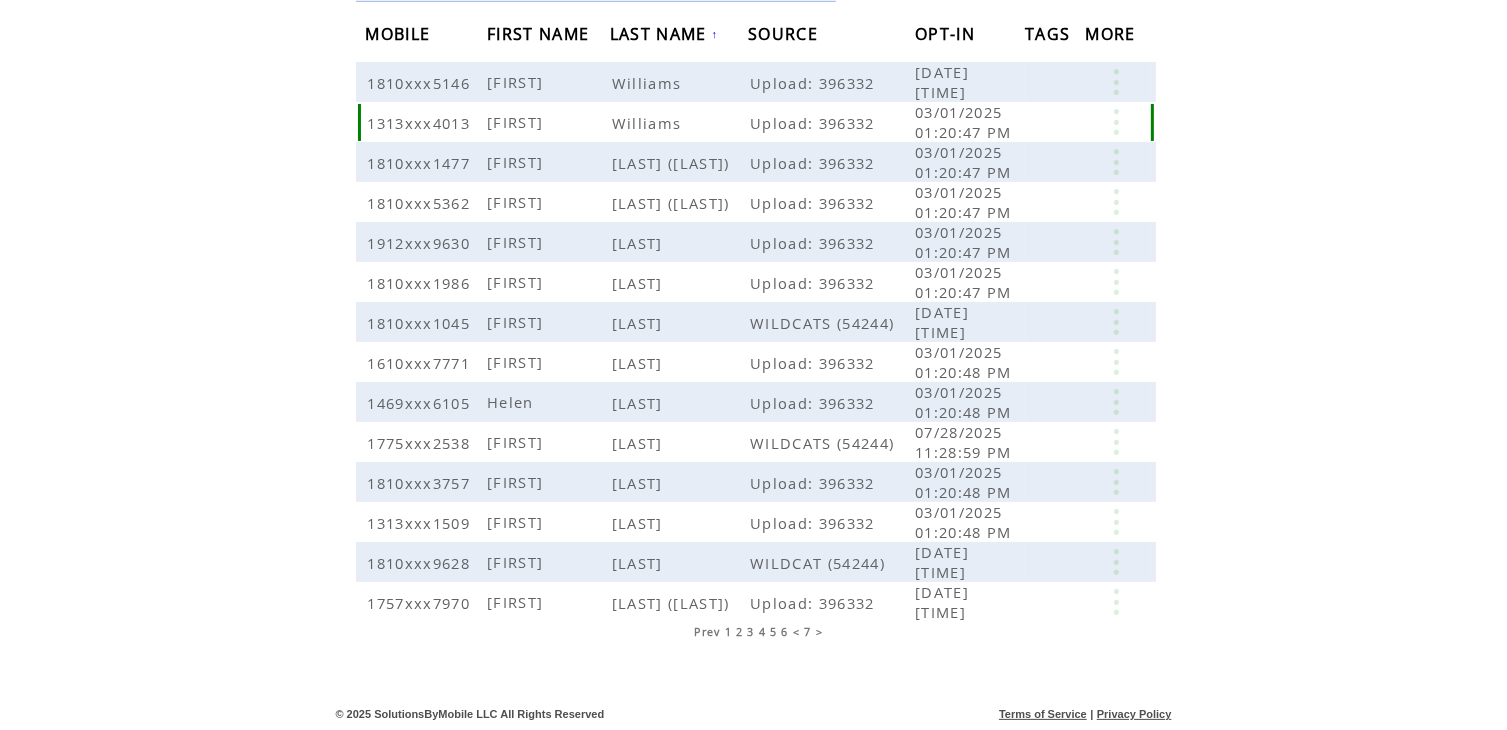 drag, startPoint x: 618, startPoint y: 111, endPoint x: 783, endPoint y: 632, distance: 546.5034 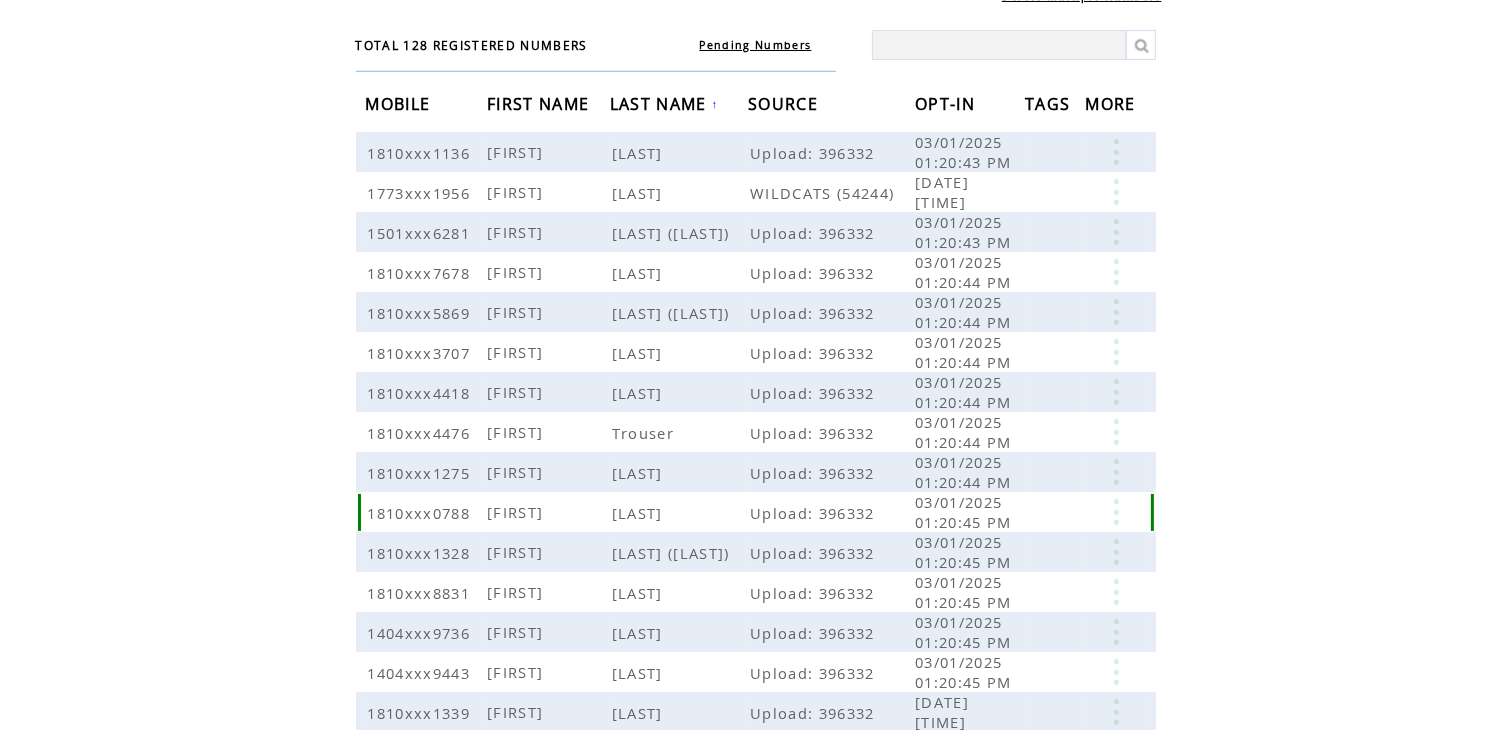 scroll, scrollTop: 147, scrollLeft: 0, axis: vertical 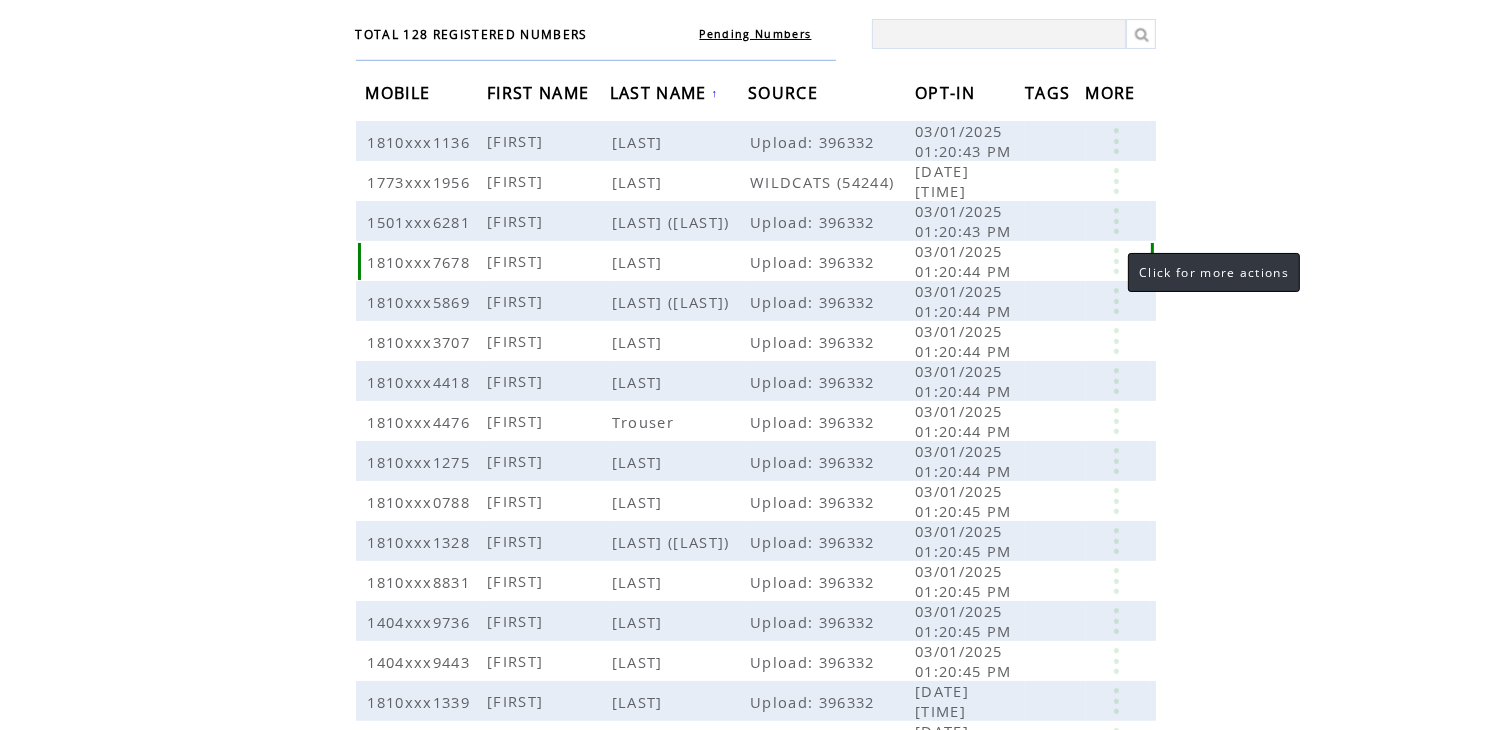click at bounding box center [1116, 261] 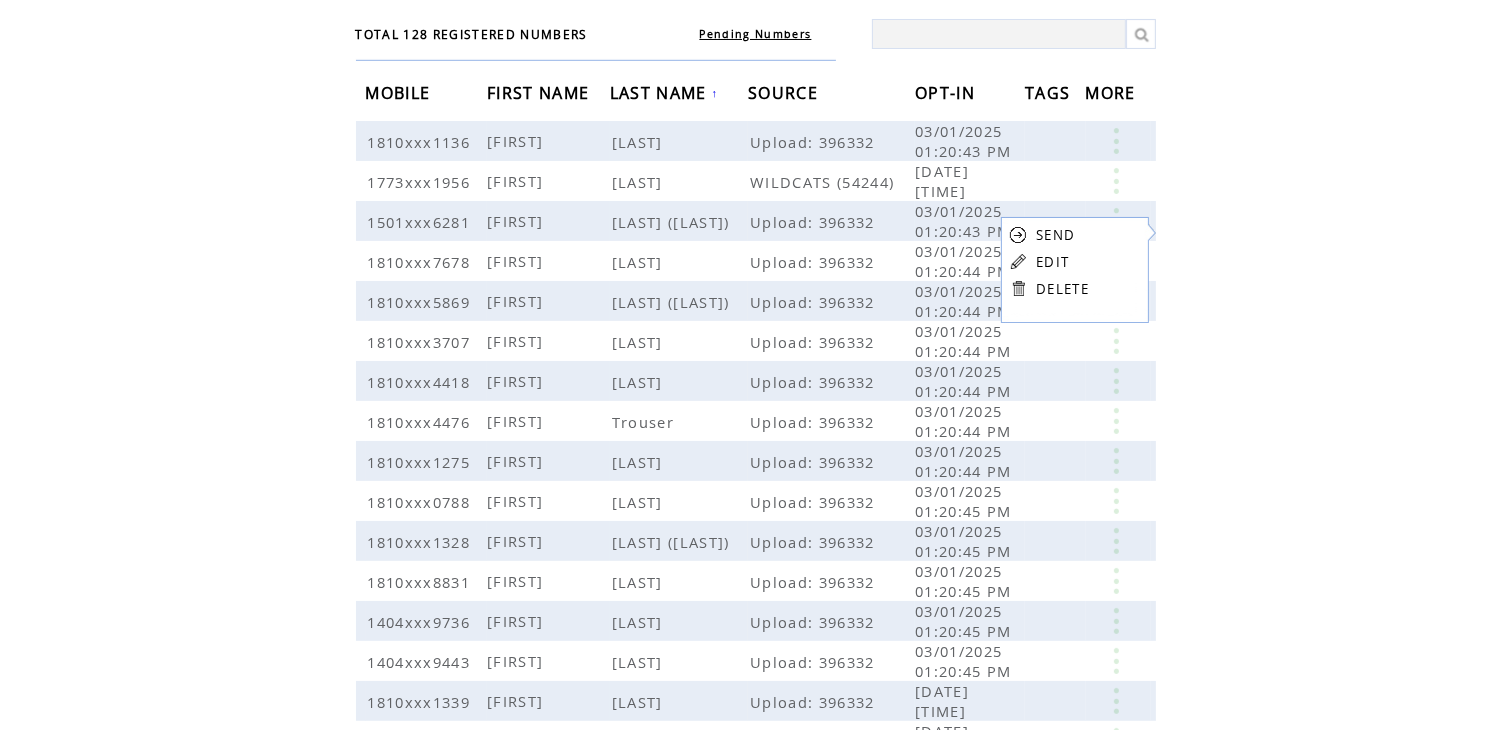 click on "EDIT" at bounding box center (1062, 261) 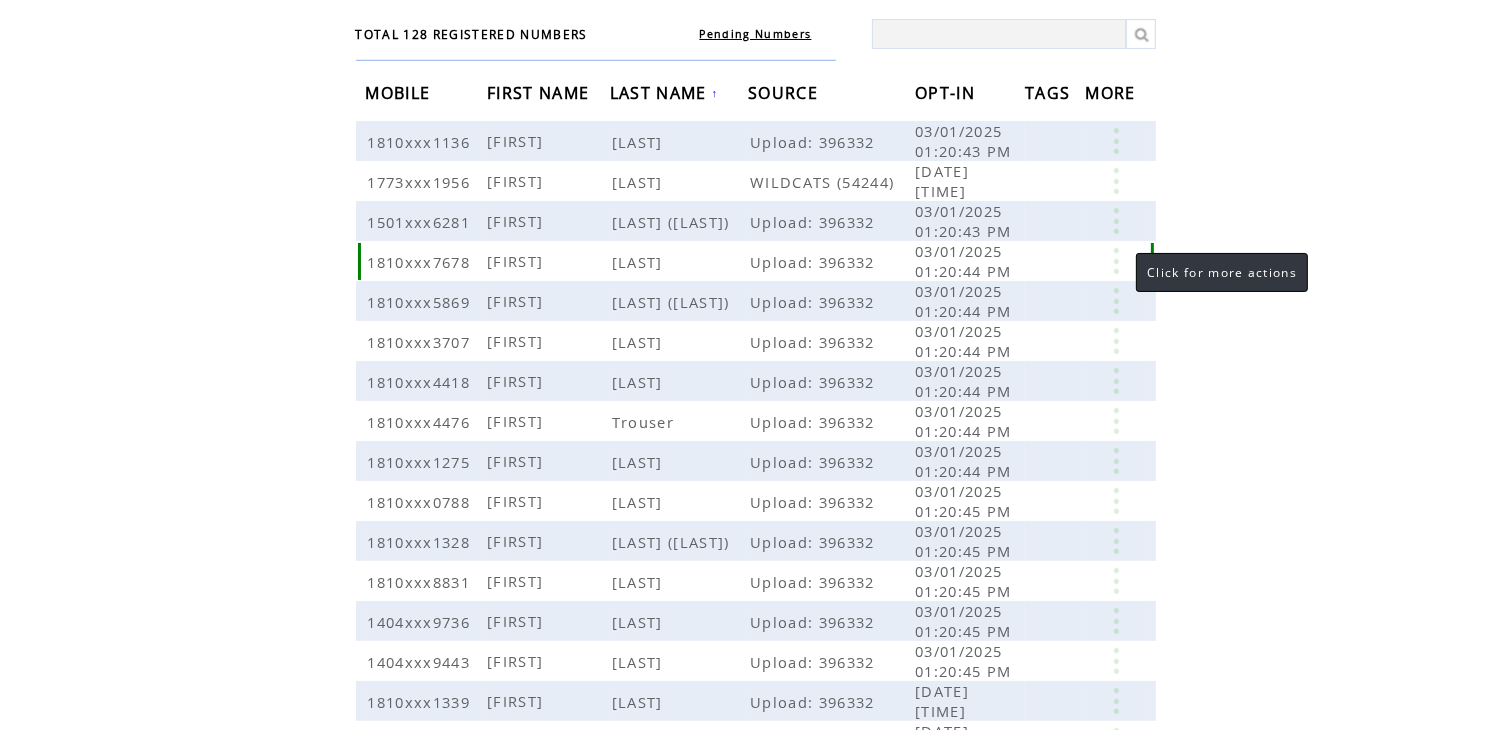 click at bounding box center [1116, 261] 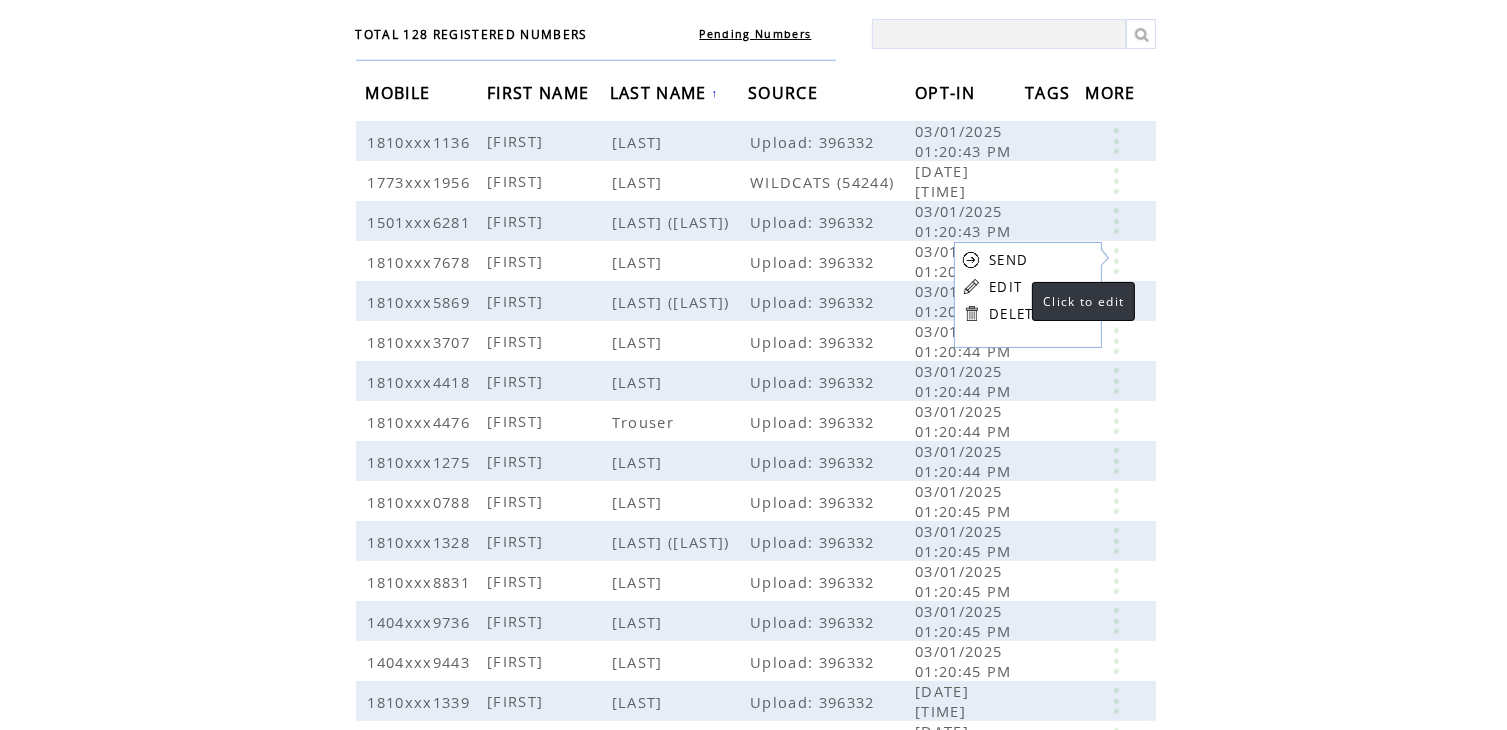 click on "EDIT" at bounding box center [1005, 287] 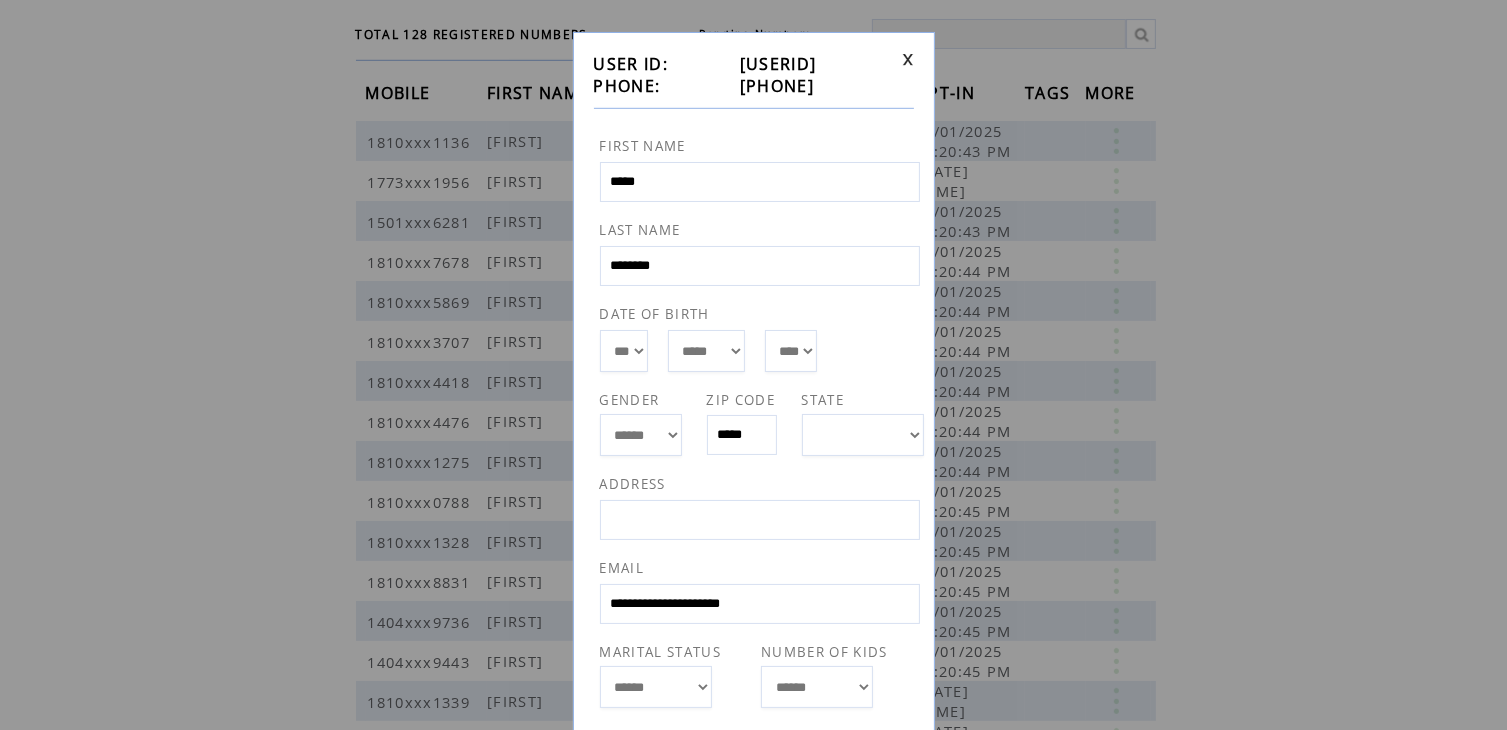 scroll, scrollTop: 40, scrollLeft: 0, axis: vertical 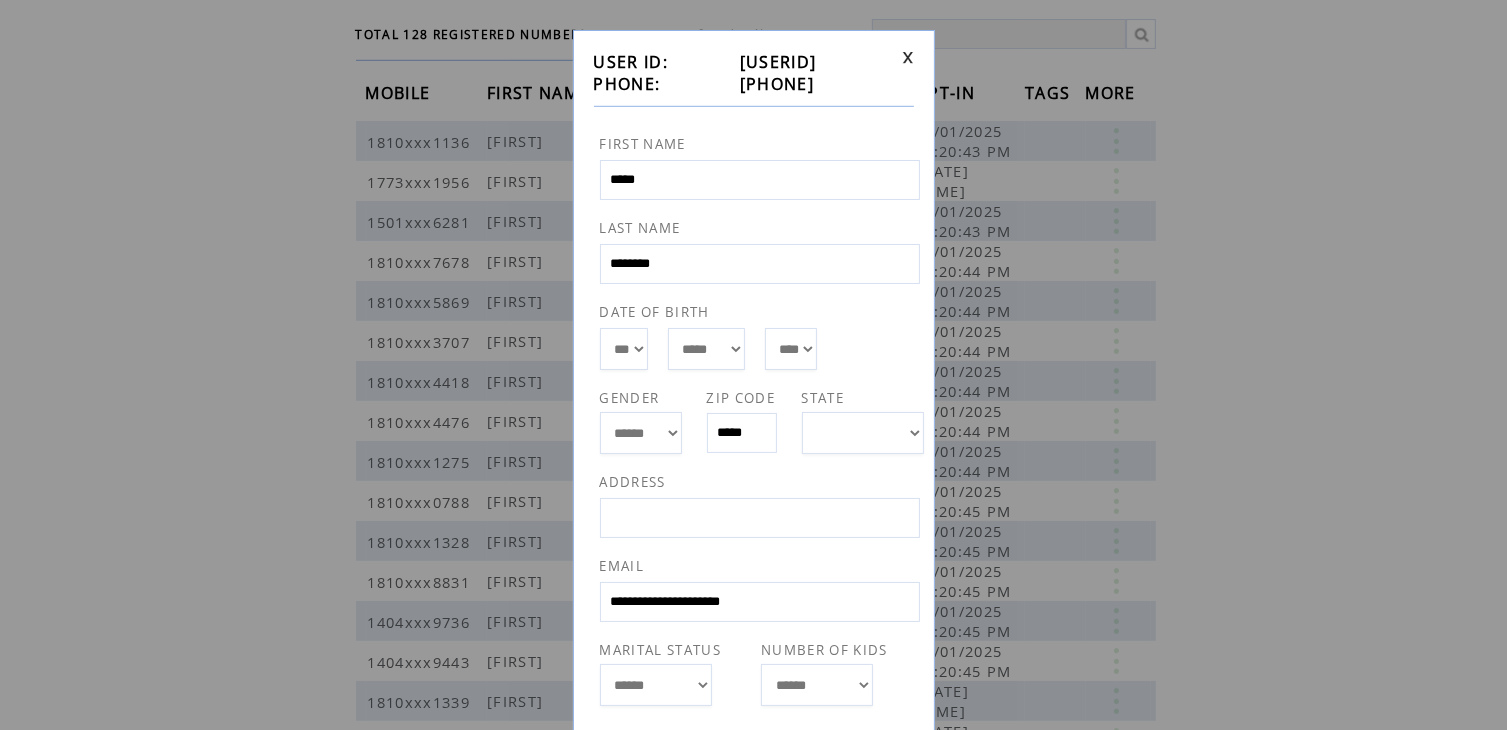click on "**********" at bounding box center [753, 365] 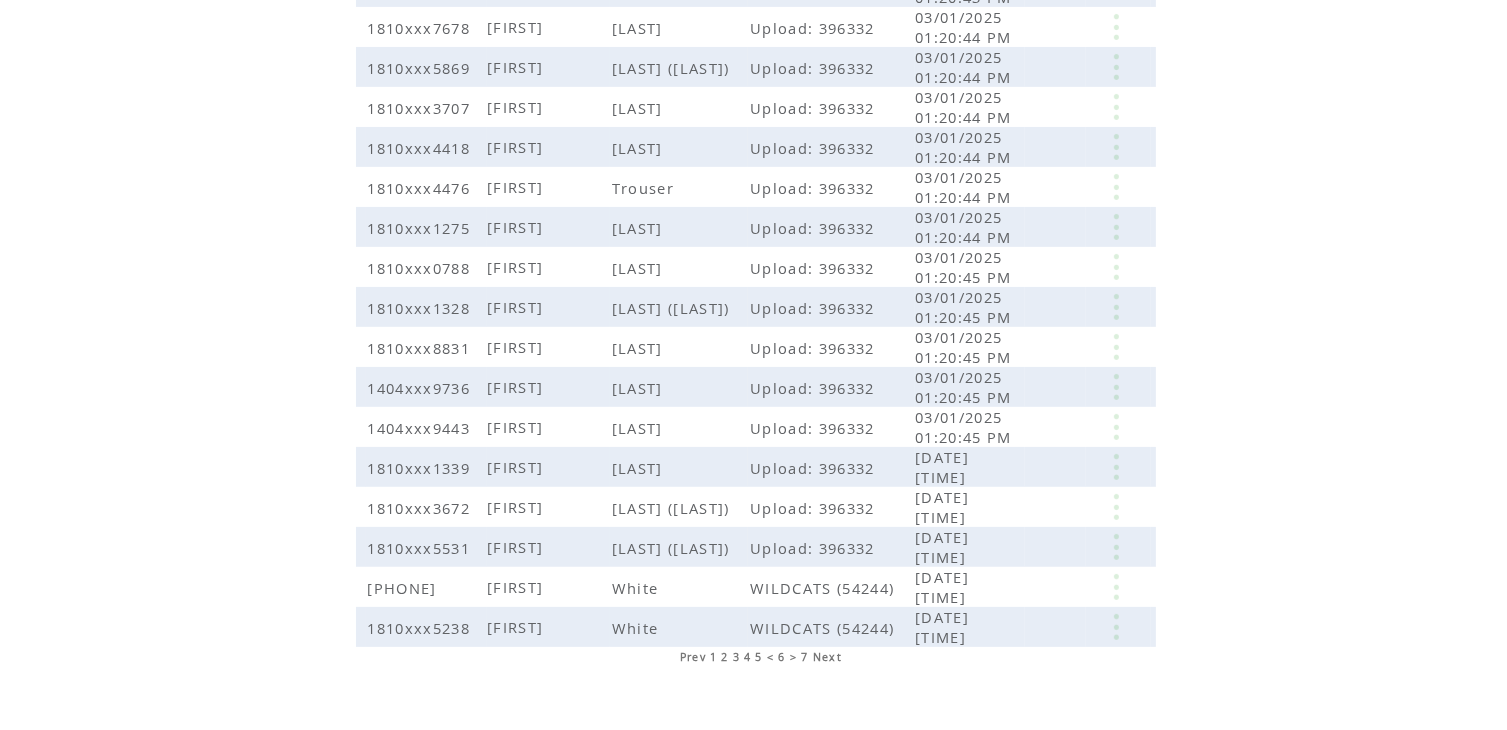 scroll, scrollTop: 405, scrollLeft: 0, axis: vertical 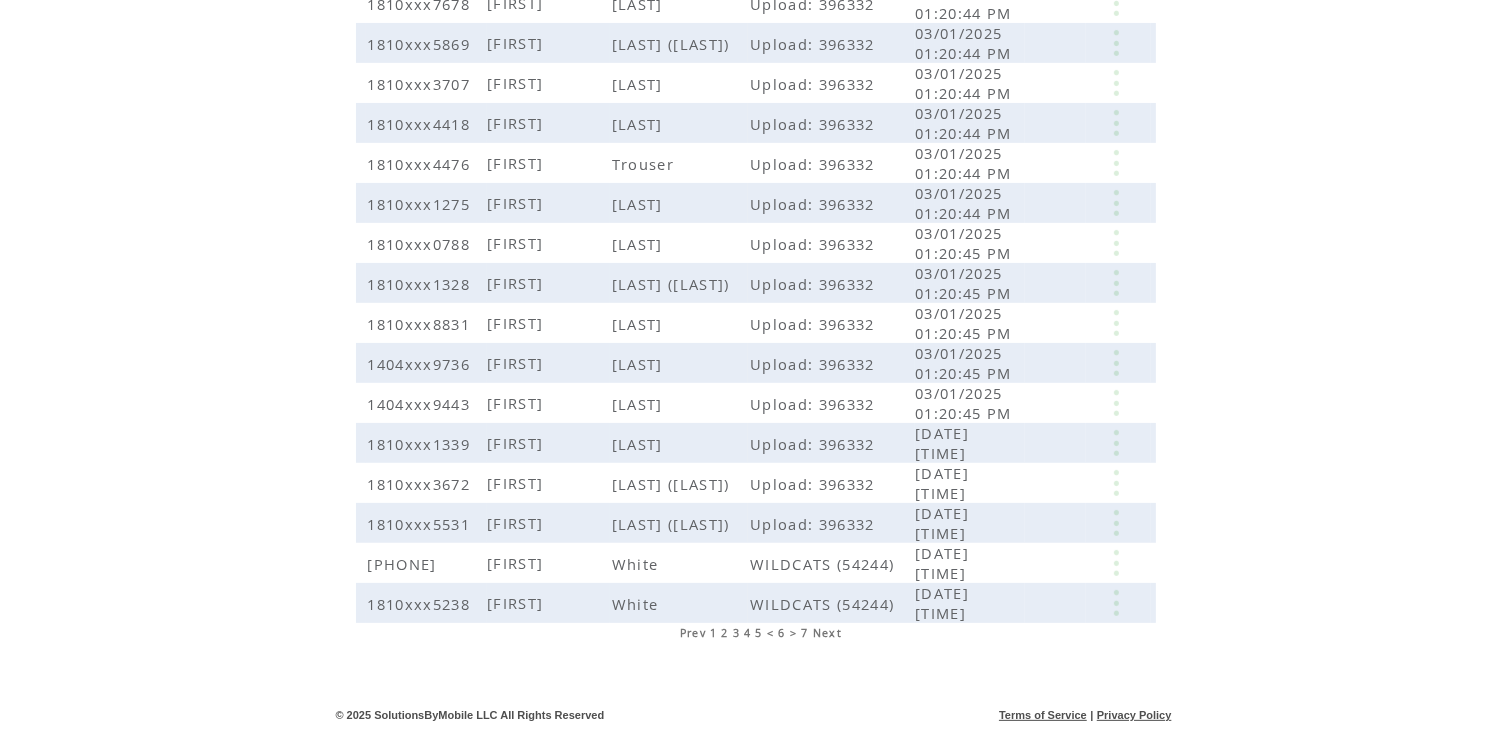 click on "7" at bounding box center (805, 633) 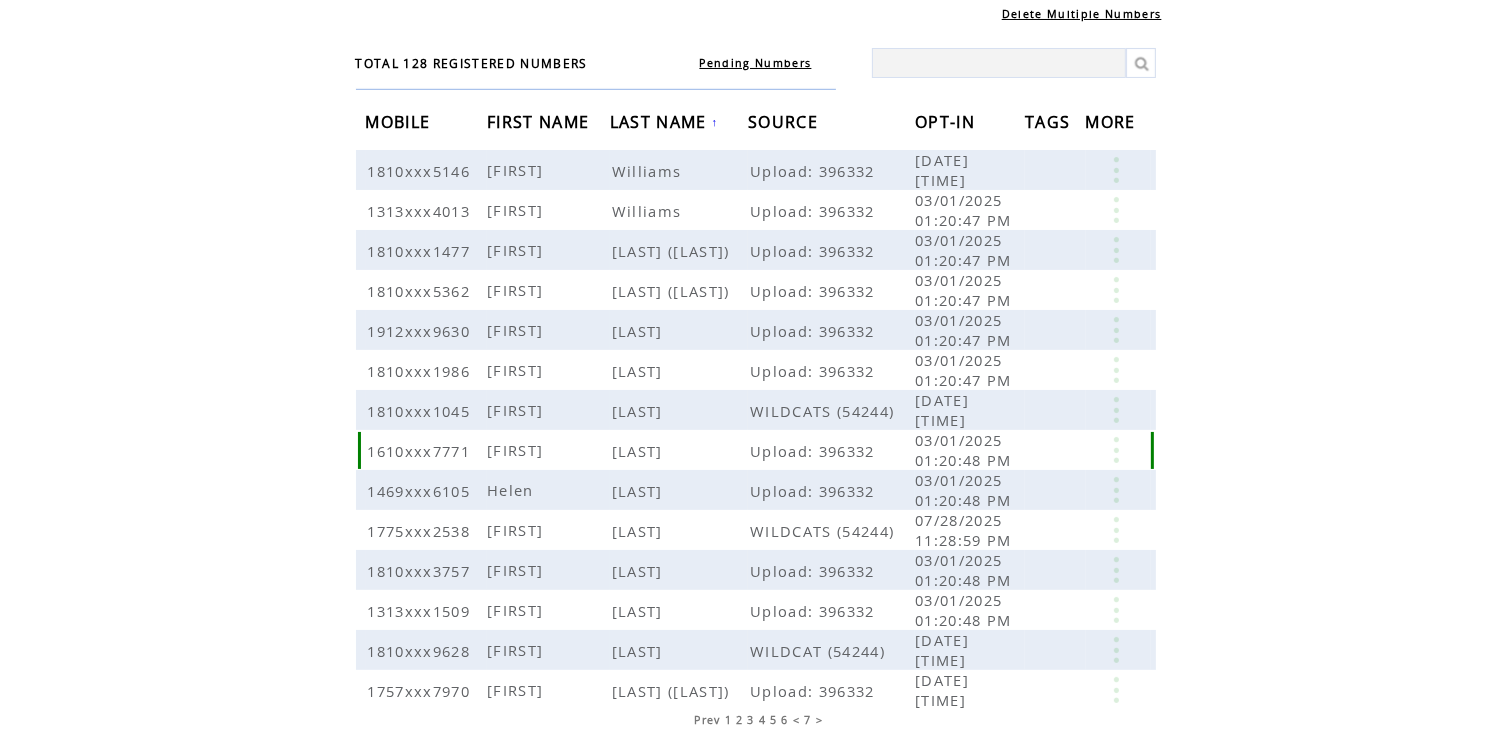 scroll, scrollTop: 0, scrollLeft: 0, axis: both 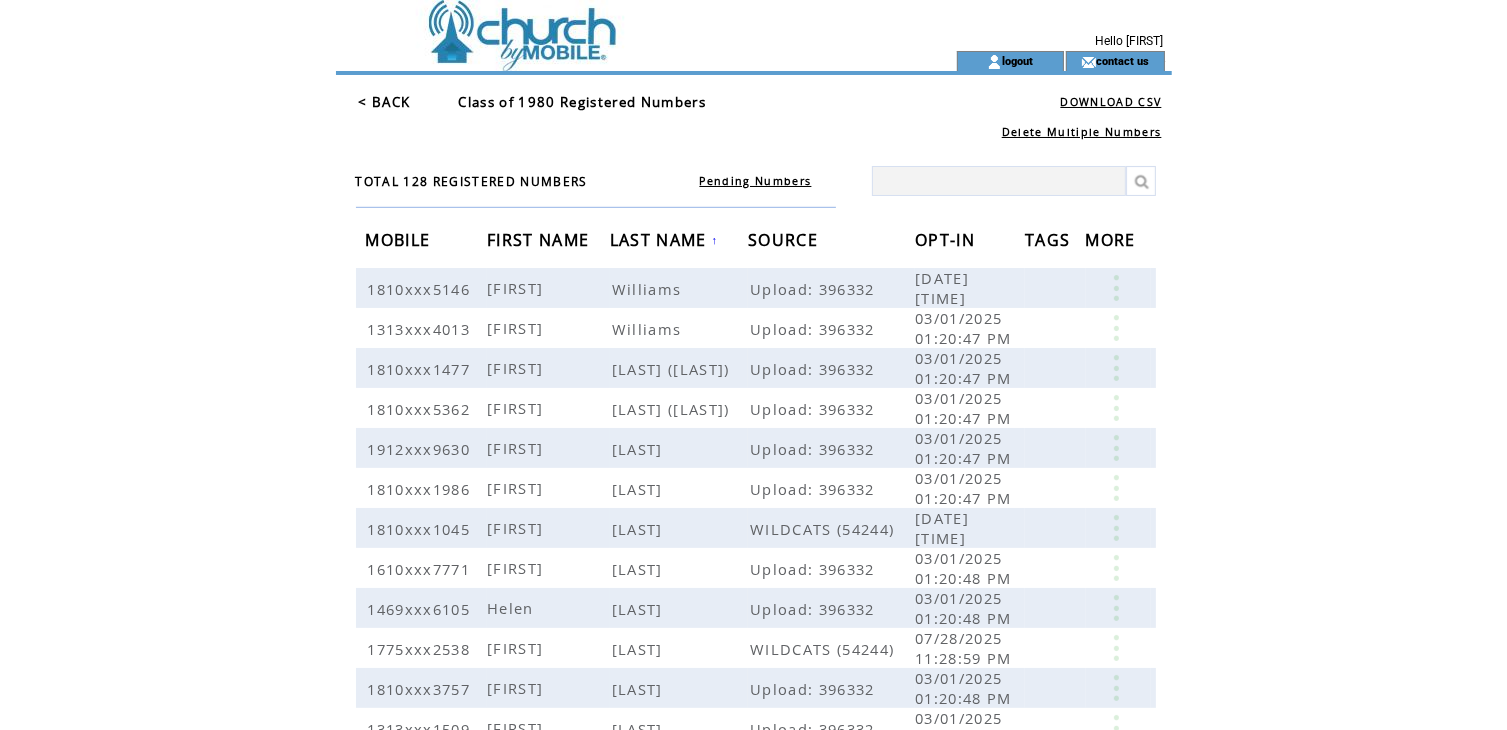 click on "LAST NAME" at bounding box center (661, 242) 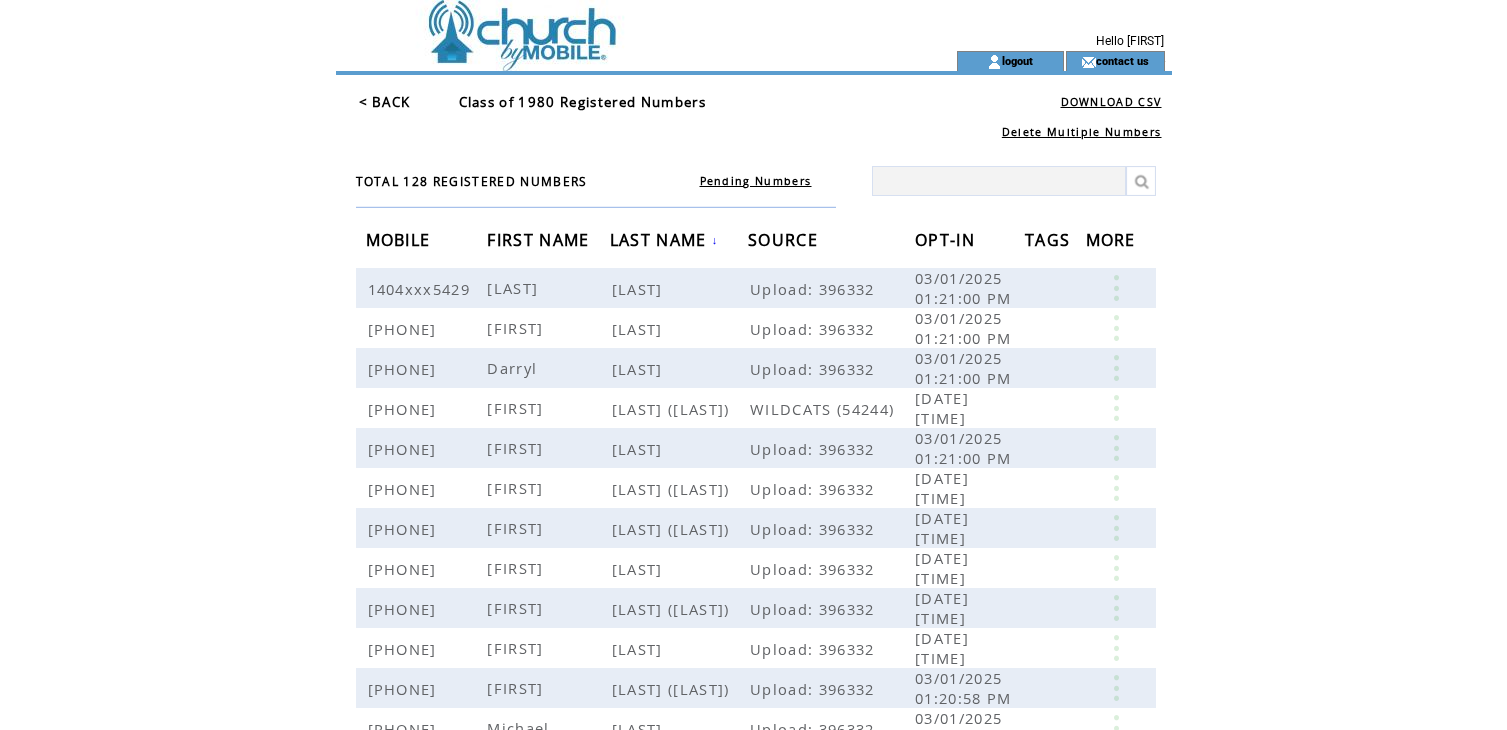 scroll, scrollTop: 0, scrollLeft: 0, axis: both 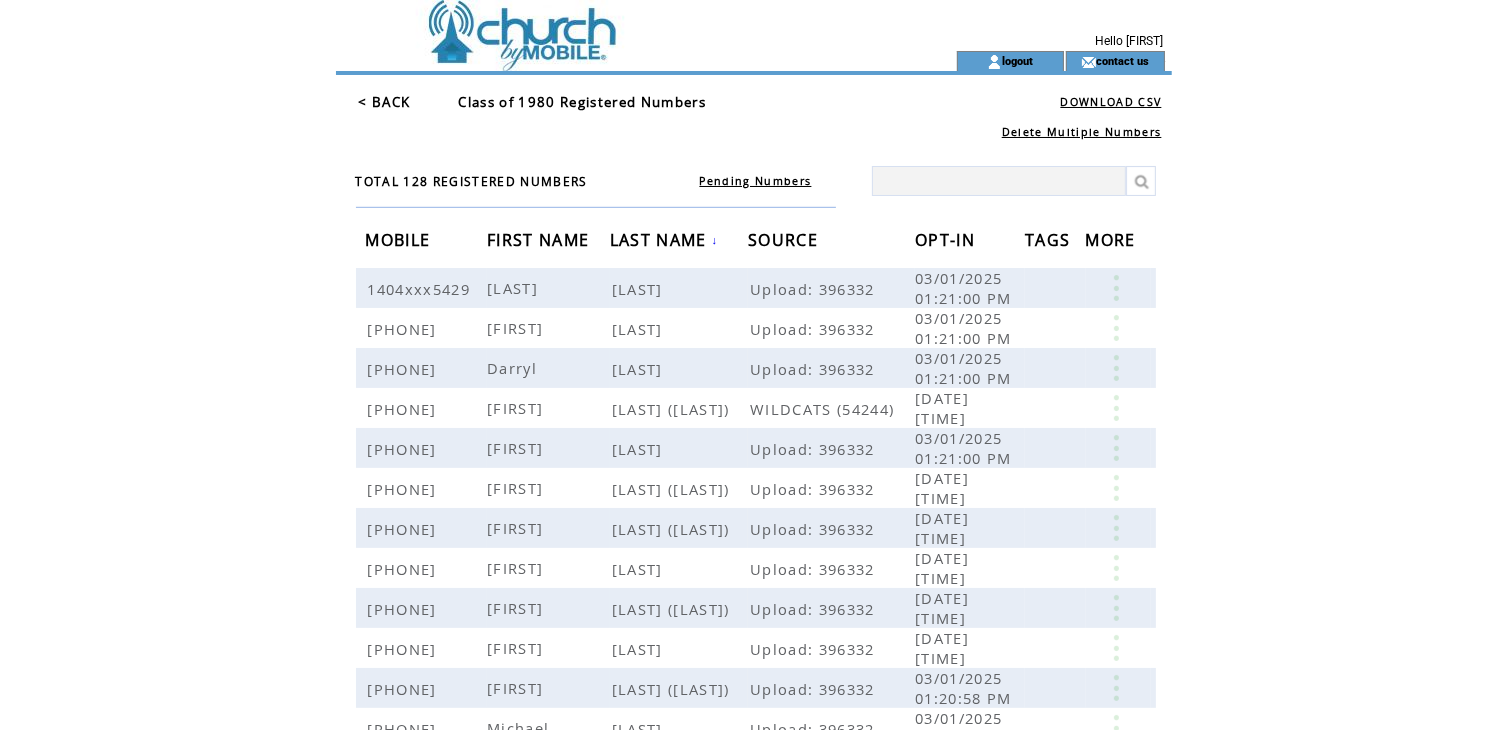 click on "LAST NAME" at bounding box center (661, 242) 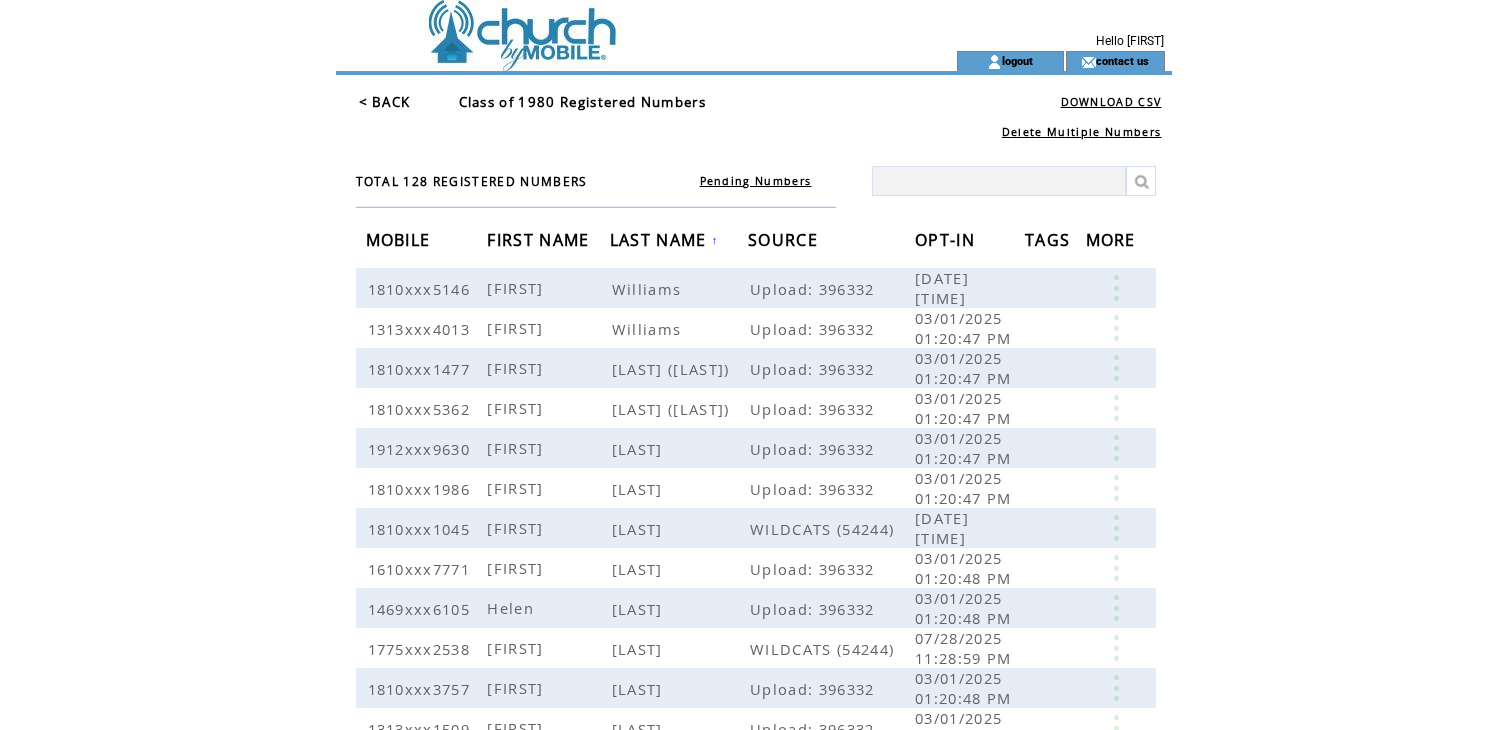 scroll, scrollTop: 0, scrollLeft: 0, axis: both 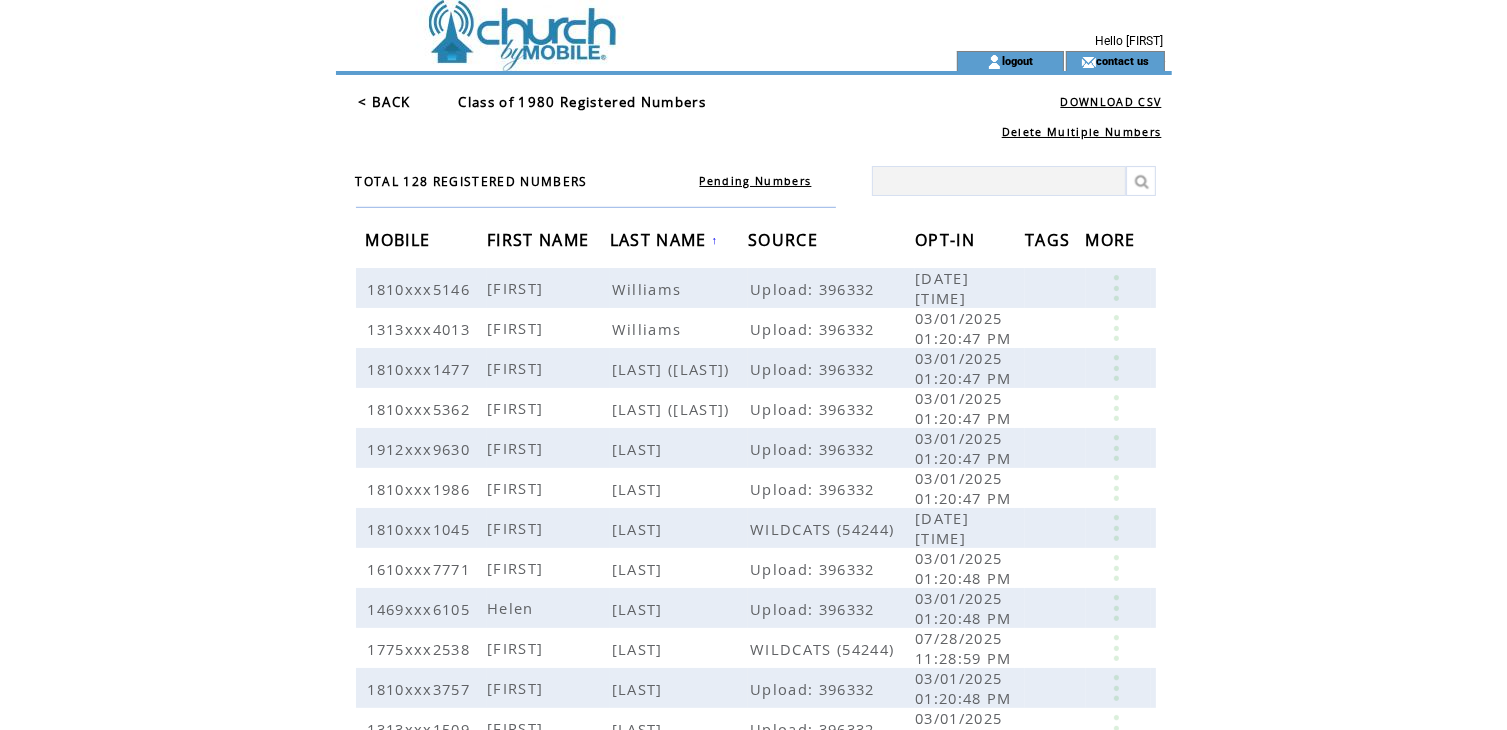 click on "< BACK" at bounding box center (385, 102) 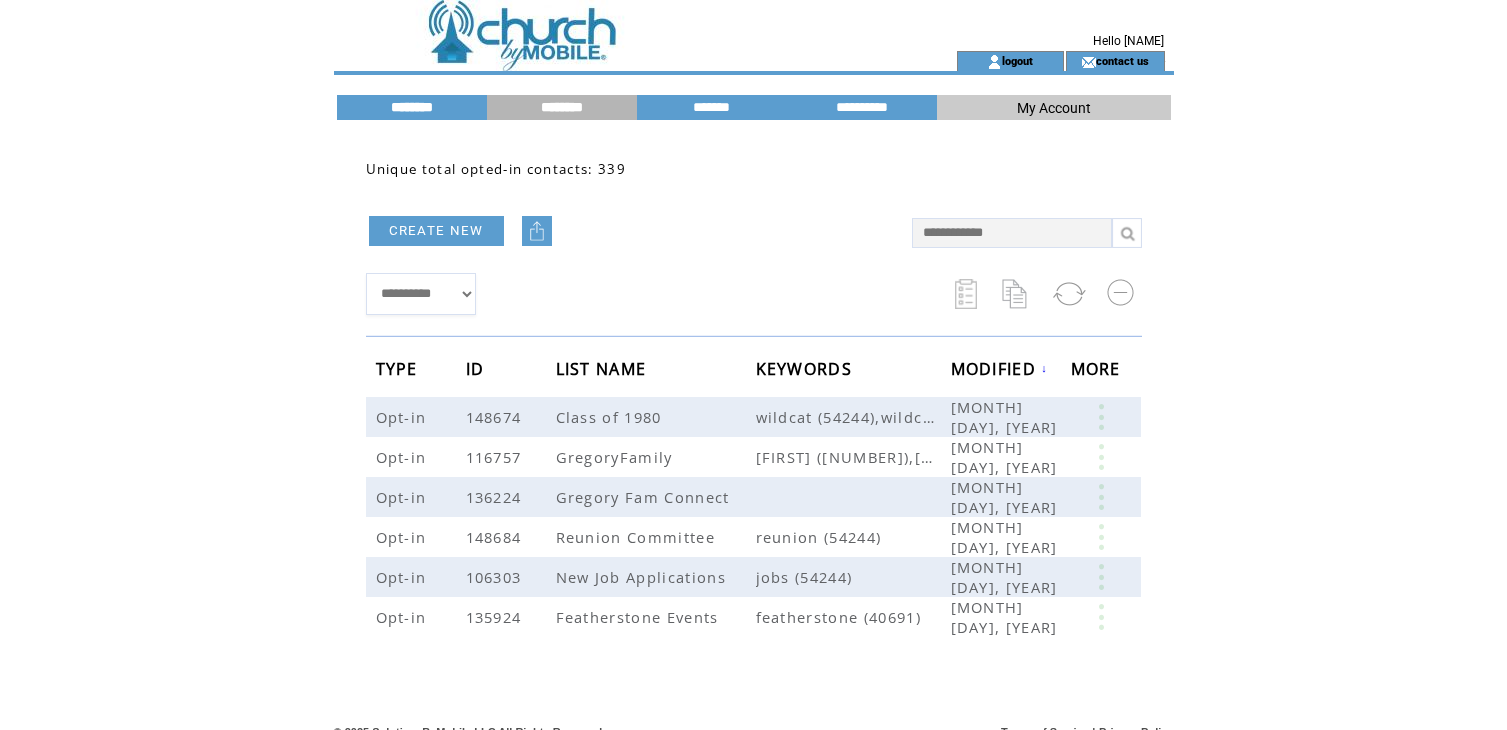 scroll, scrollTop: 0, scrollLeft: 0, axis: both 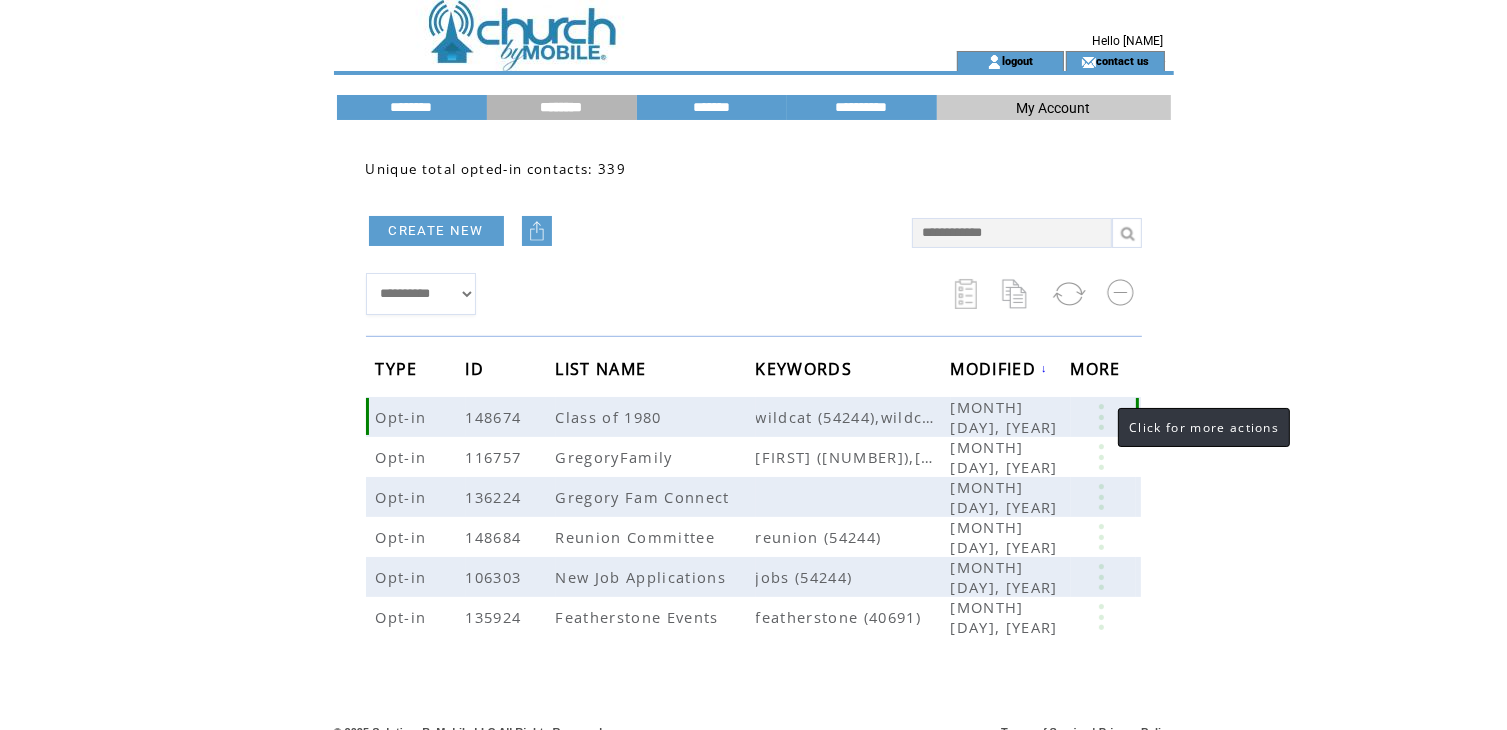 click at bounding box center [1101, 417] 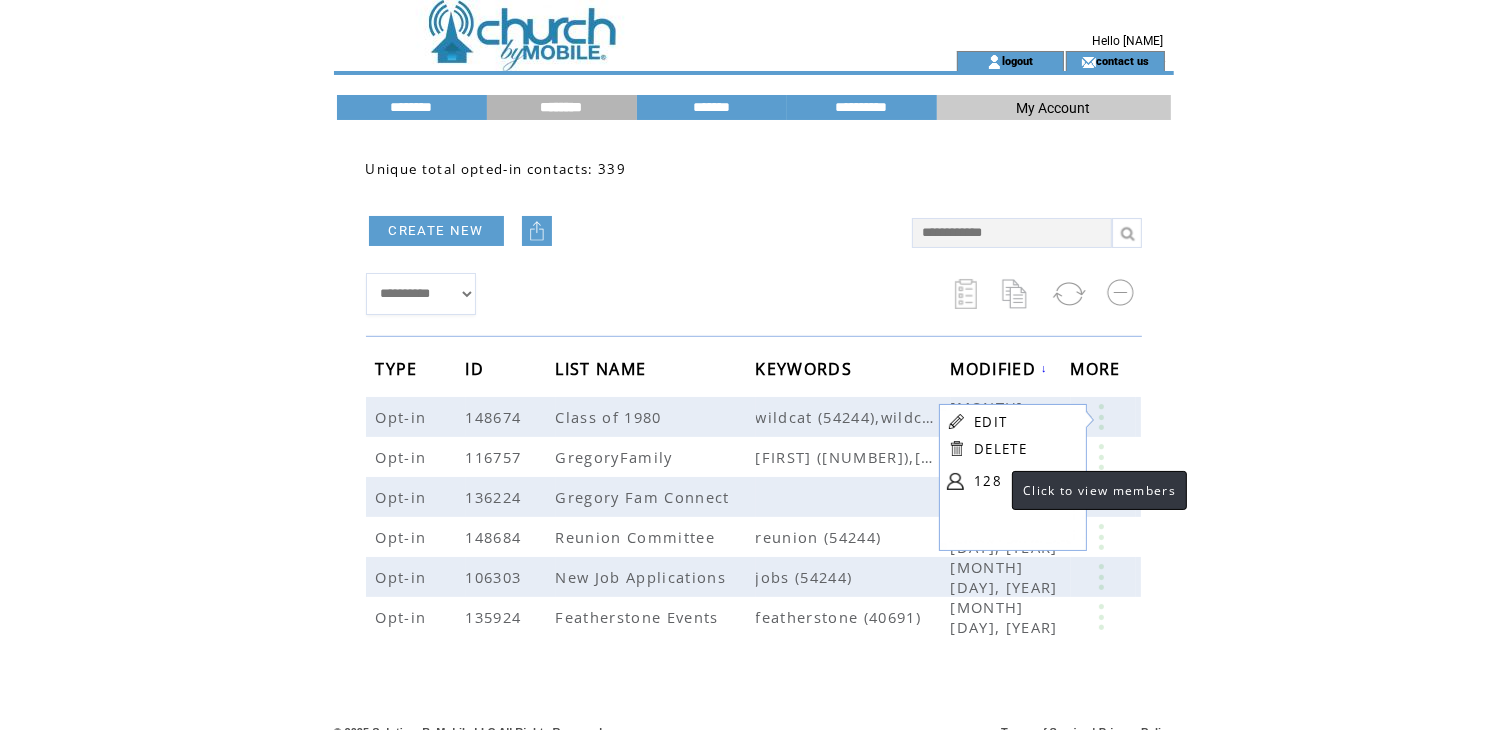 click on "128" at bounding box center (1024, 481) 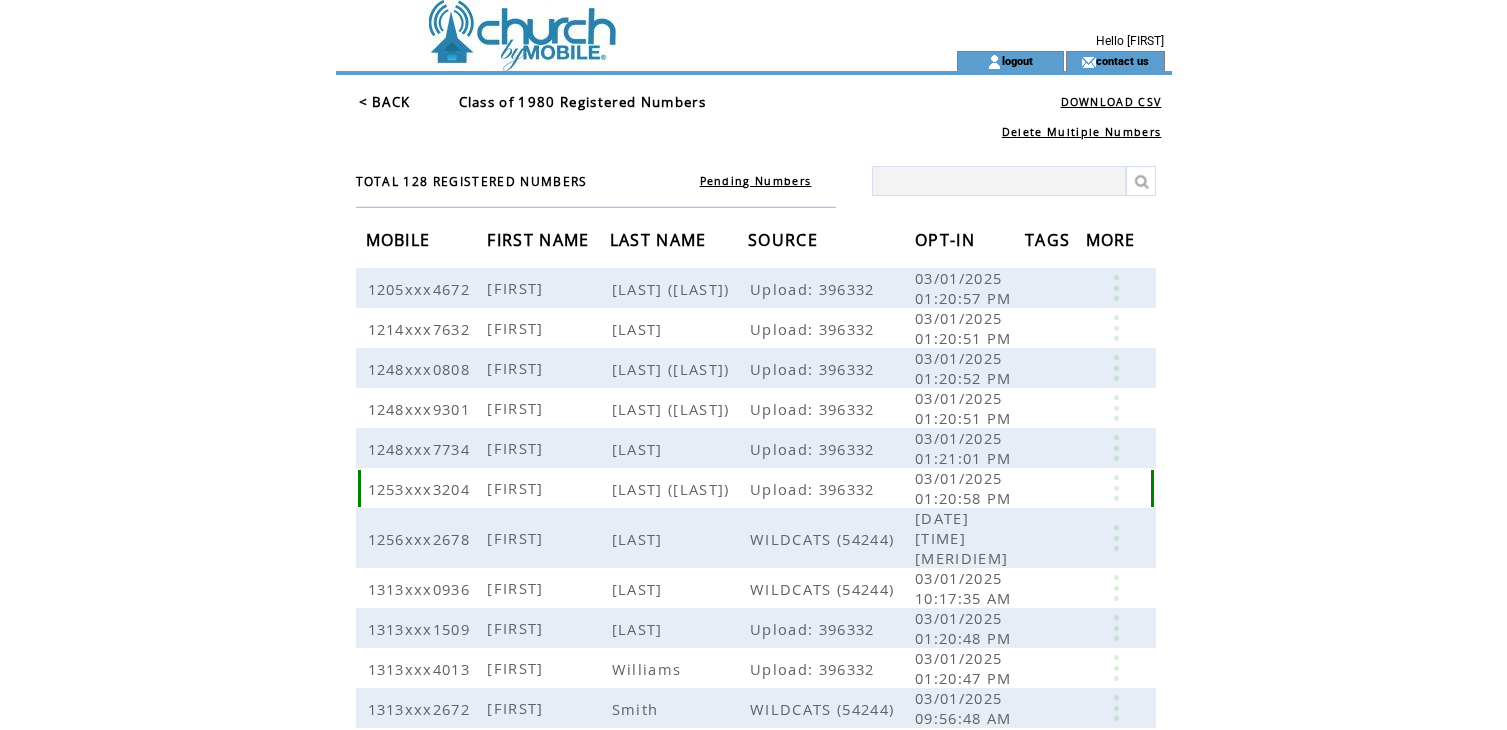scroll, scrollTop: 0, scrollLeft: 0, axis: both 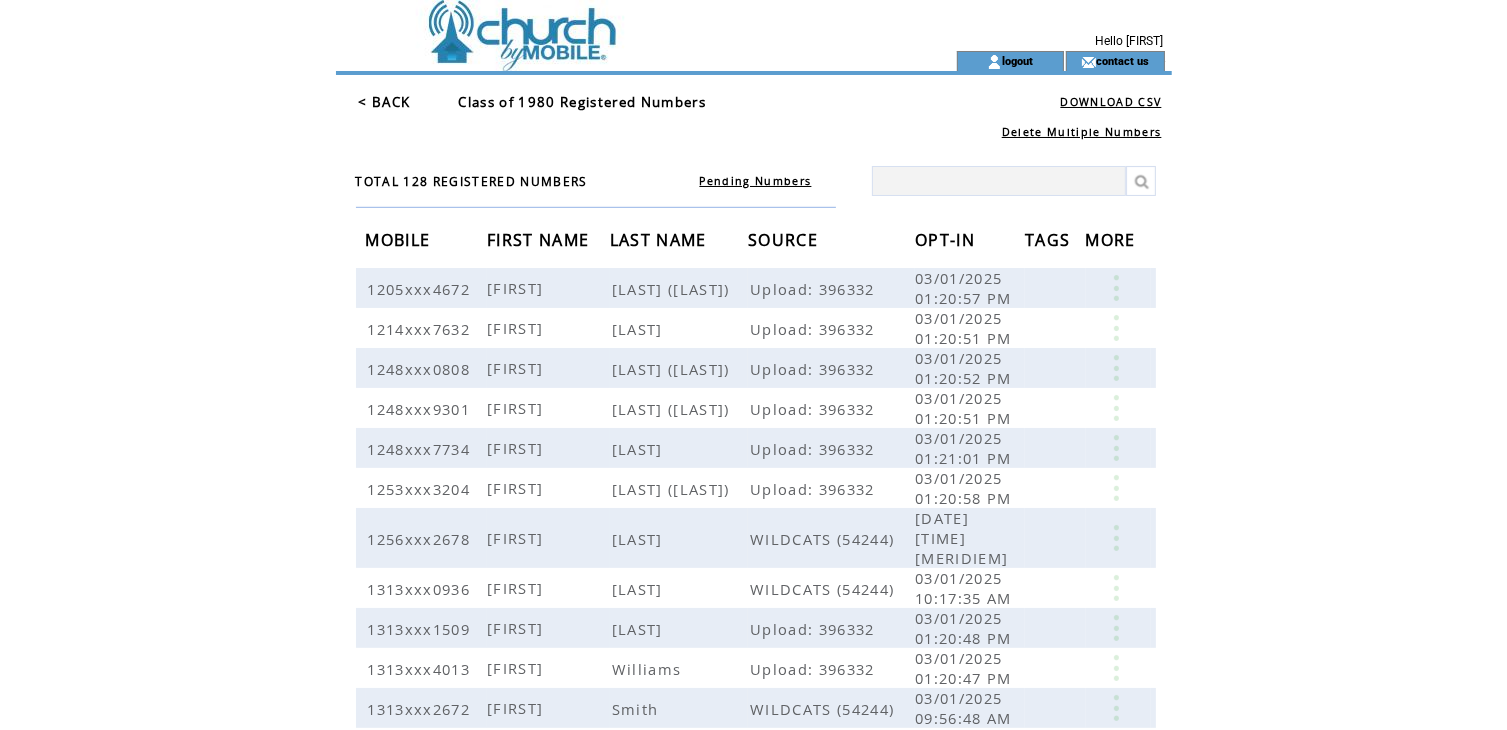click on "LAST NAME" at bounding box center (661, 242) 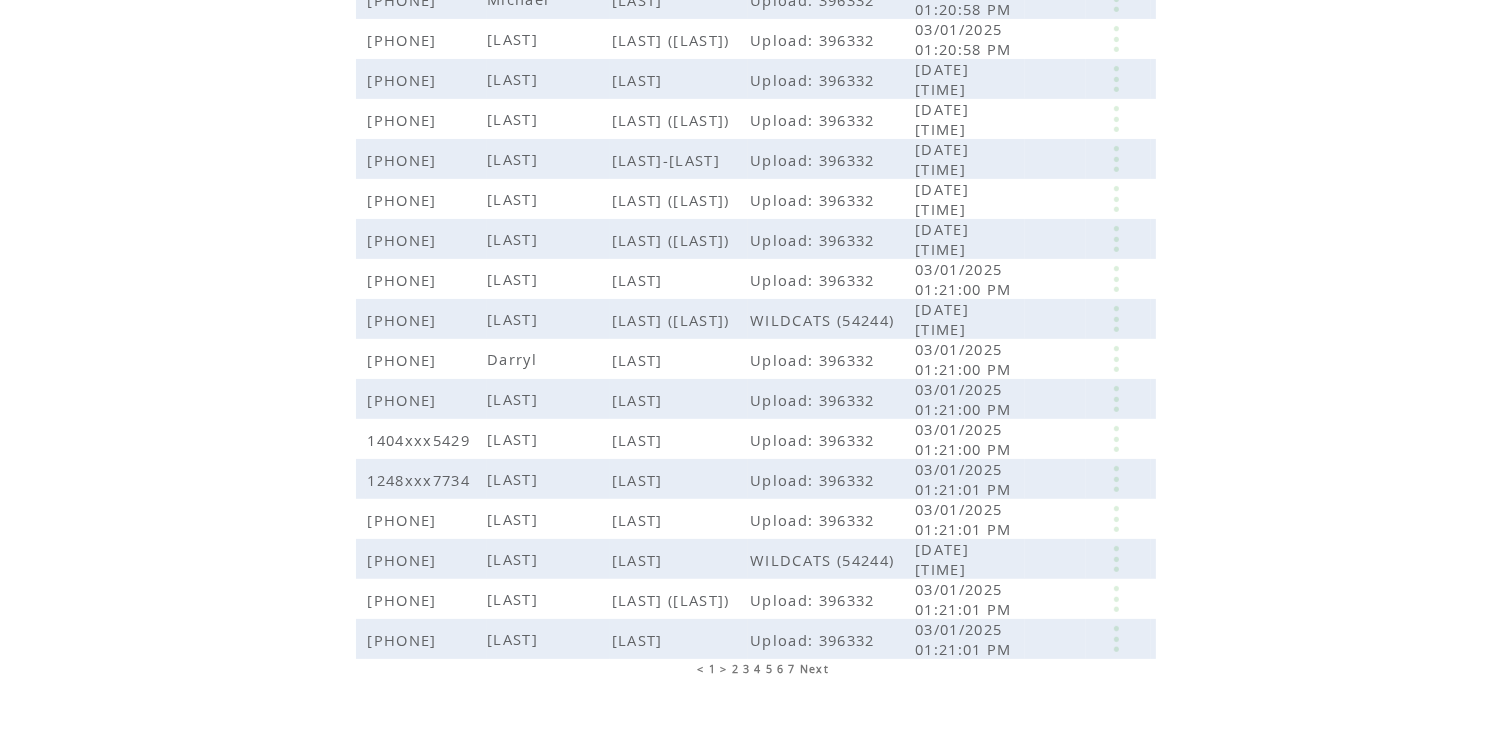 scroll, scrollTop: 405, scrollLeft: 0, axis: vertical 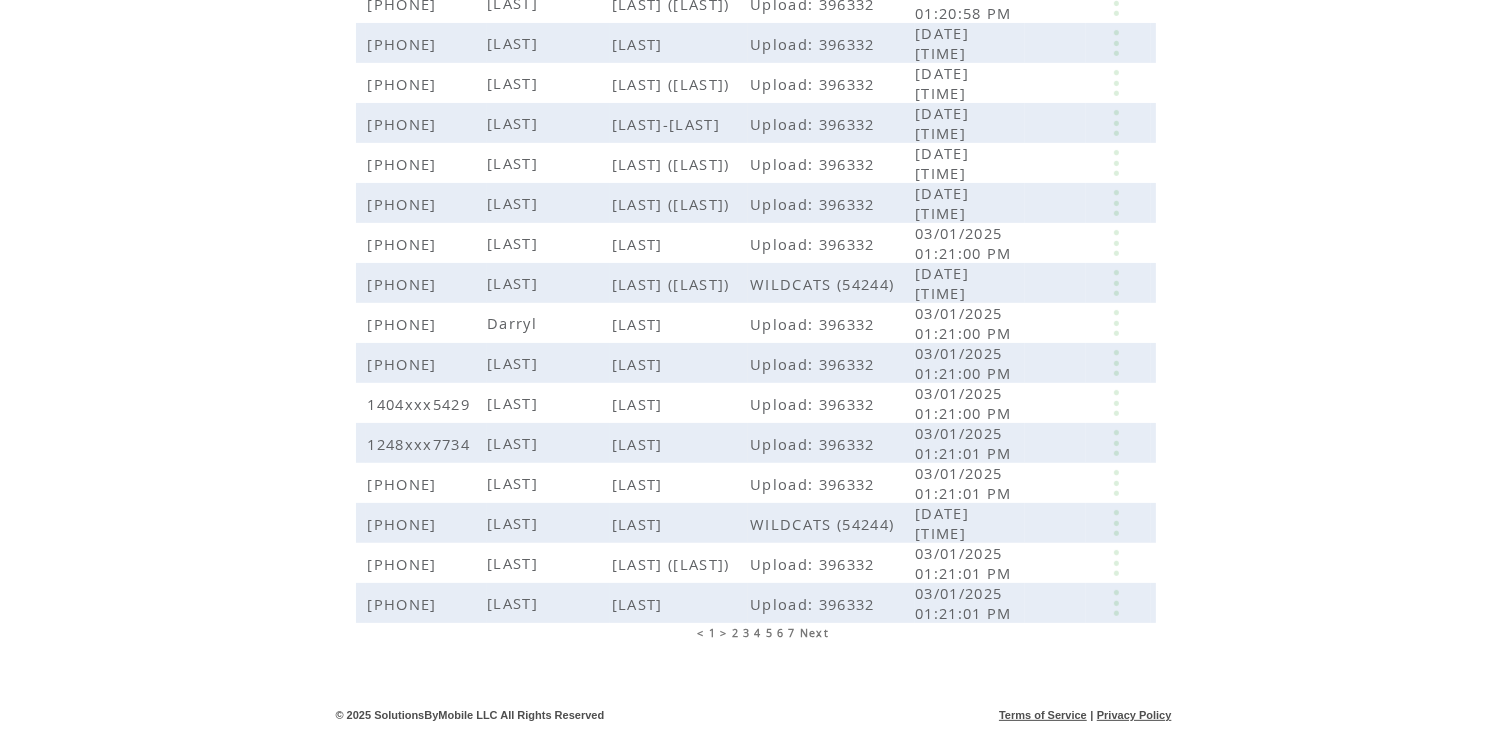click on "7" at bounding box center [791, 633] 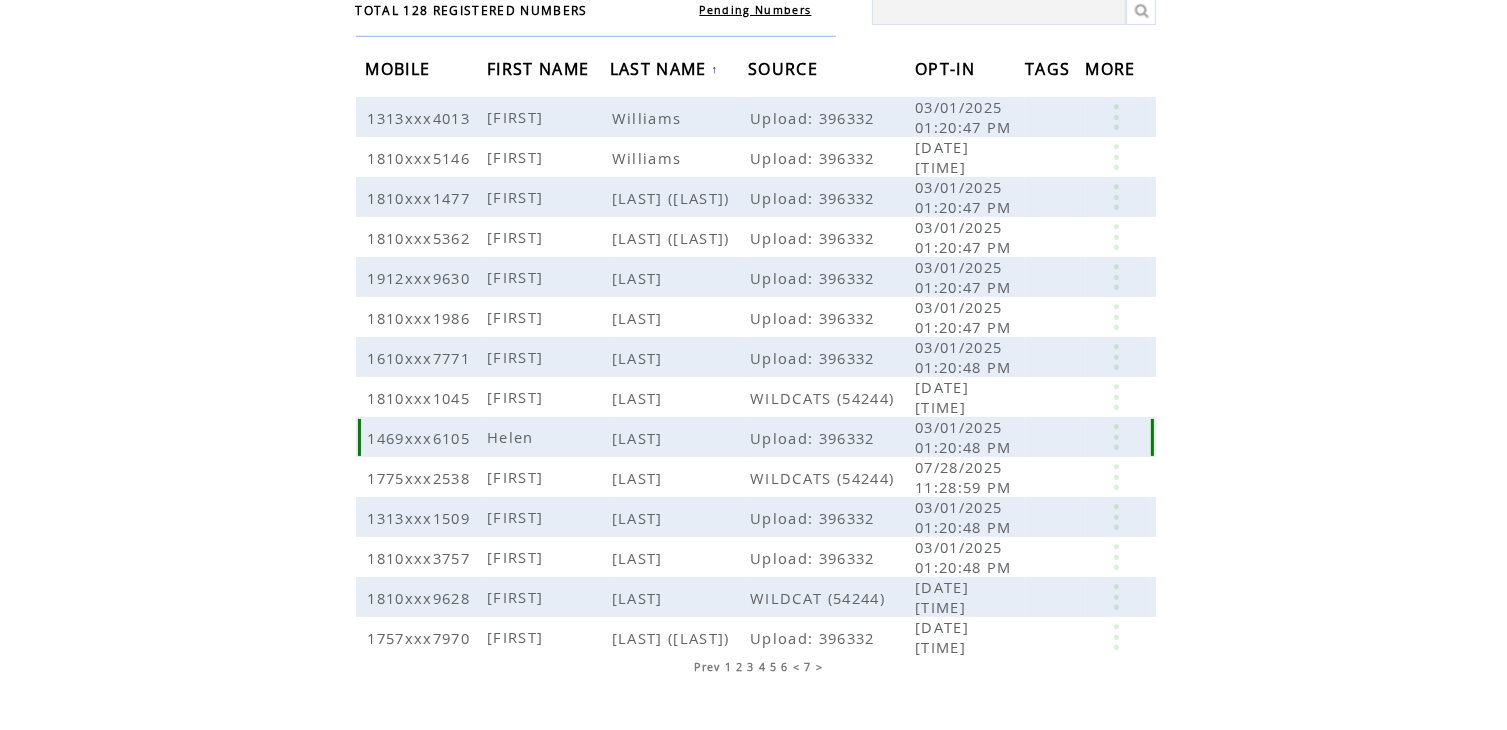 scroll, scrollTop: 223, scrollLeft: 0, axis: vertical 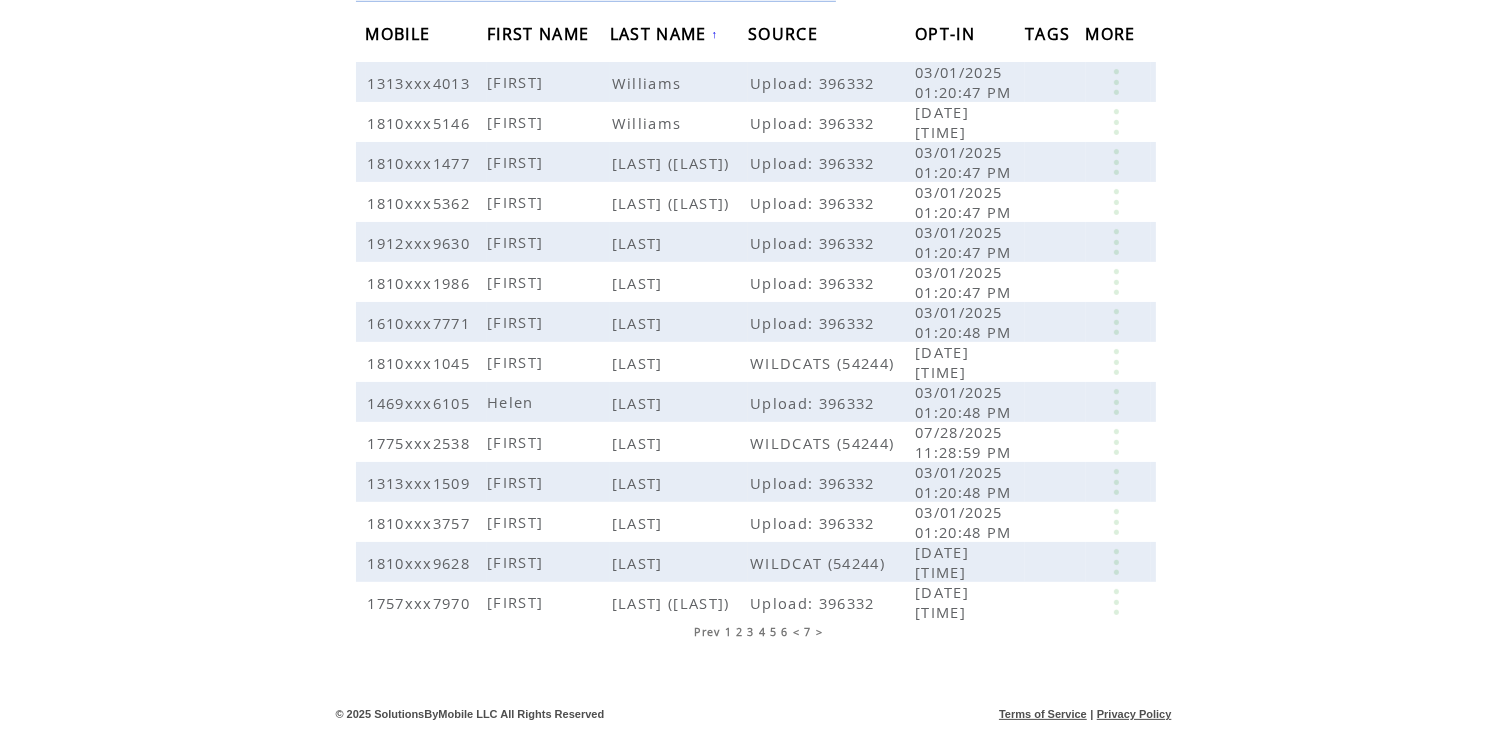 click on "6" at bounding box center [785, 632] 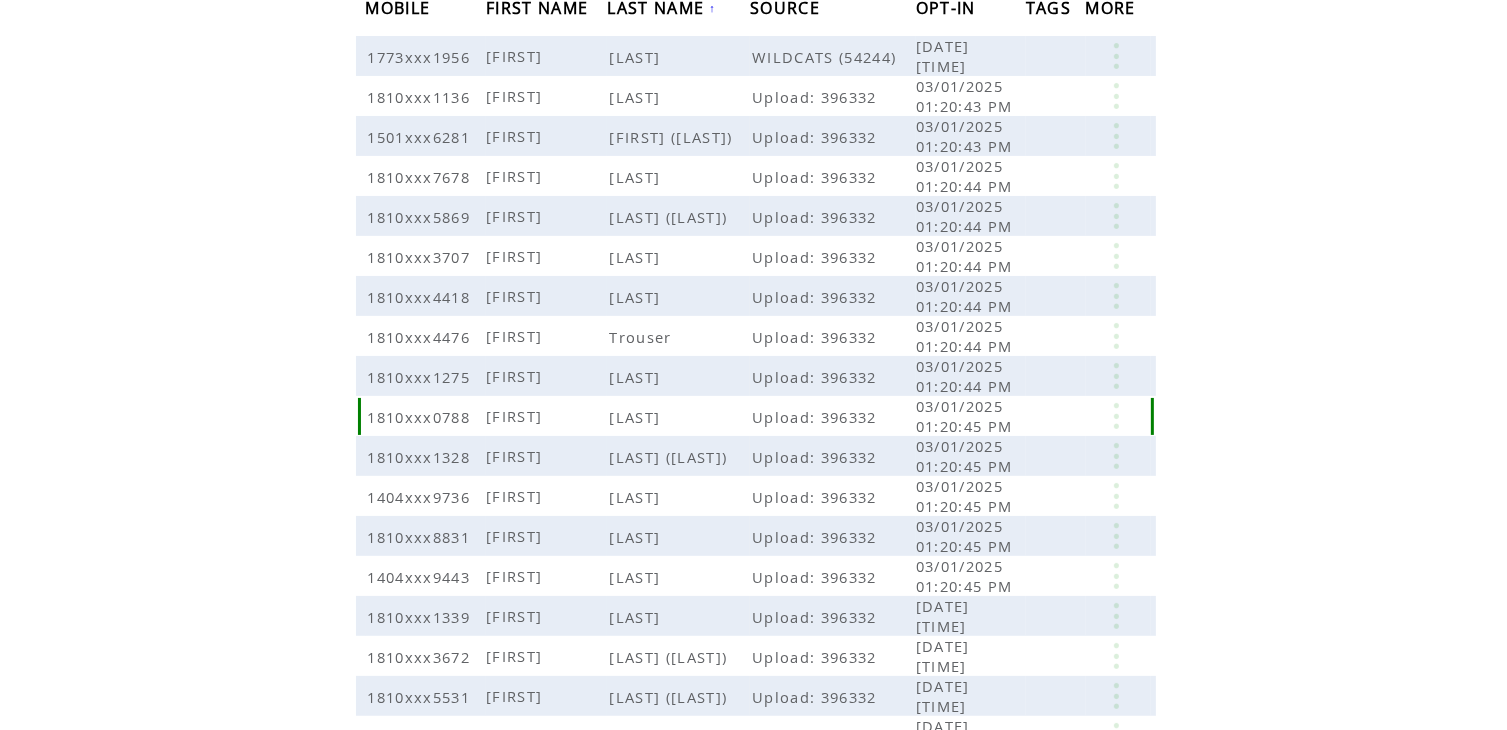 scroll, scrollTop: 220, scrollLeft: 0, axis: vertical 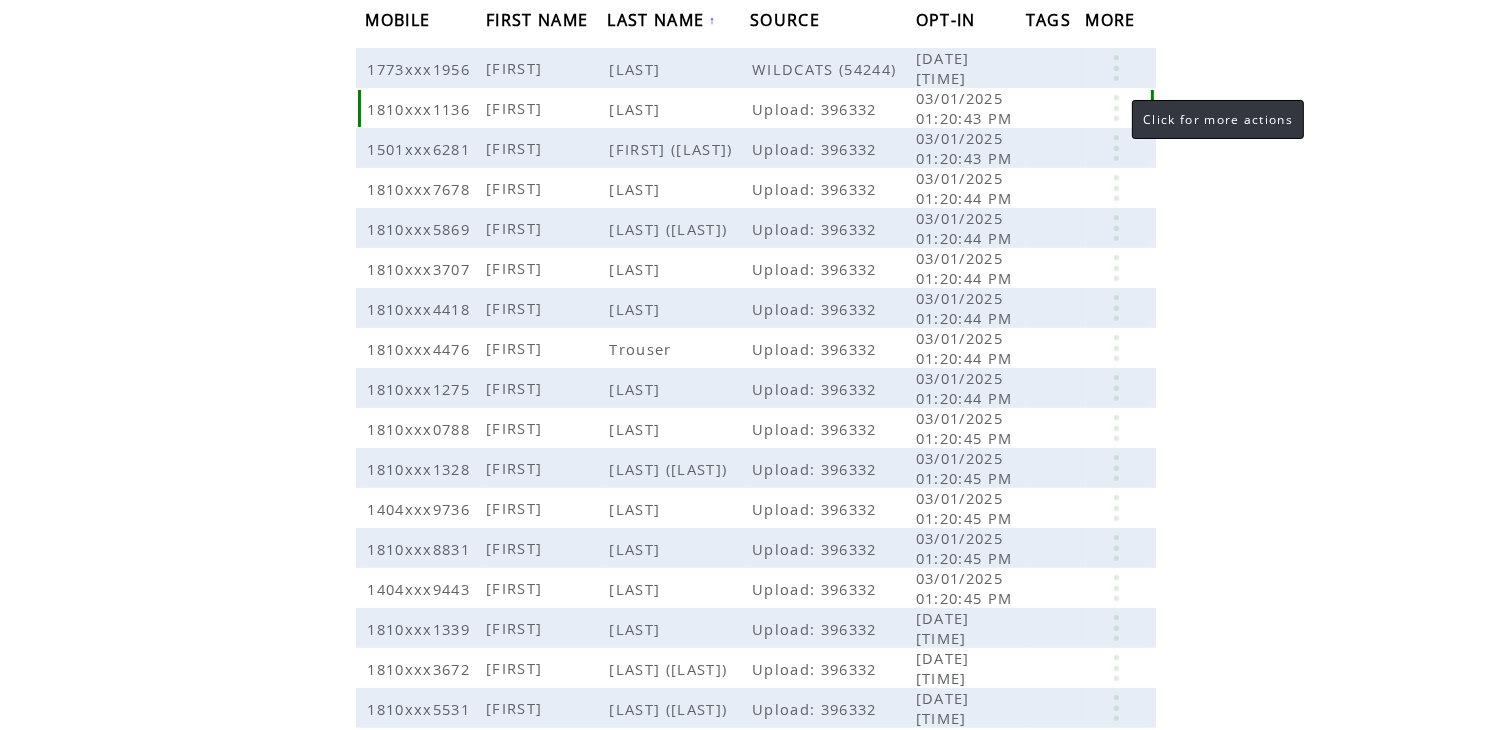 click at bounding box center (1116, 108) 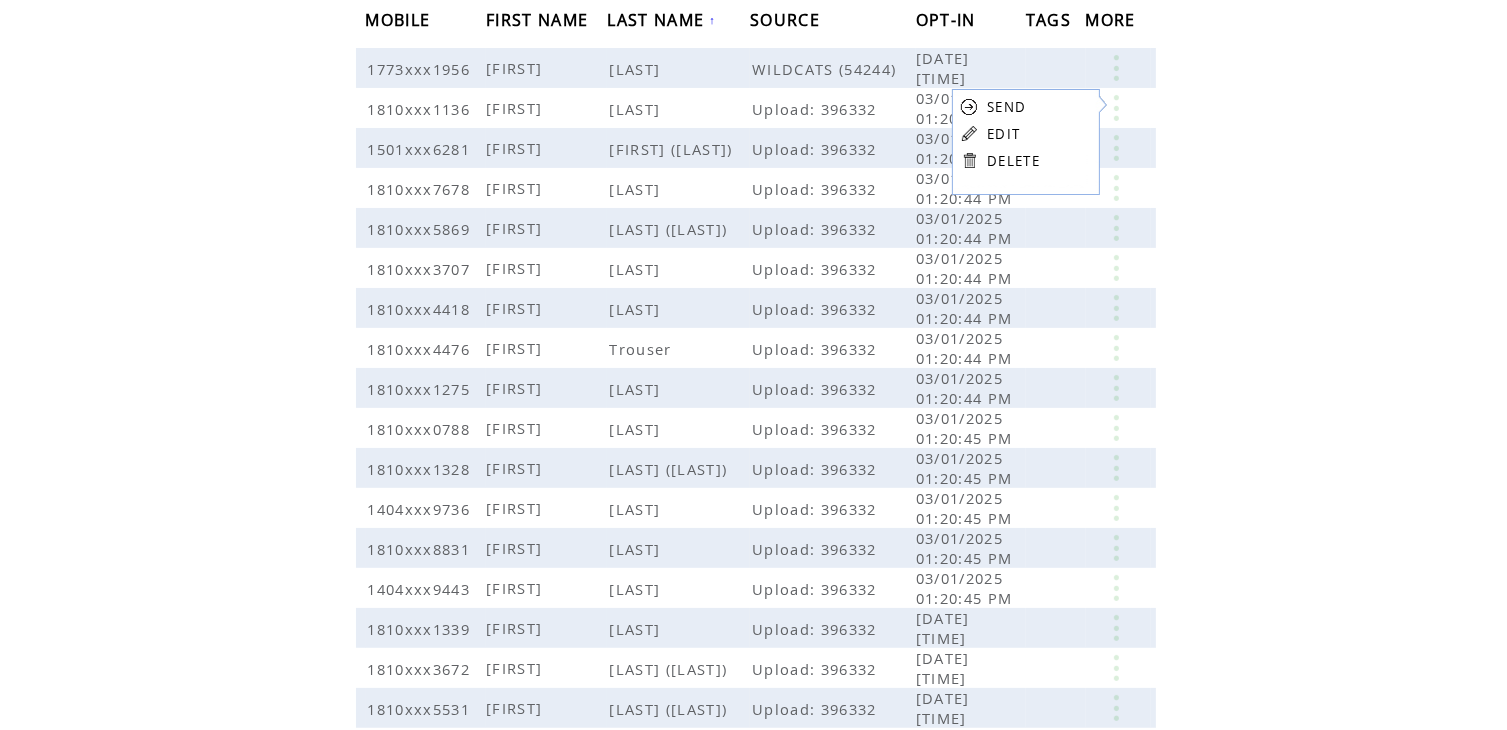click on "EDIT" at bounding box center [1003, 134] 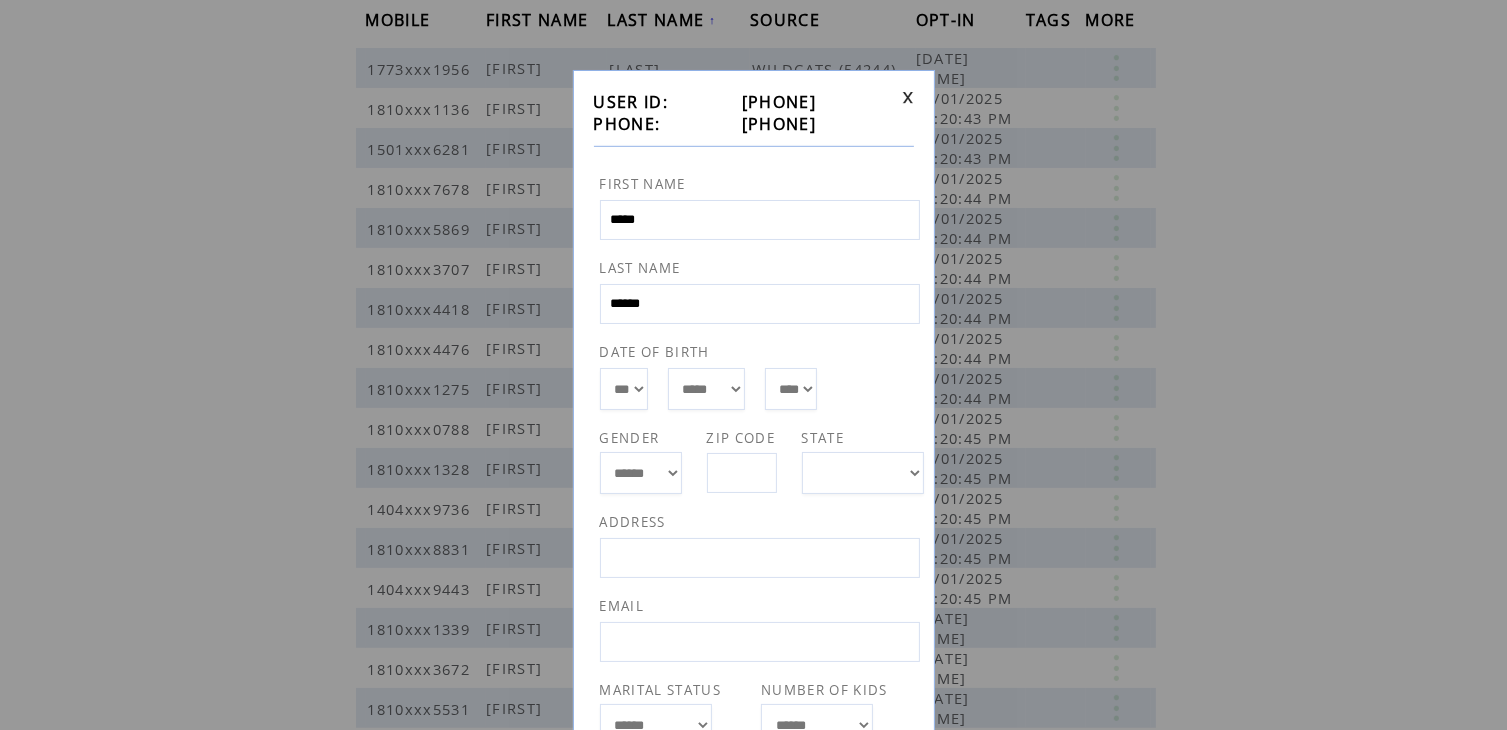 click at bounding box center [908, 97] 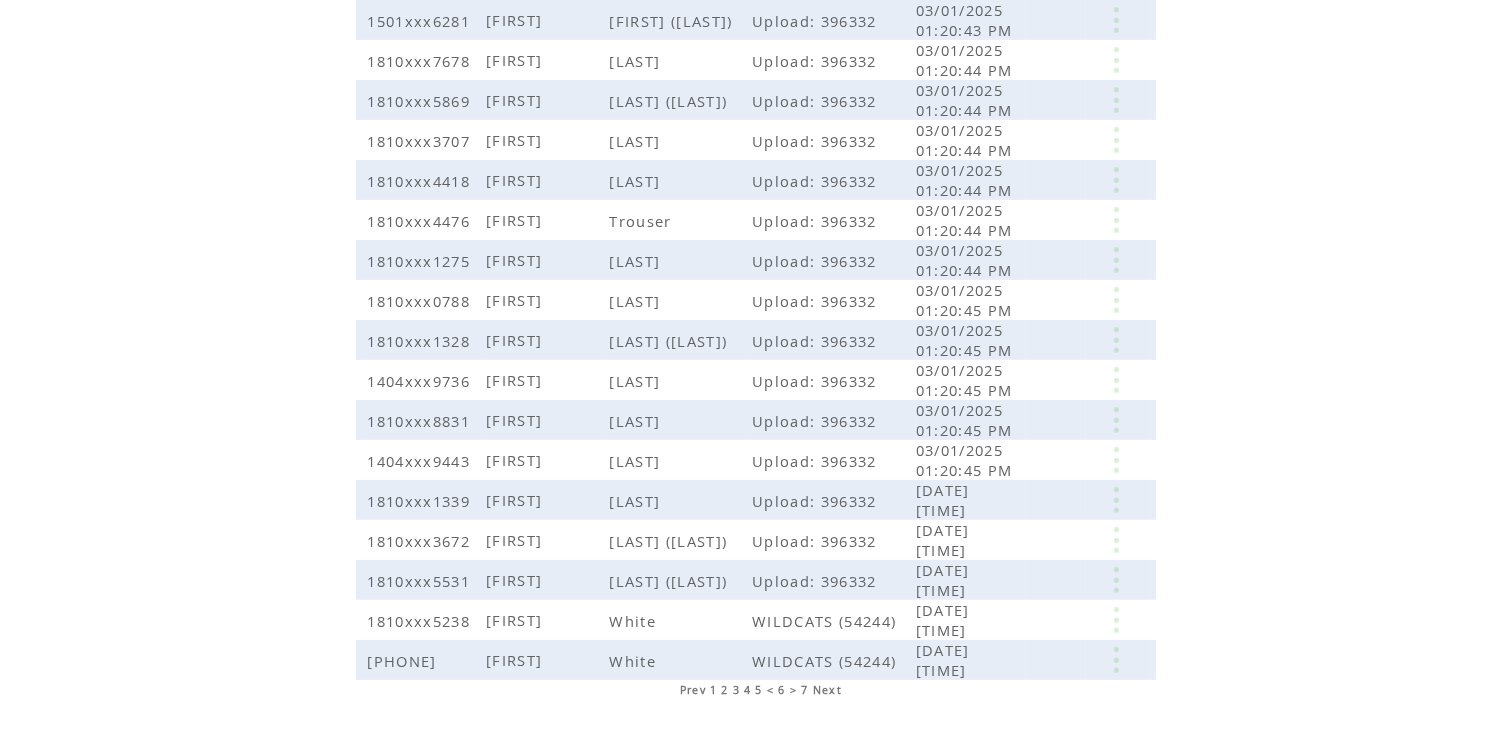 scroll, scrollTop: 405, scrollLeft: 0, axis: vertical 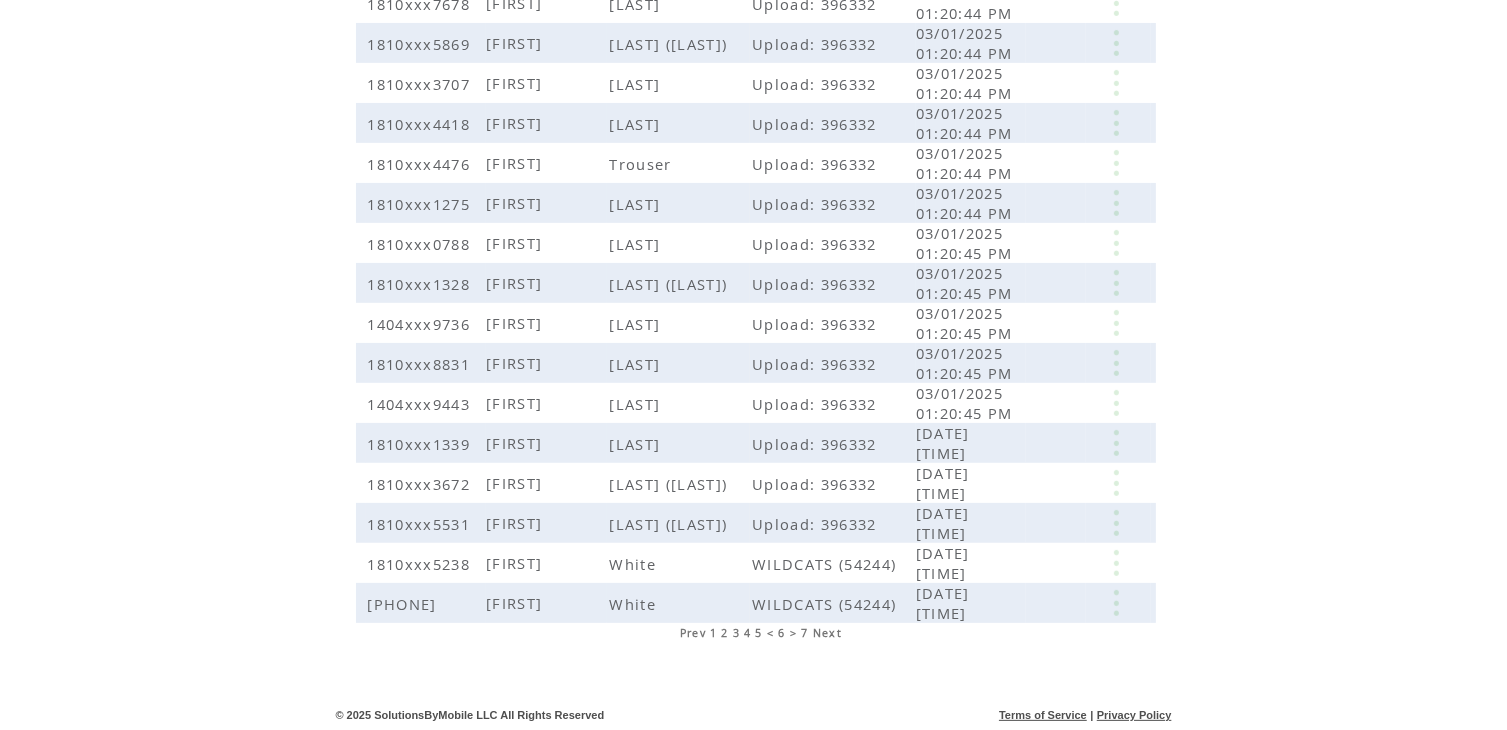 click on "7" at bounding box center (805, 633) 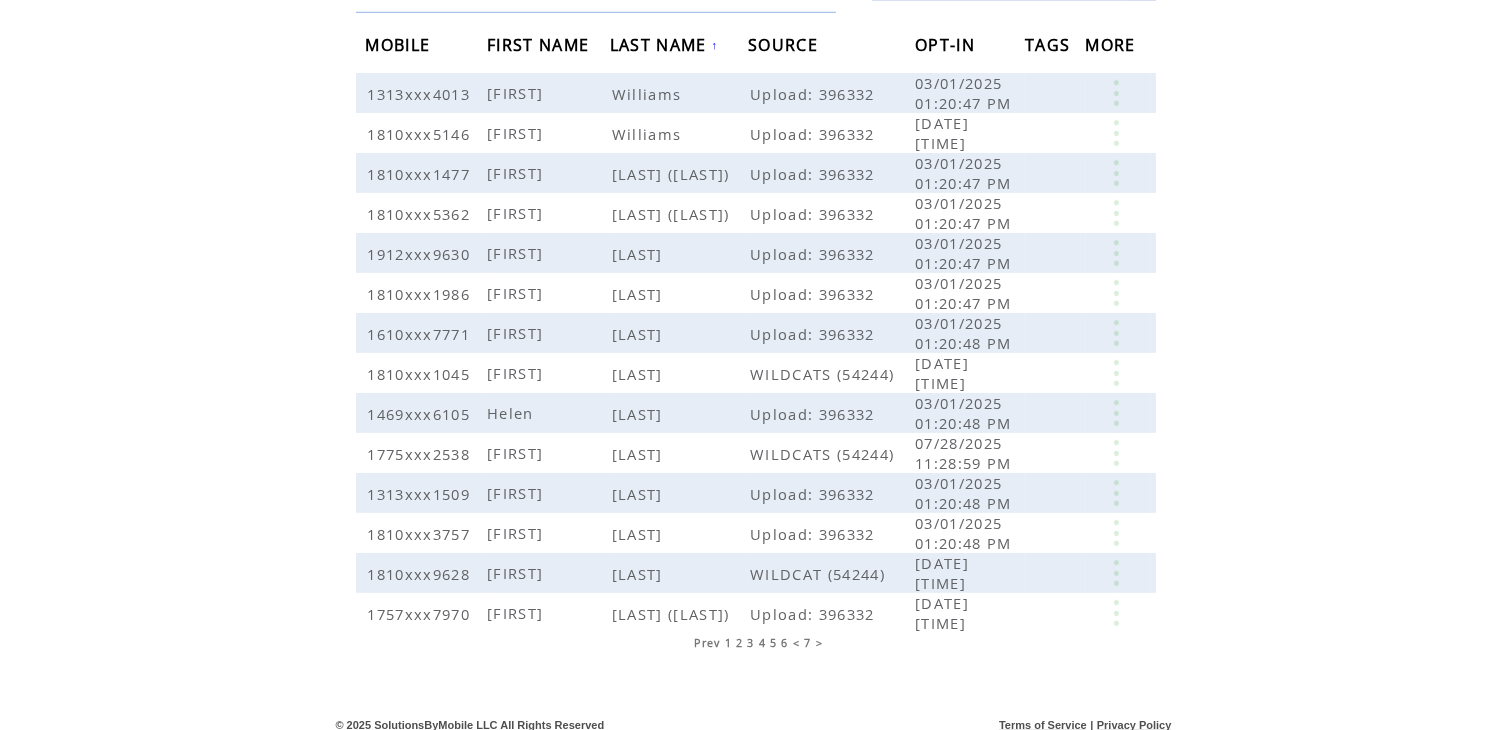 scroll, scrollTop: 223, scrollLeft: 0, axis: vertical 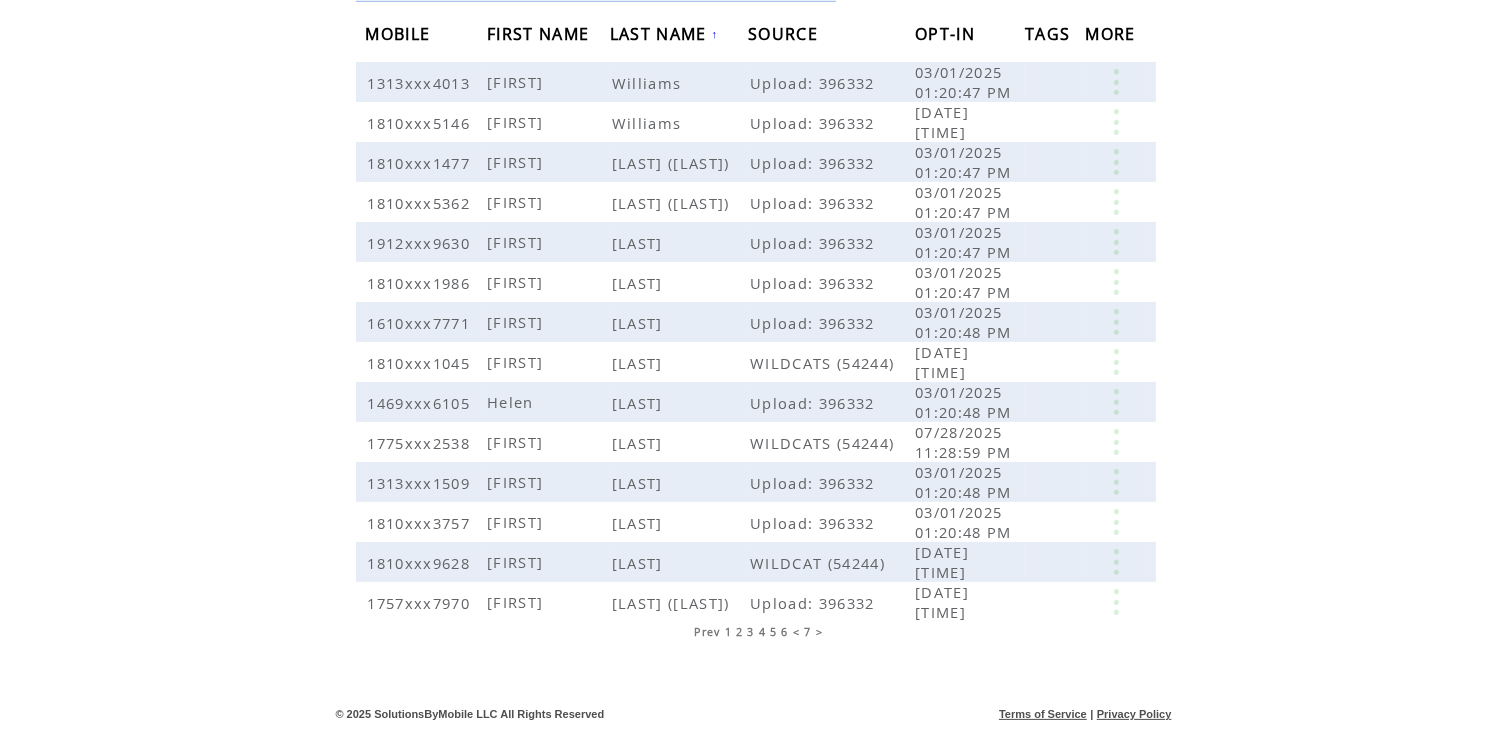 click on "6" at bounding box center [785, 632] 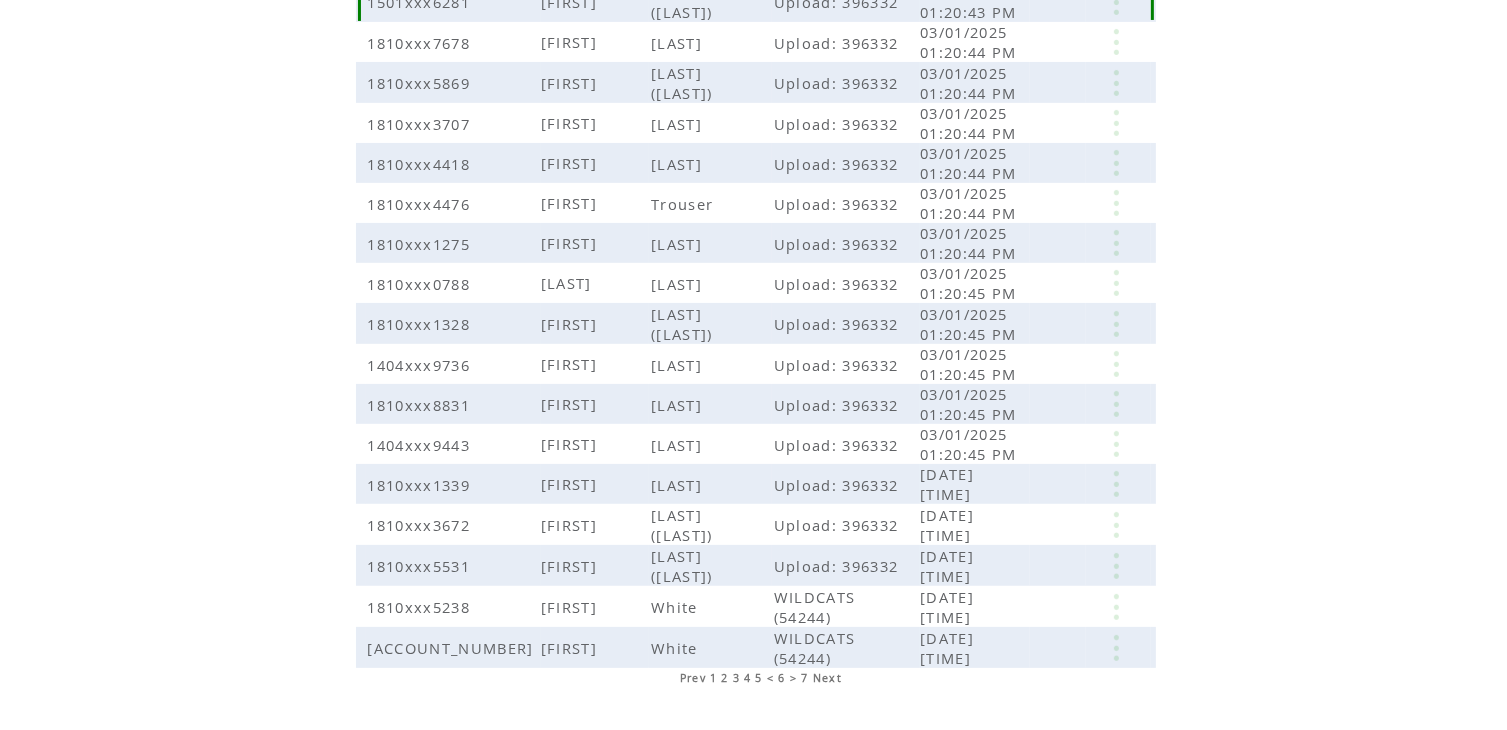 scroll, scrollTop: 405, scrollLeft: 0, axis: vertical 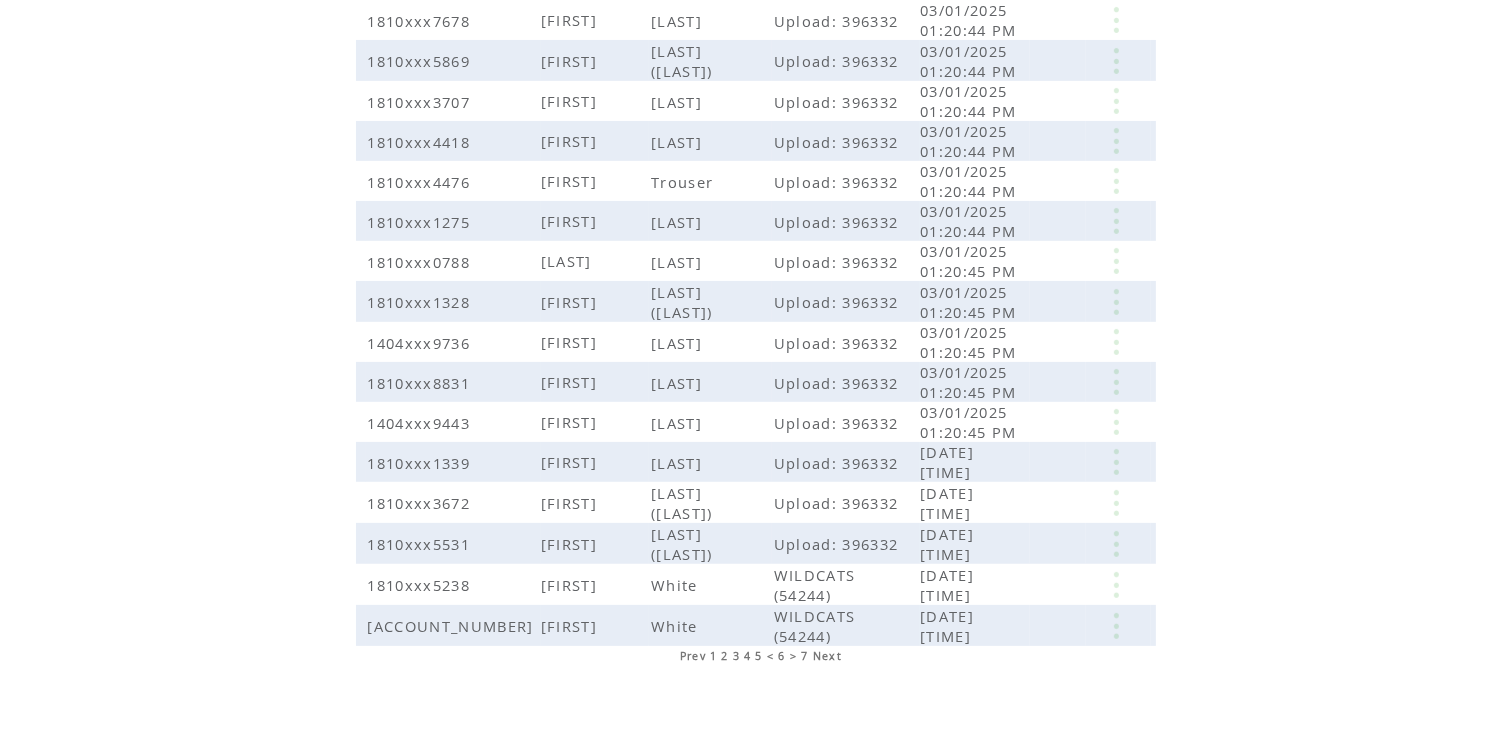 click on "5" at bounding box center [759, 656] 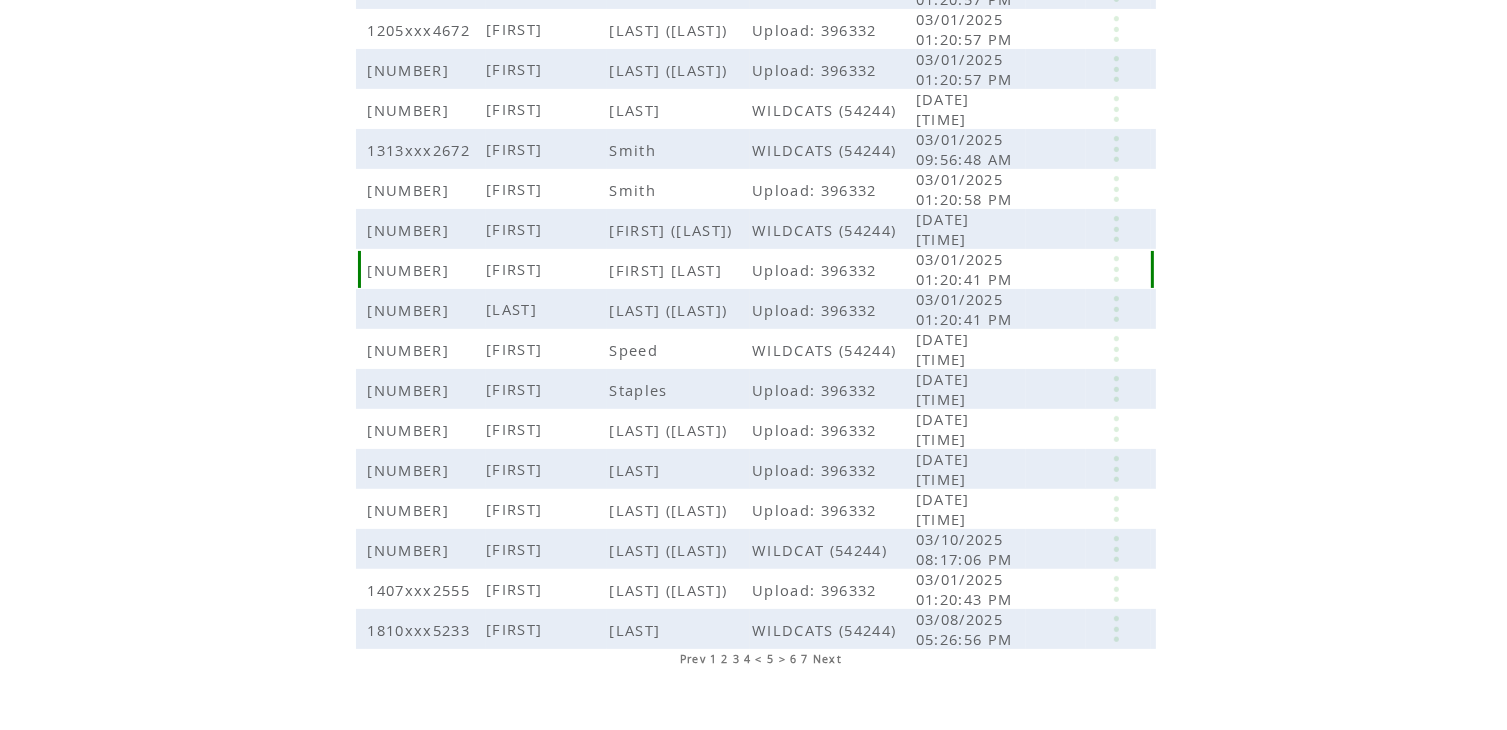 scroll, scrollTop: 405, scrollLeft: 0, axis: vertical 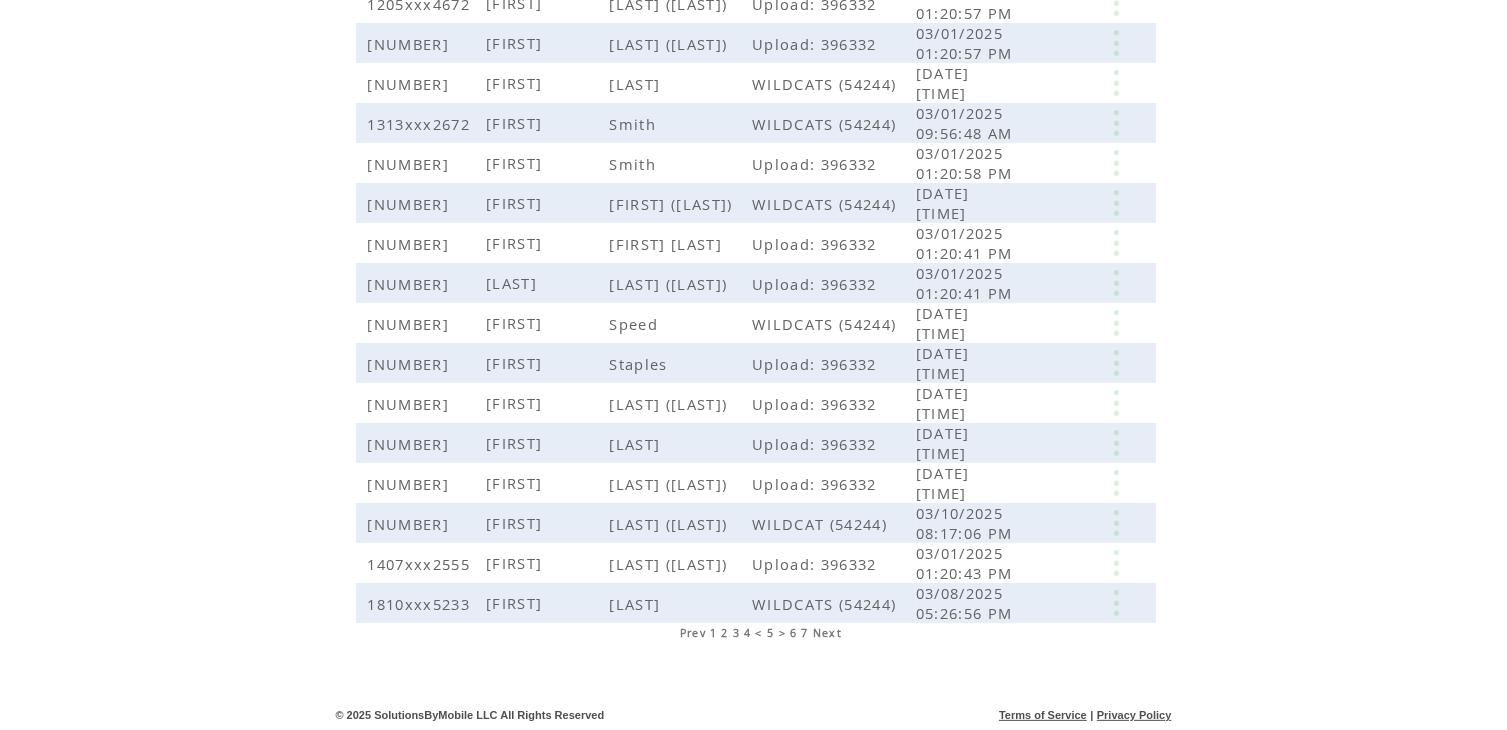 click on "4" at bounding box center (747, 633) 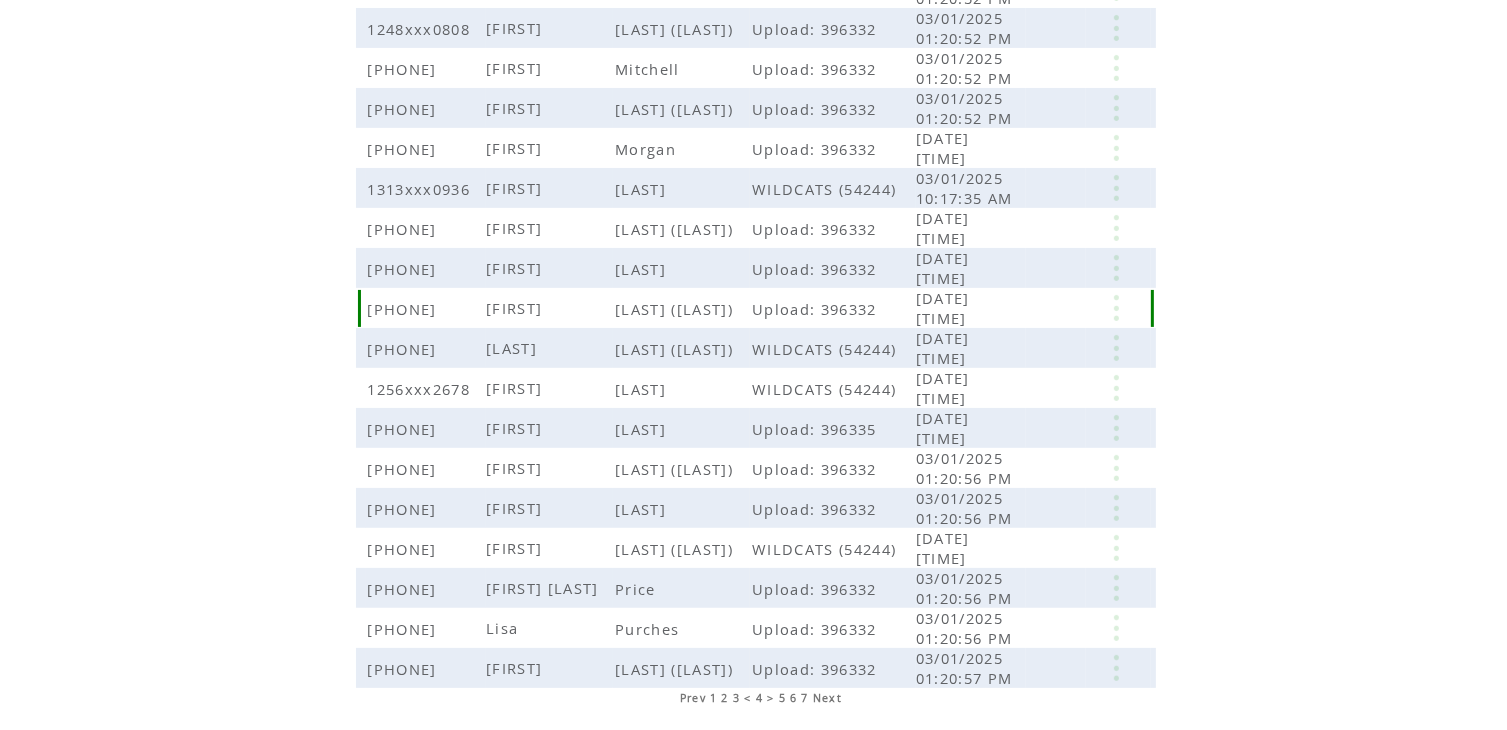 scroll, scrollTop: 328, scrollLeft: 0, axis: vertical 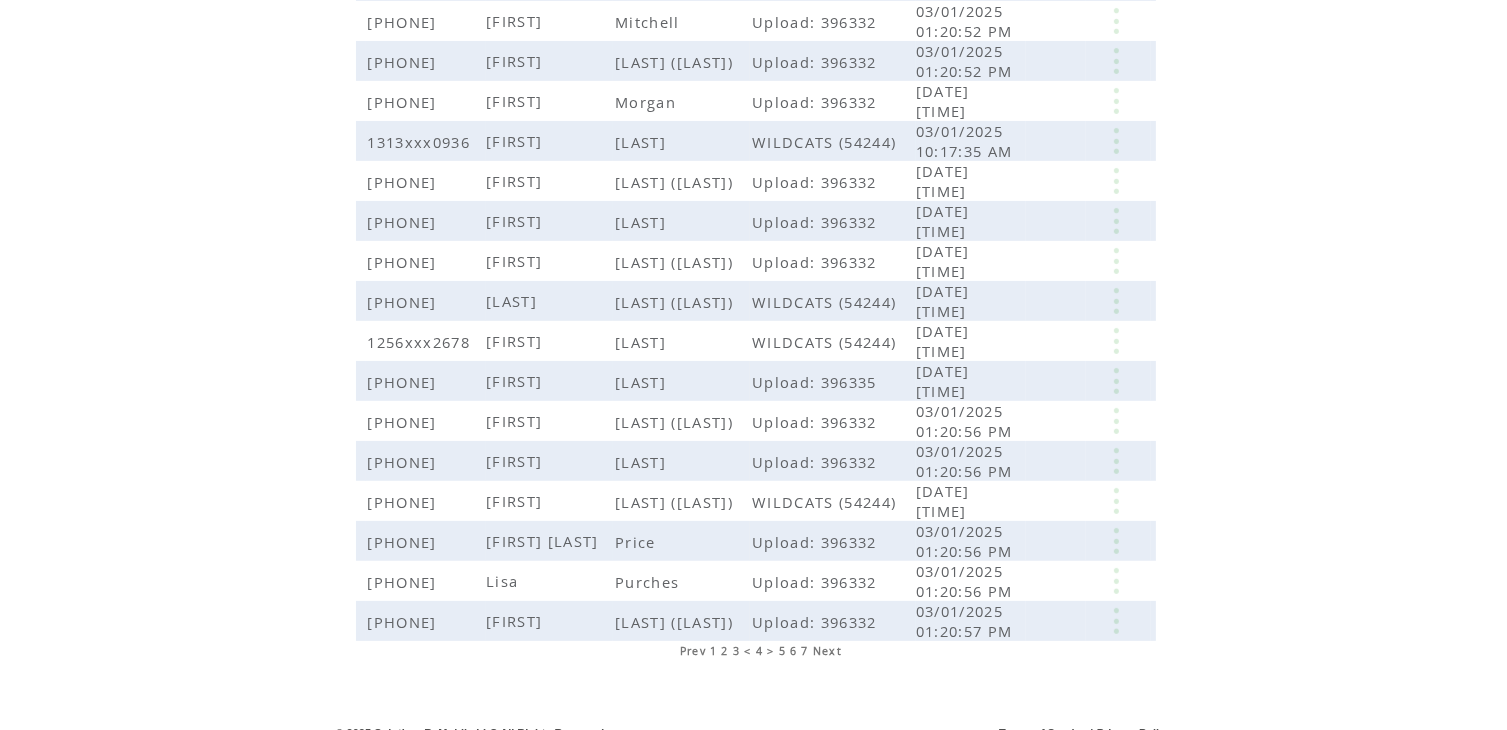 click on "3" at bounding box center [736, 651] 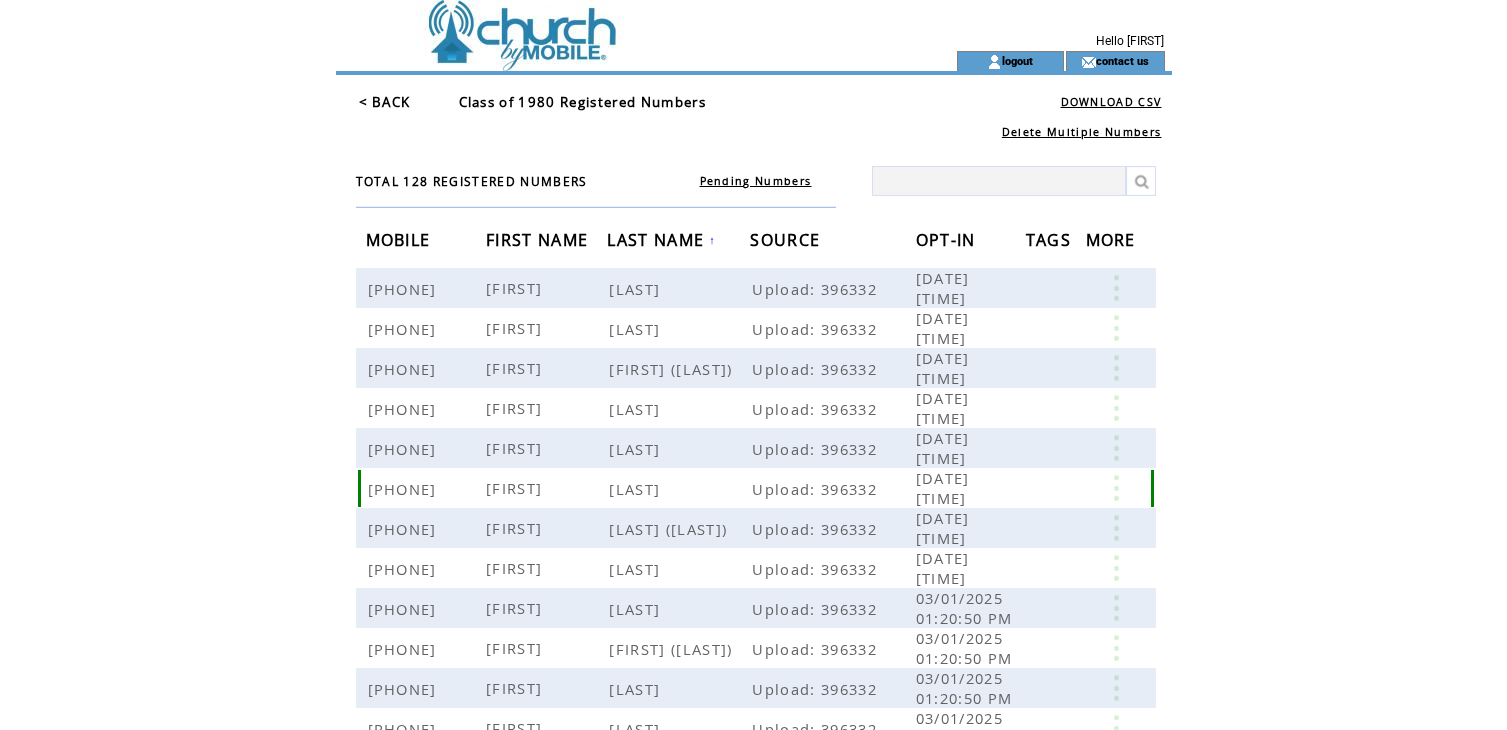 scroll, scrollTop: 0, scrollLeft: 0, axis: both 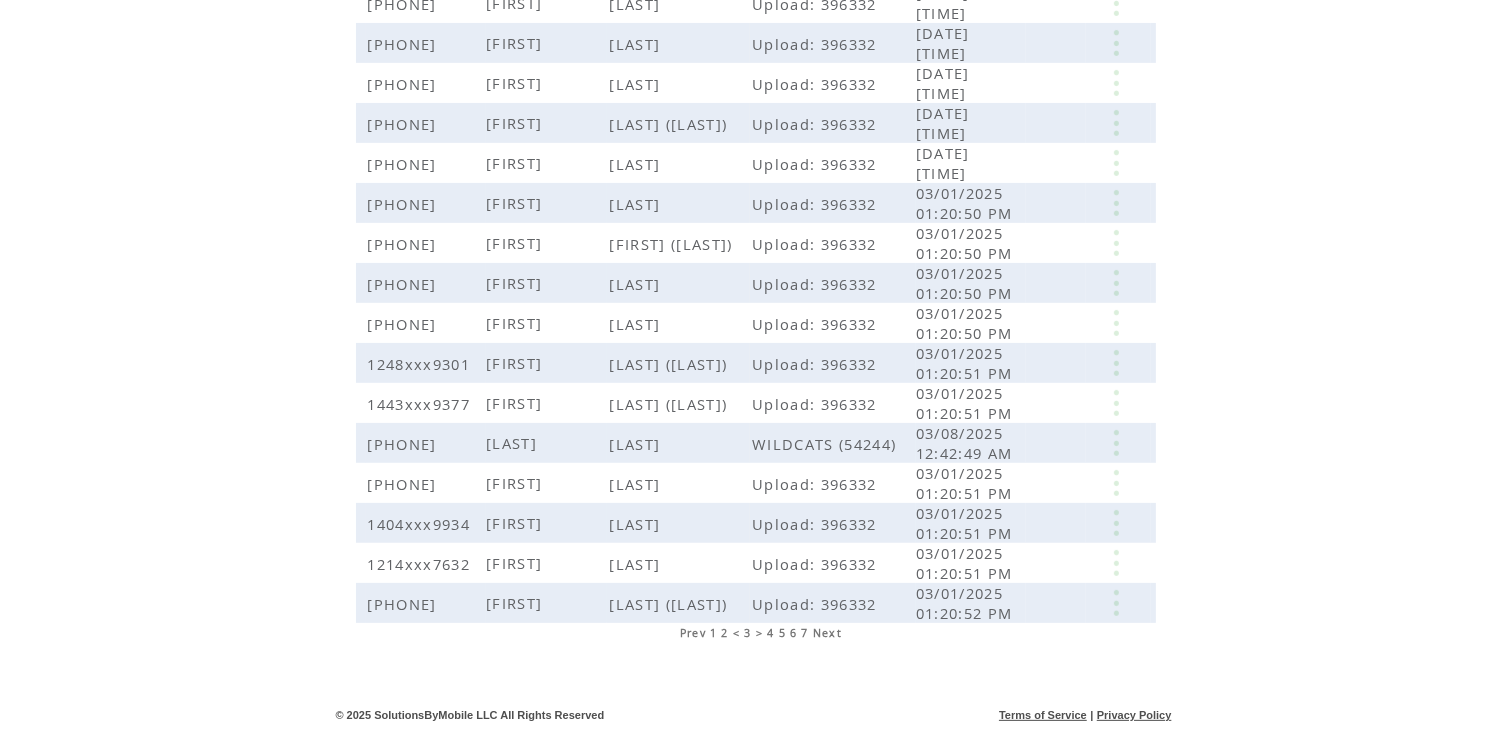 click on "5" at bounding box center (782, 633) 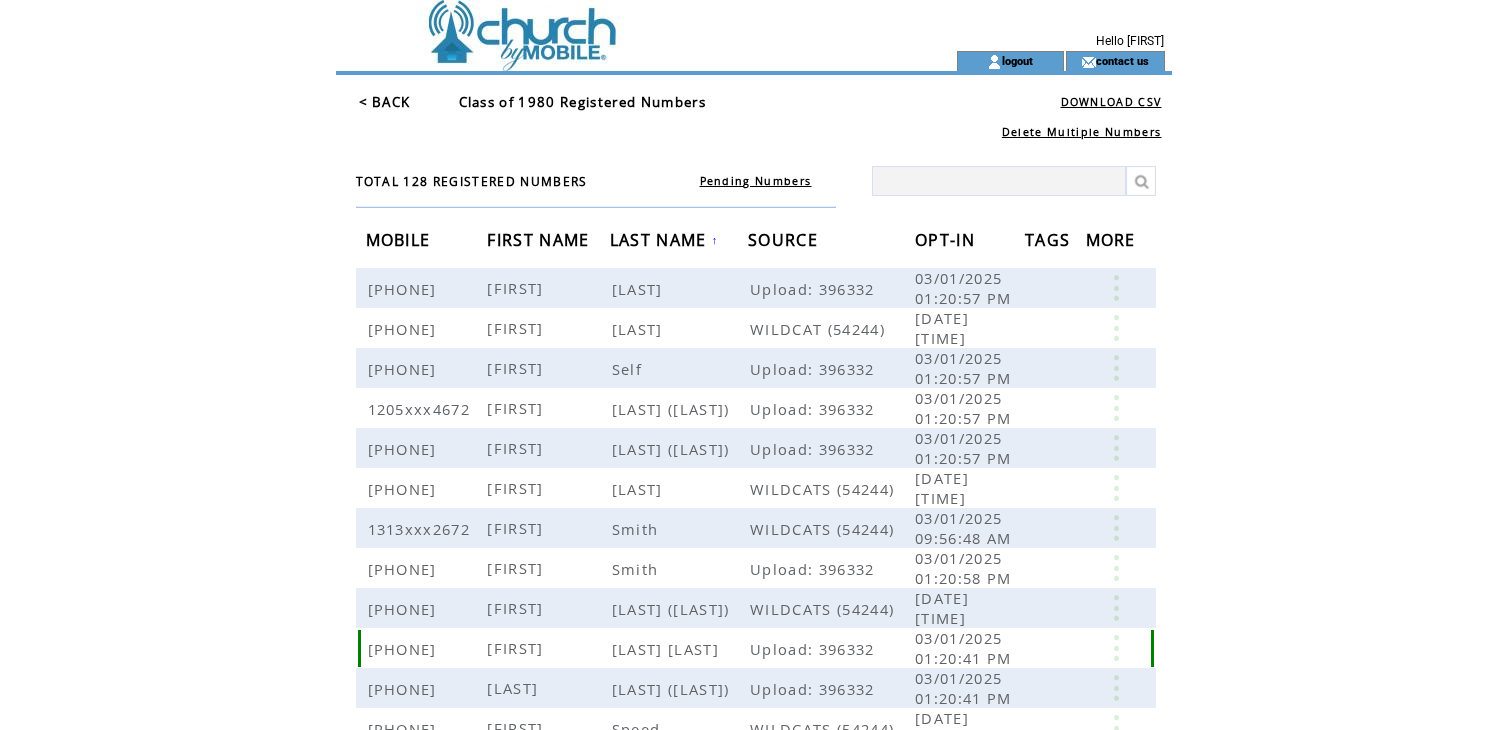 scroll, scrollTop: 0, scrollLeft: 0, axis: both 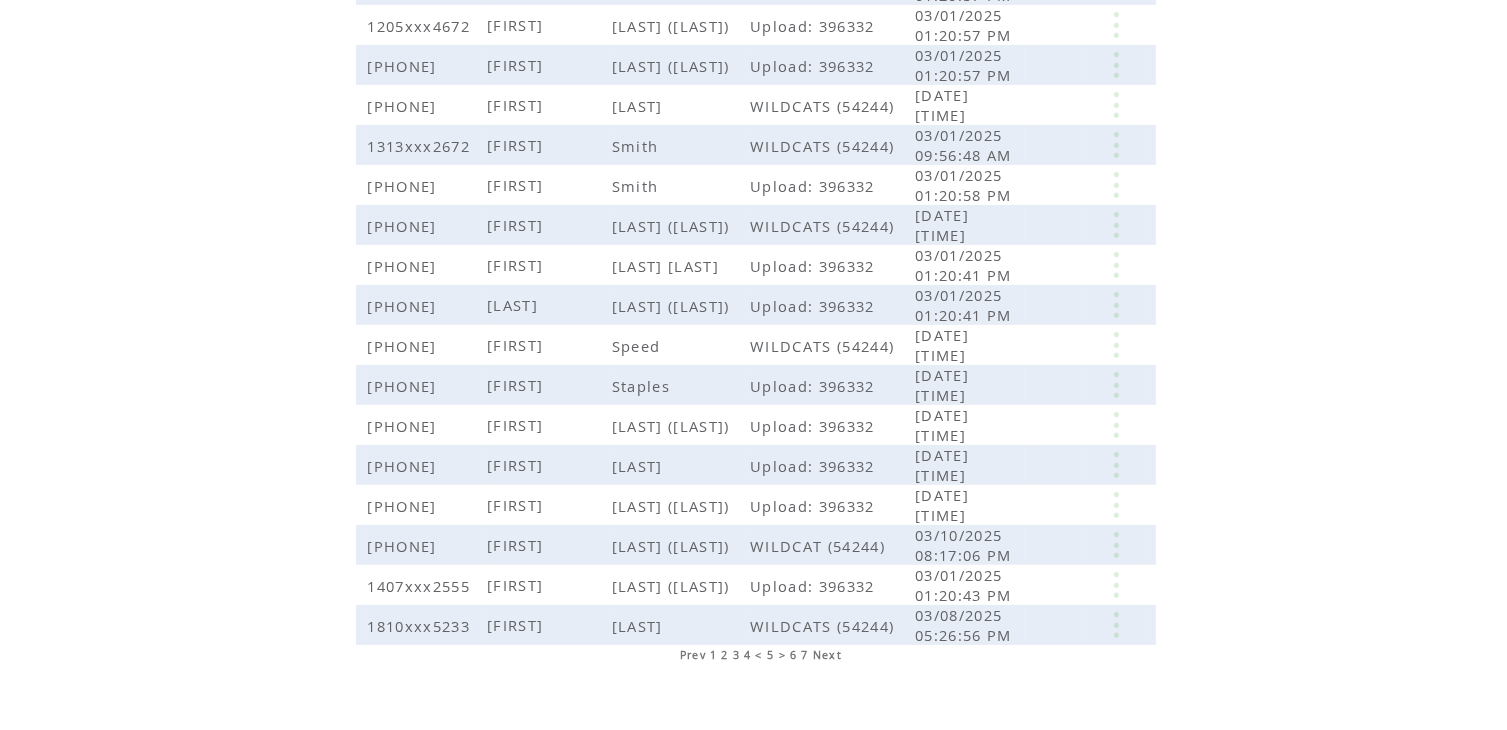 click on "6" at bounding box center (793, 655) 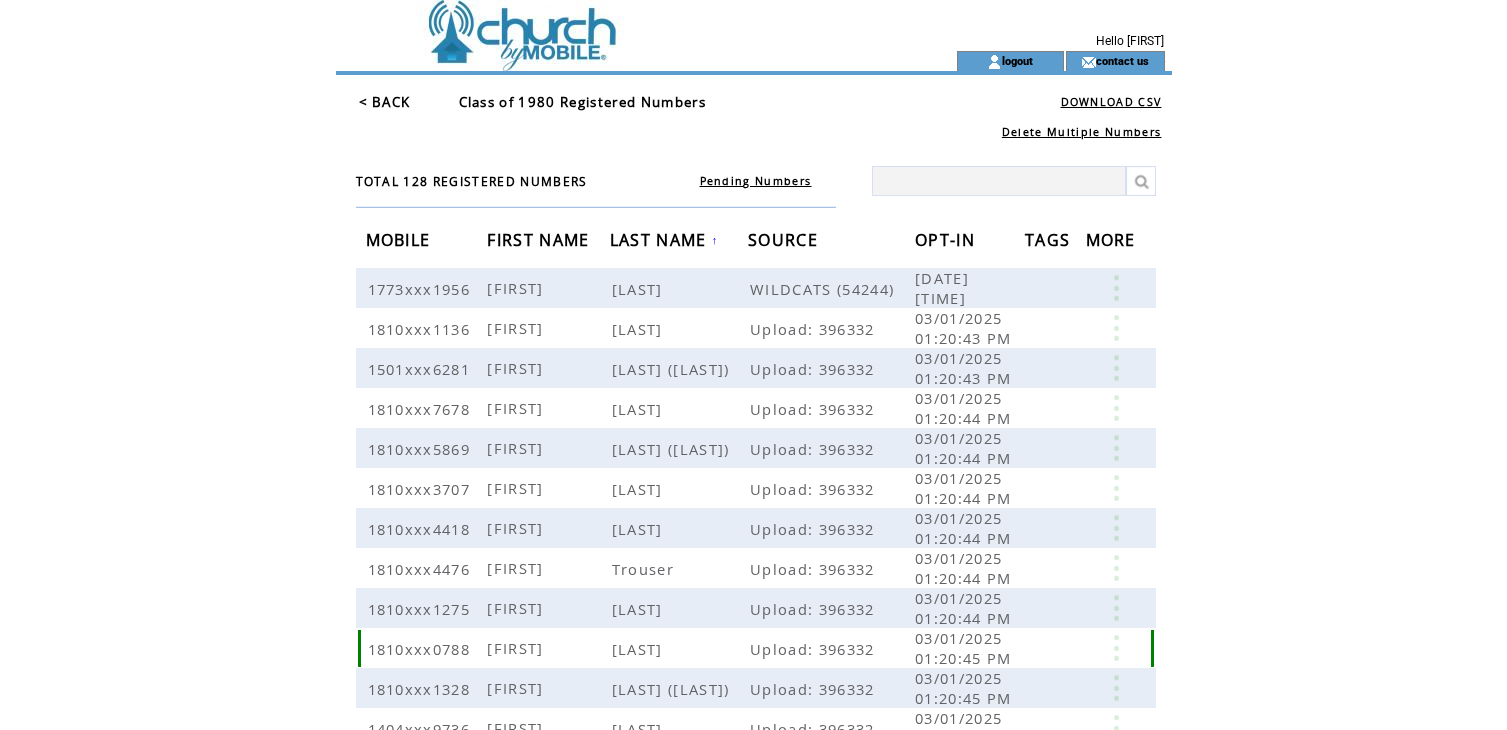 scroll, scrollTop: 0, scrollLeft: 0, axis: both 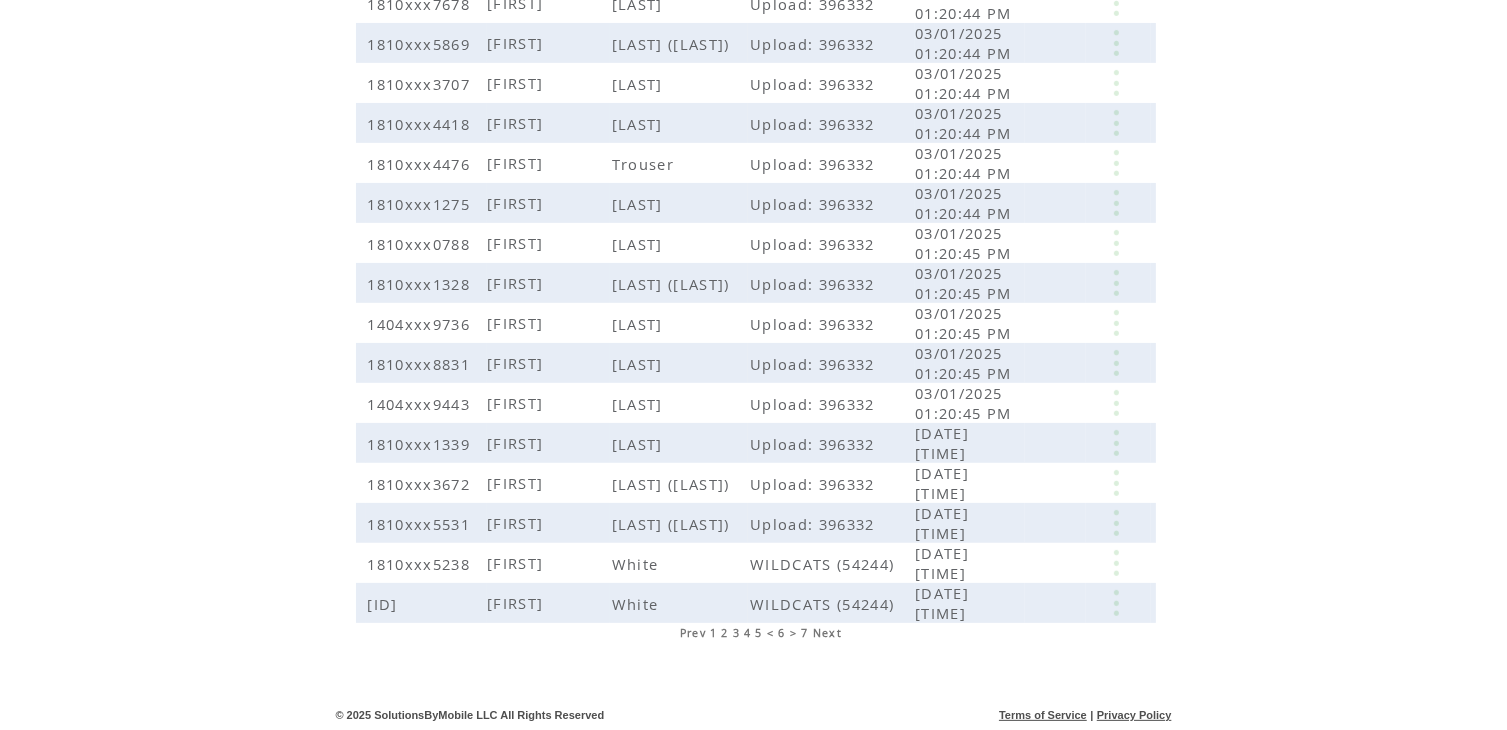 click on "7" at bounding box center [805, 633] 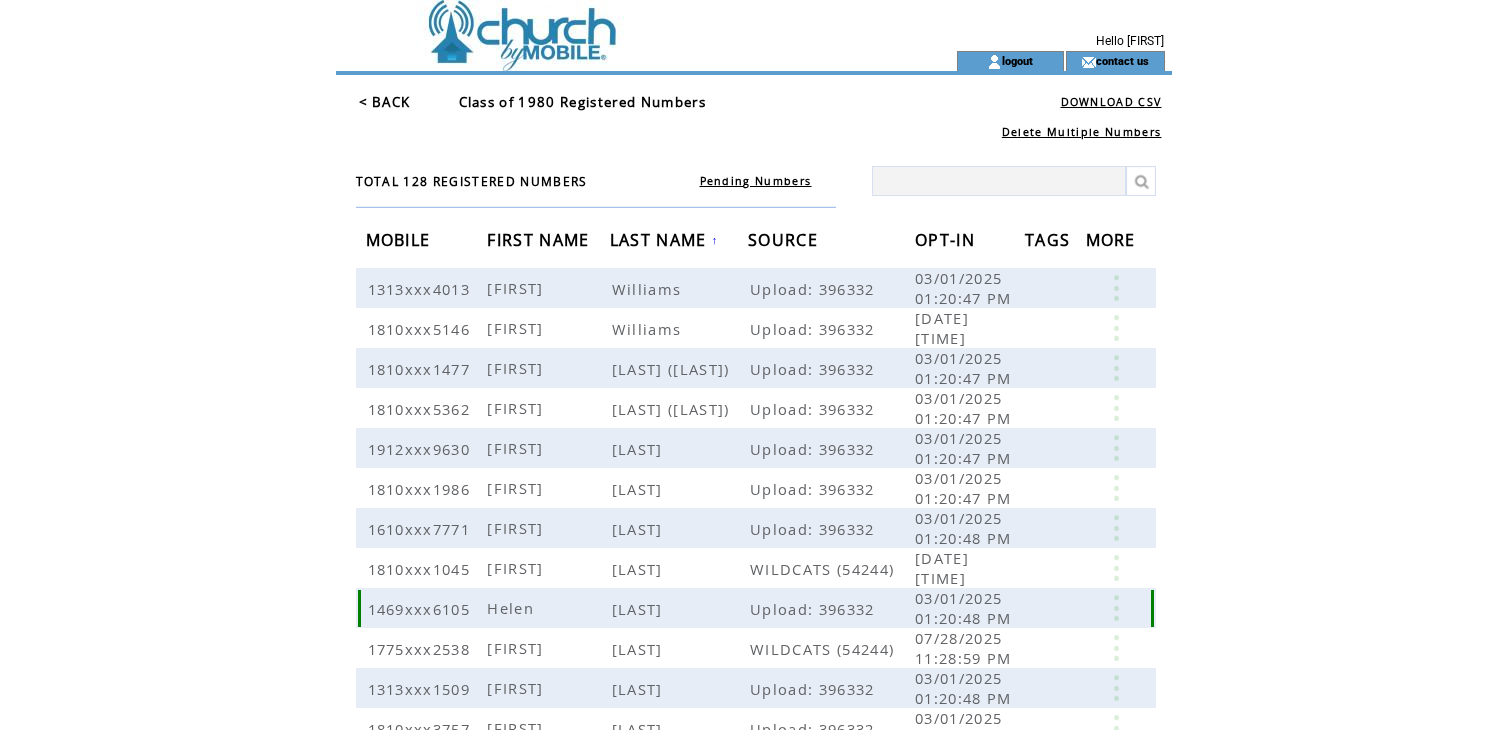 scroll, scrollTop: 0, scrollLeft: 0, axis: both 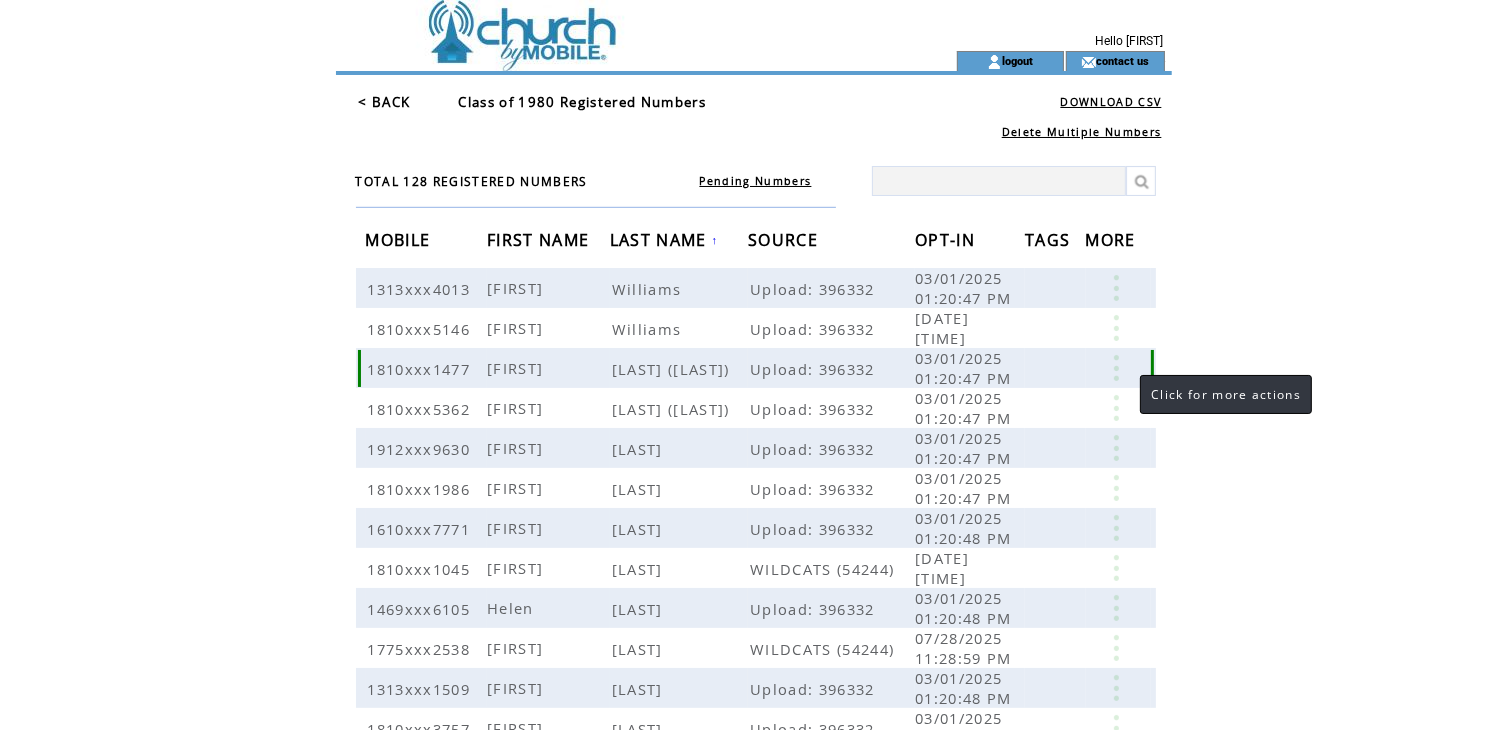 click at bounding box center (1116, 368) 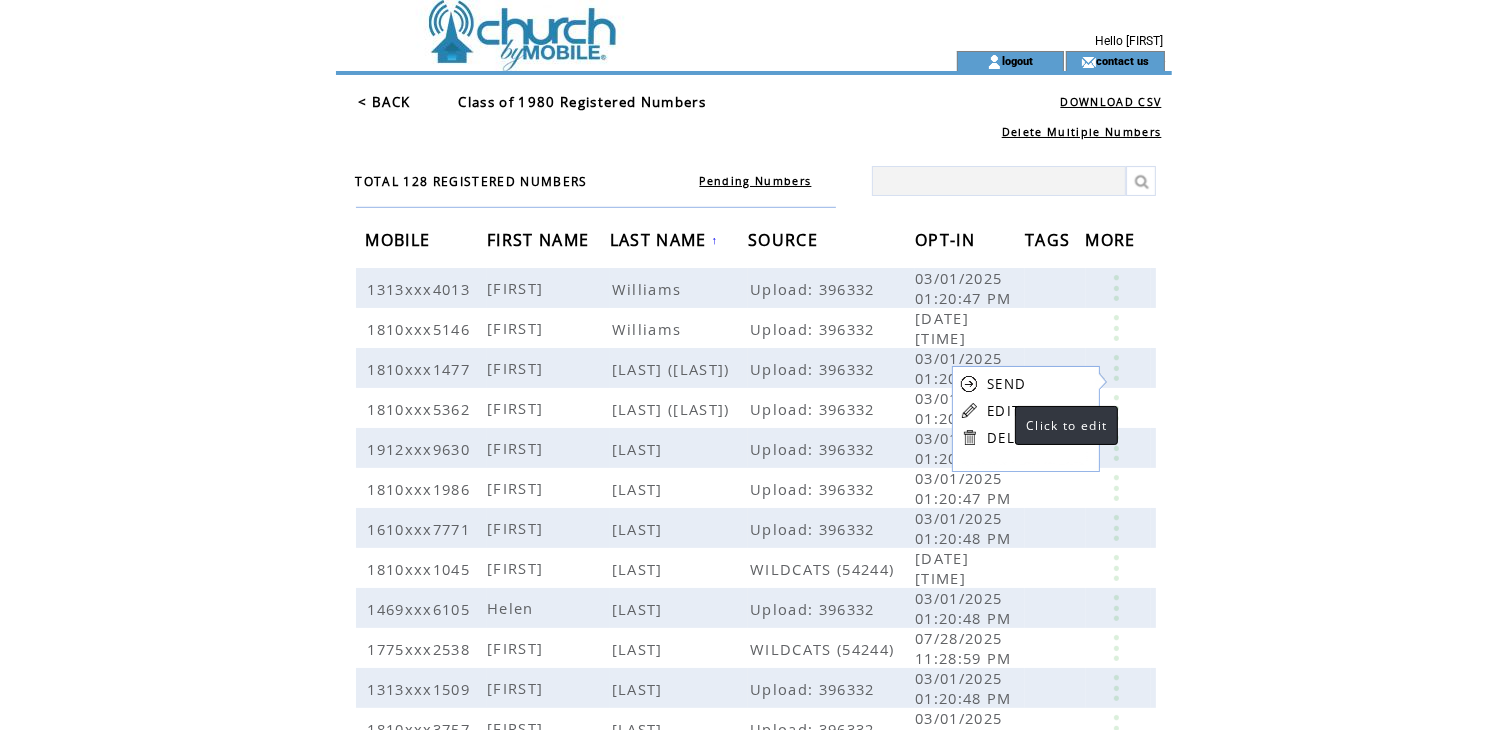 click on "EDIT" at bounding box center (1003, 411) 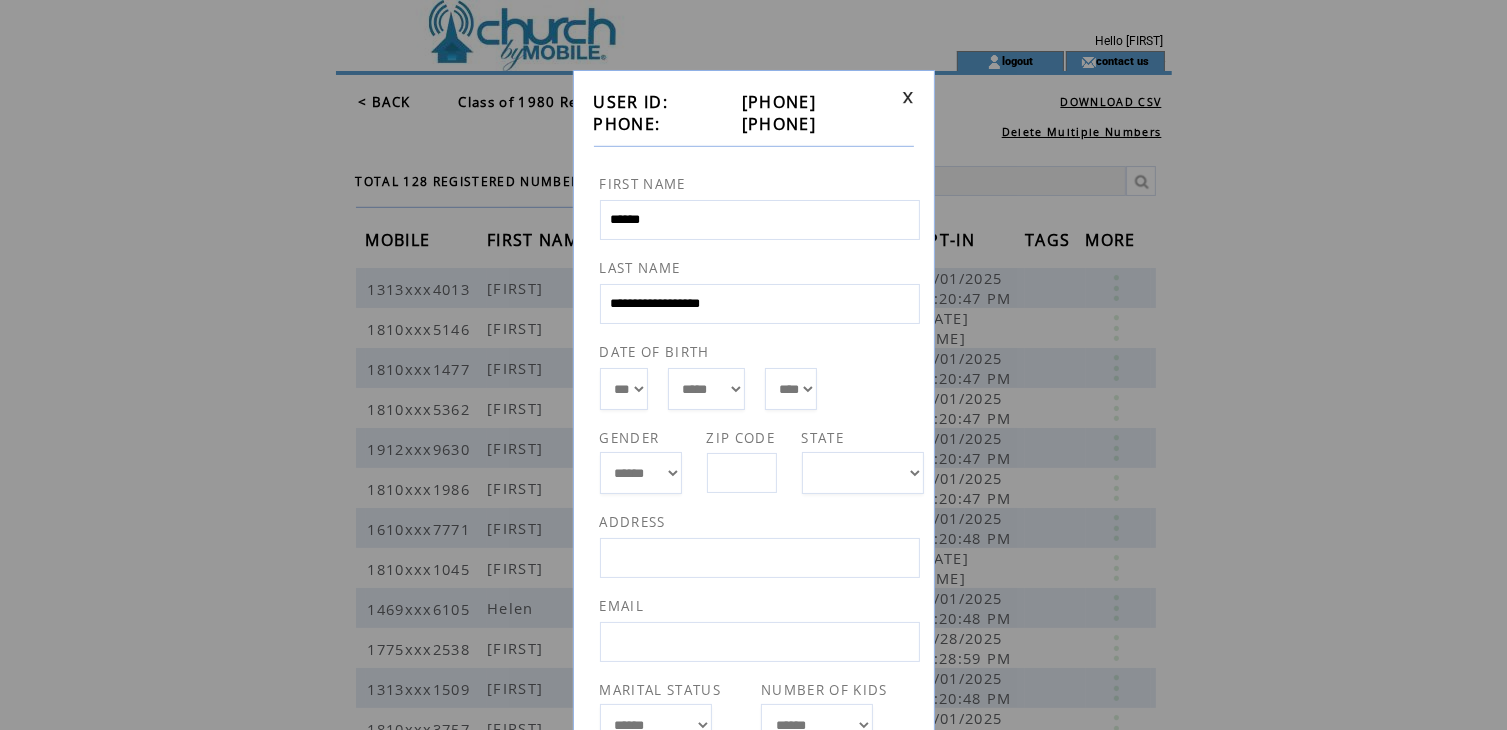 click at bounding box center (908, 97) 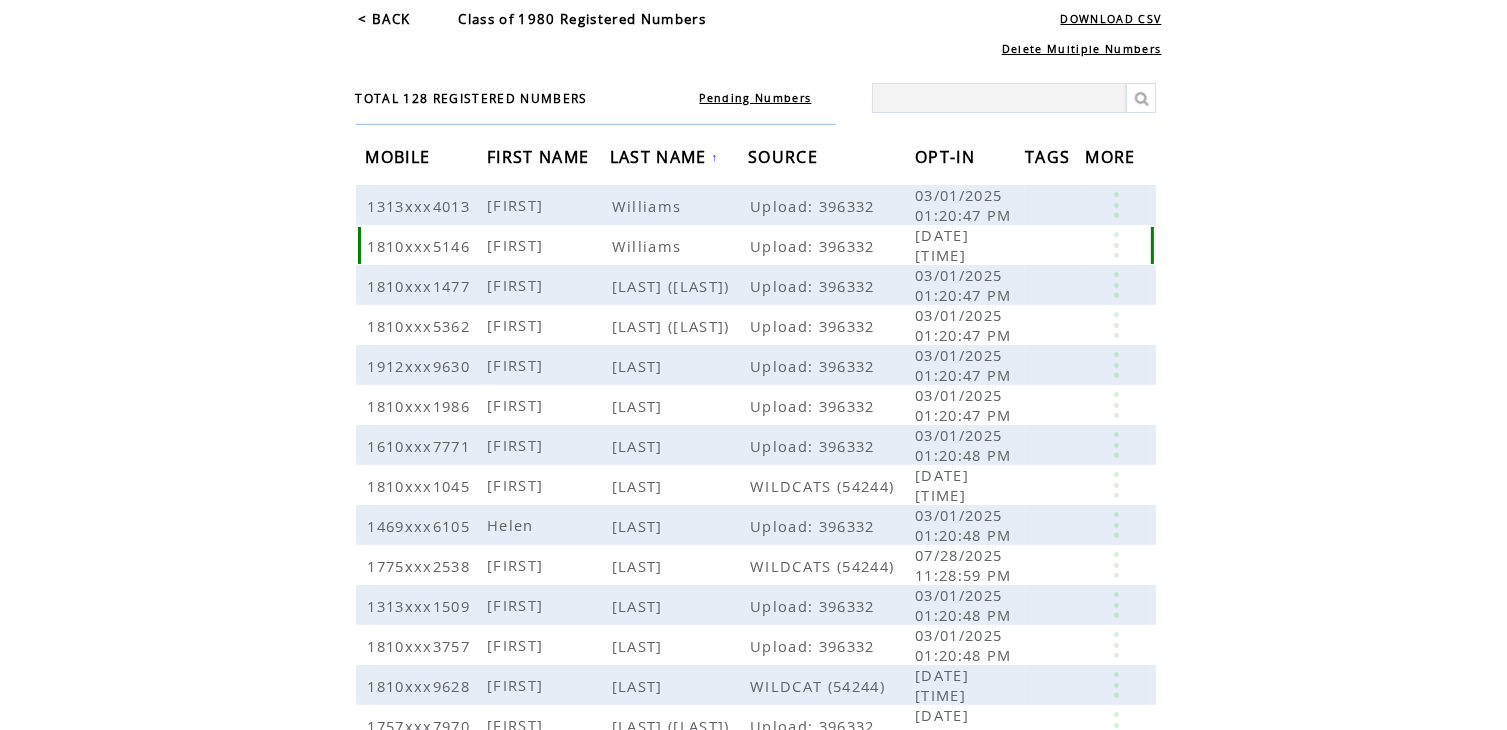 scroll, scrollTop: 223, scrollLeft: 0, axis: vertical 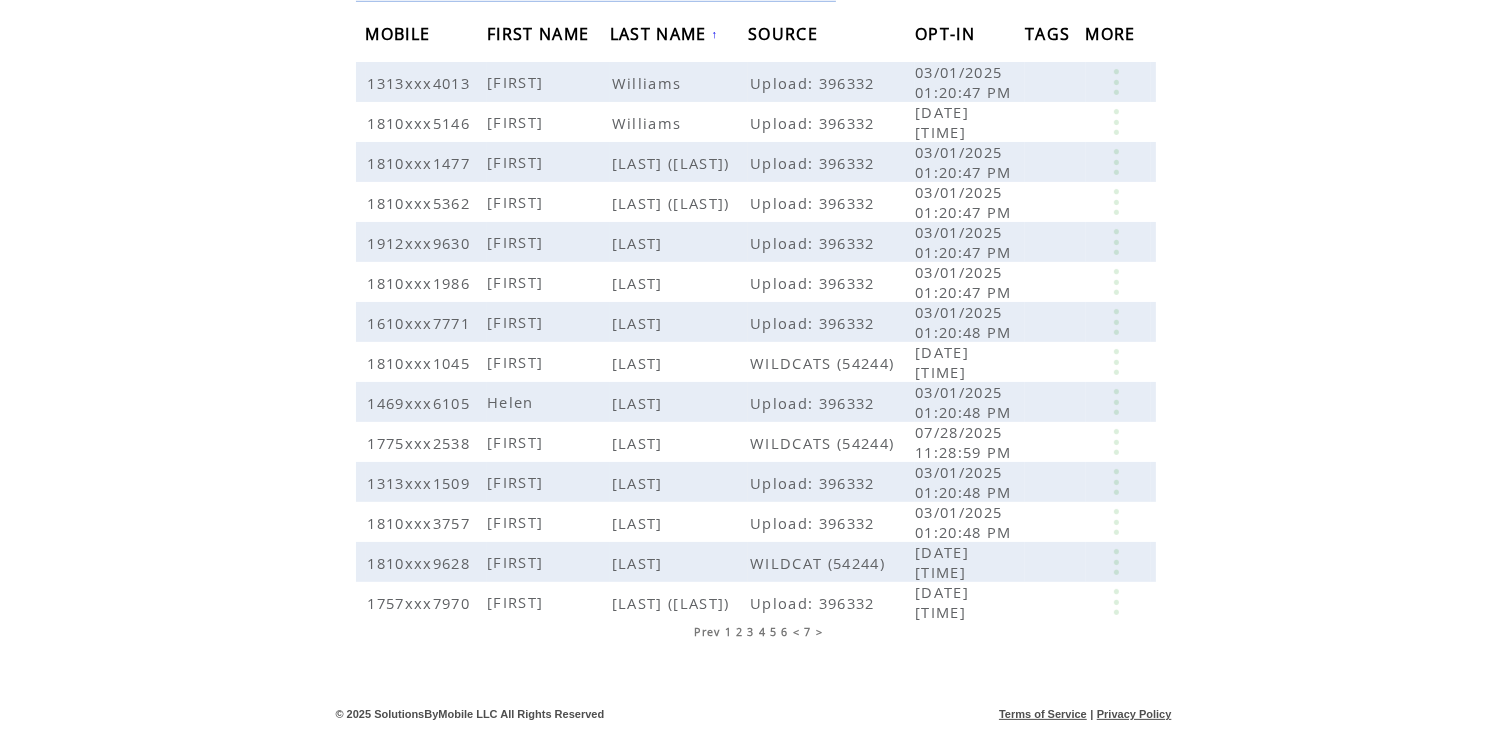 click on "5" at bounding box center [773, 632] 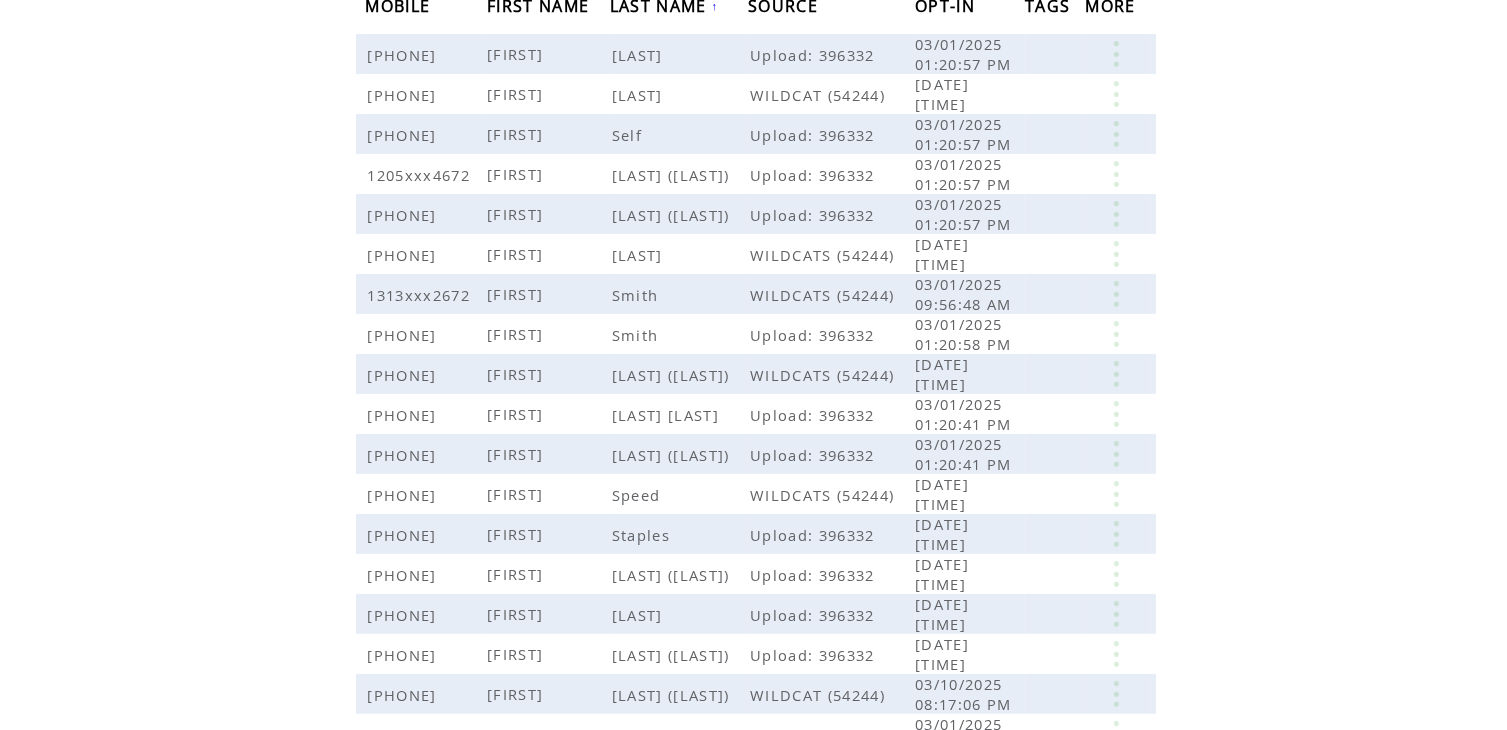 scroll, scrollTop: 405, scrollLeft: 0, axis: vertical 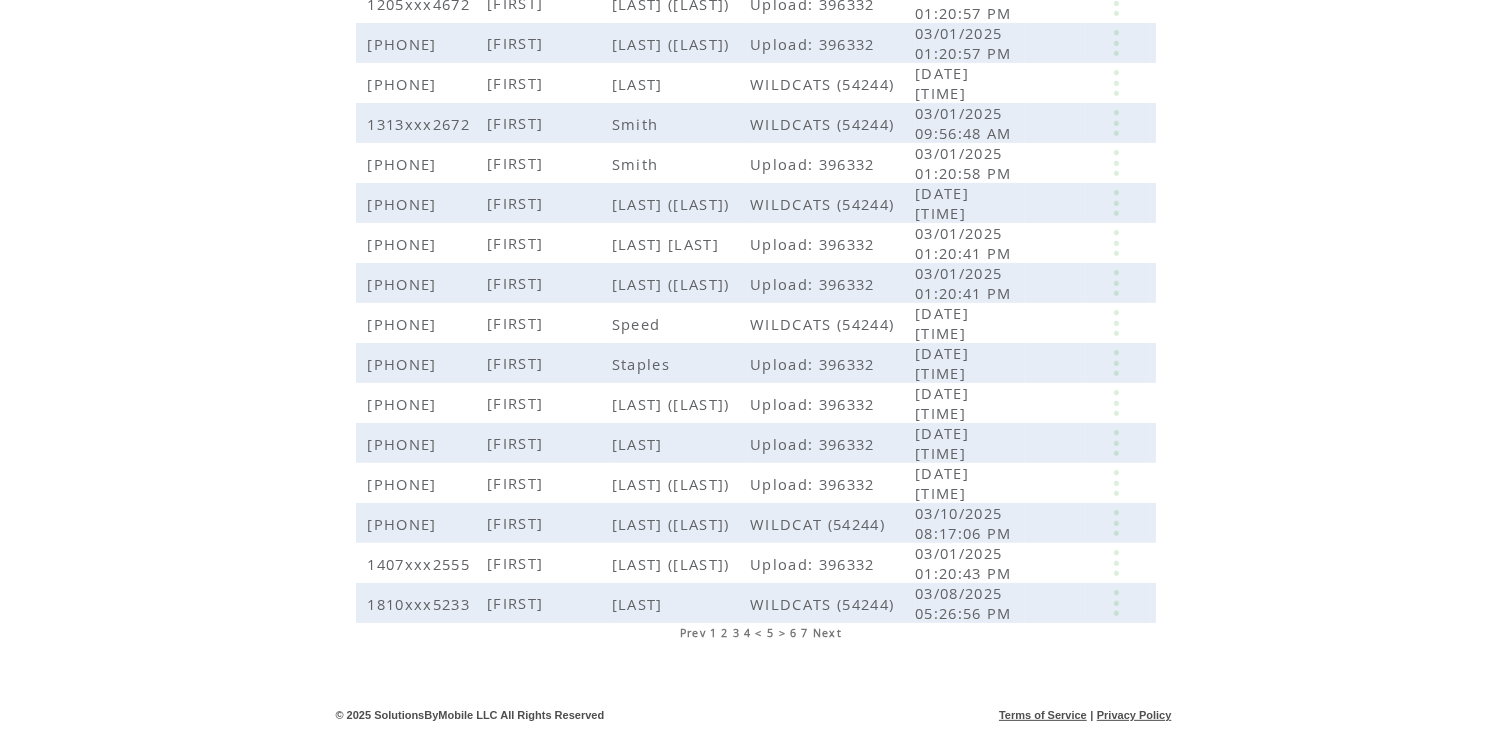 click on "4" at bounding box center [747, 633] 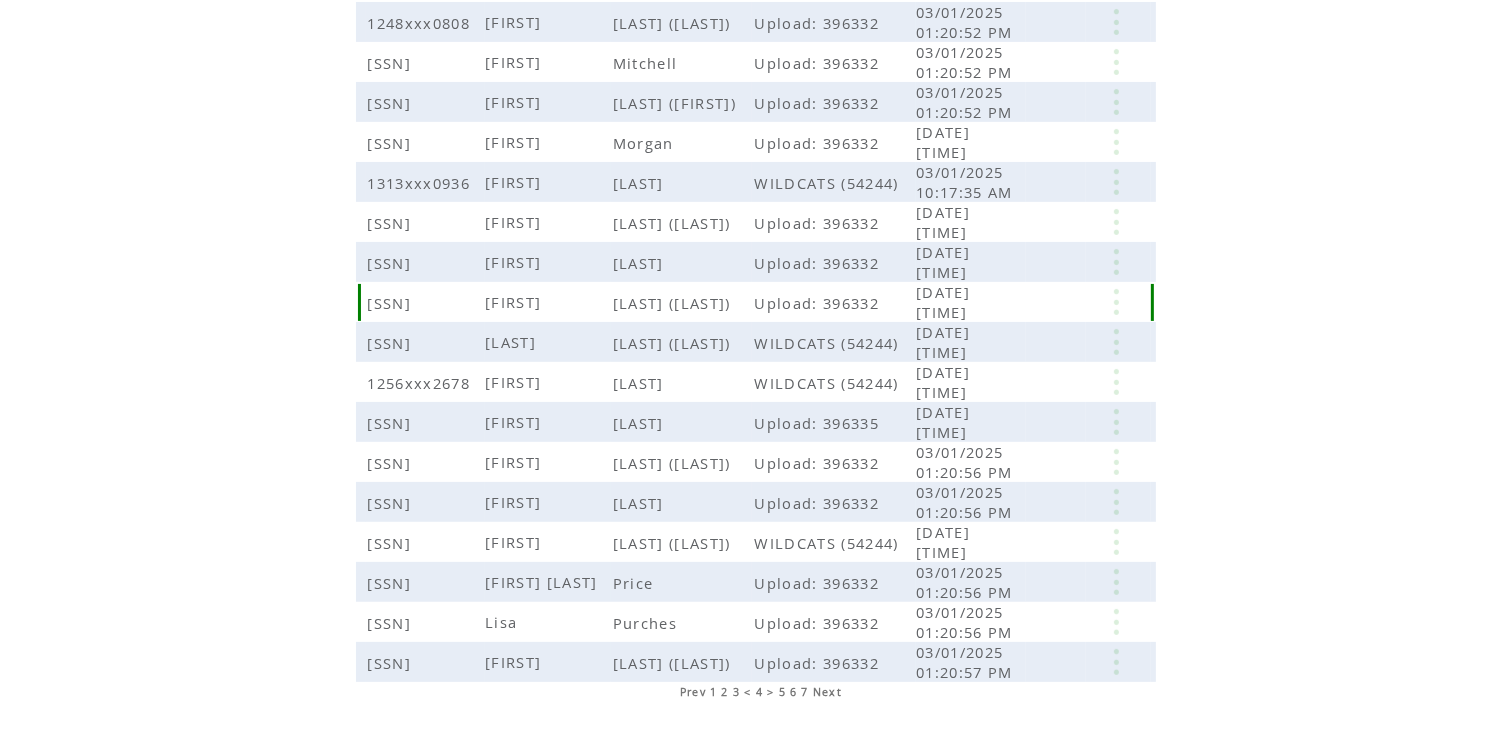 scroll, scrollTop: 364, scrollLeft: 0, axis: vertical 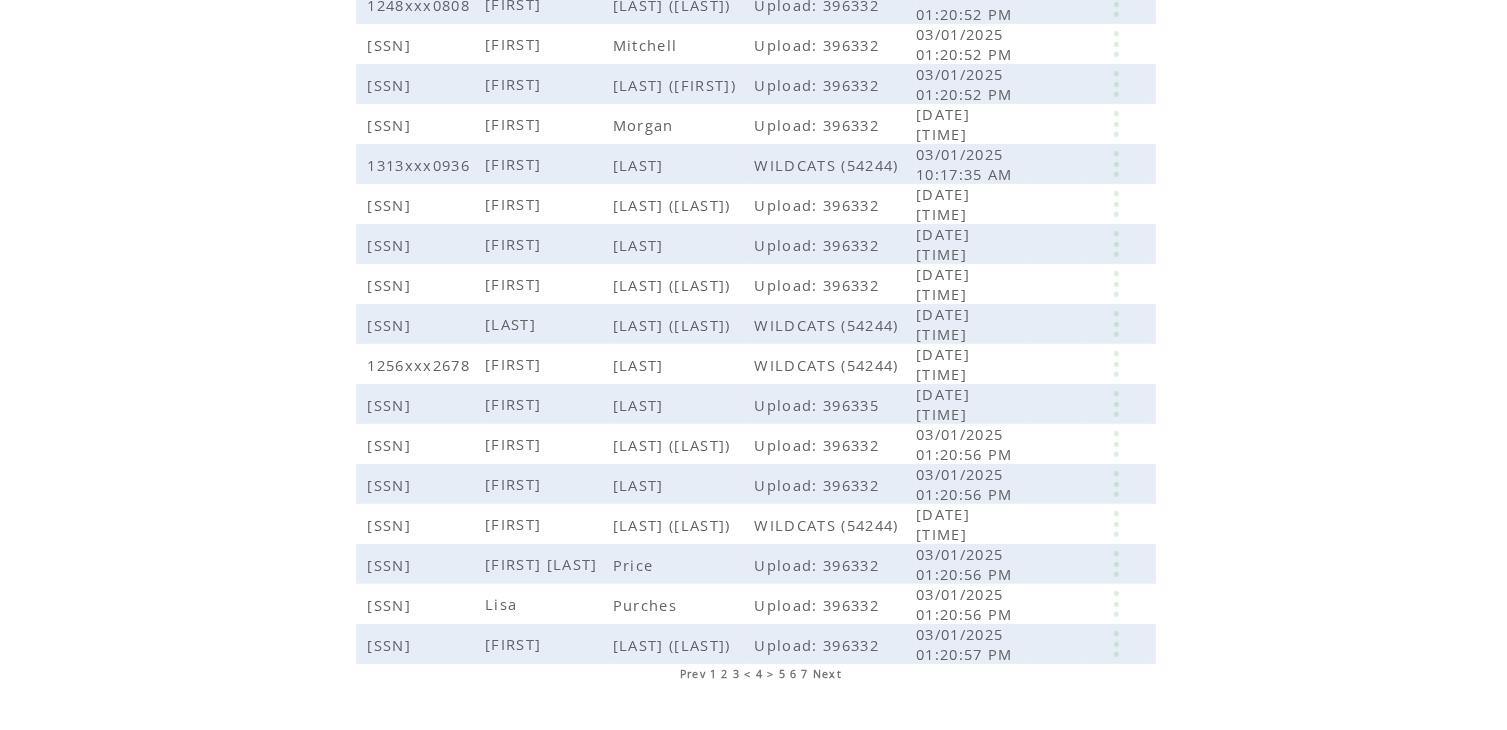 click on "3" at bounding box center [736, 674] 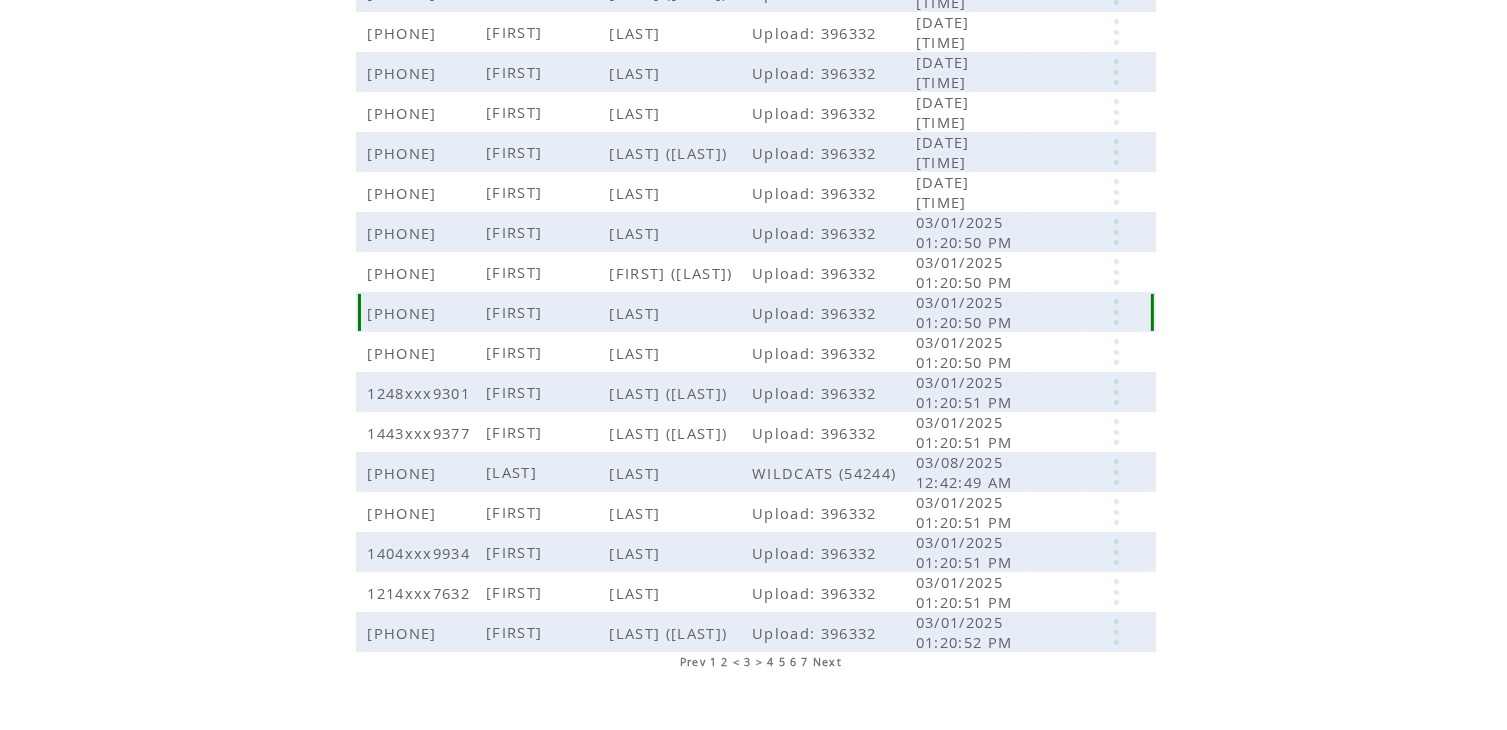 scroll, scrollTop: 389, scrollLeft: 0, axis: vertical 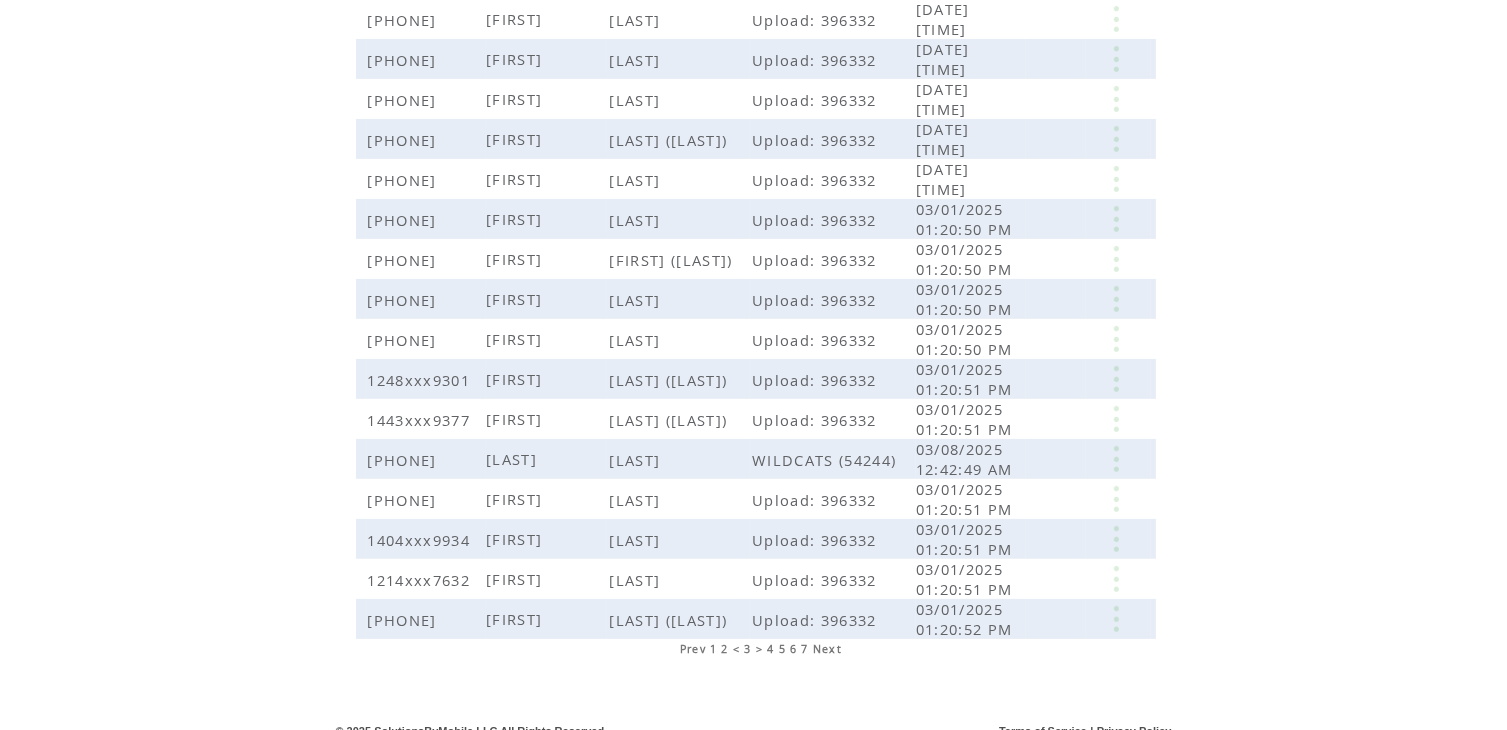 click on "5" at bounding box center [782, 649] 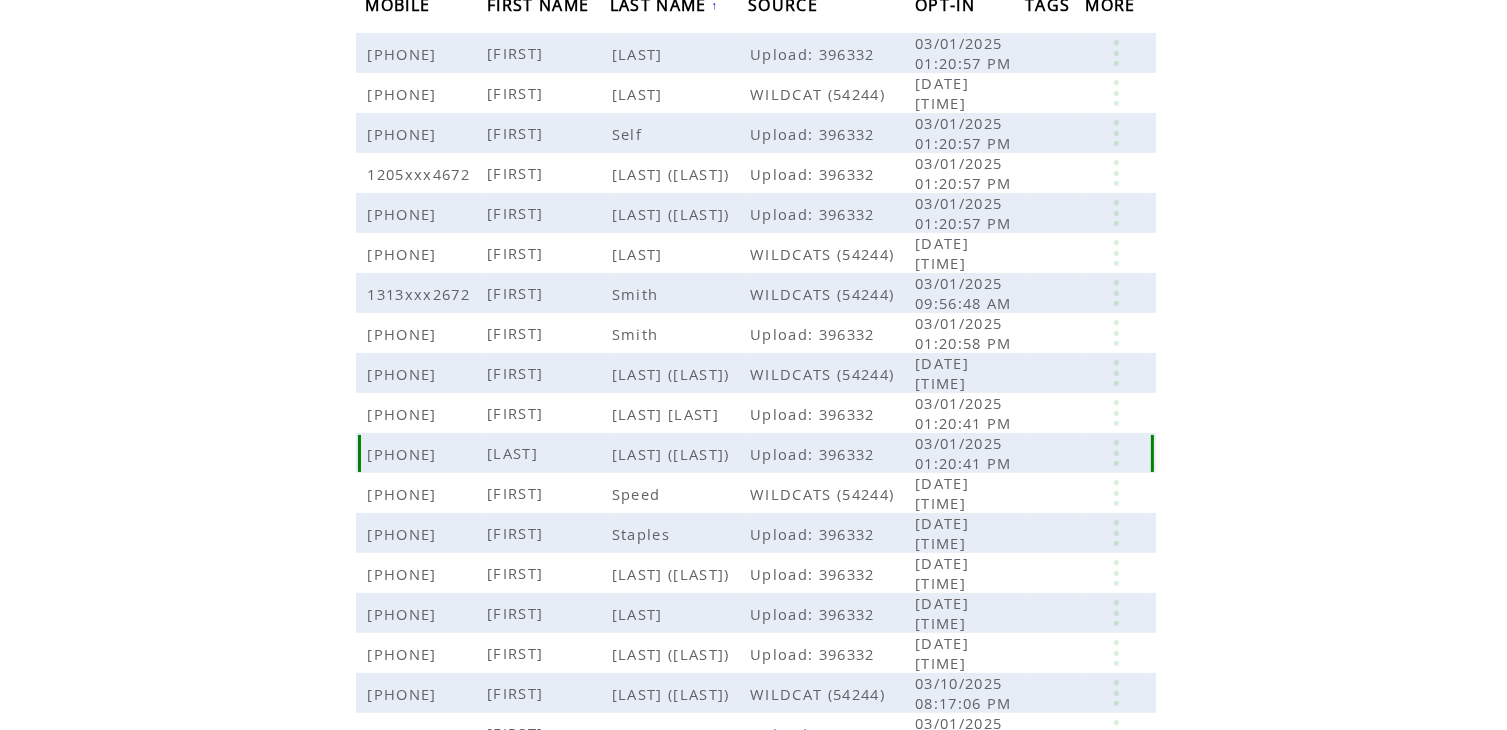 scroll, scrollTop: 236, scrollLeft: 0, axis: vertical 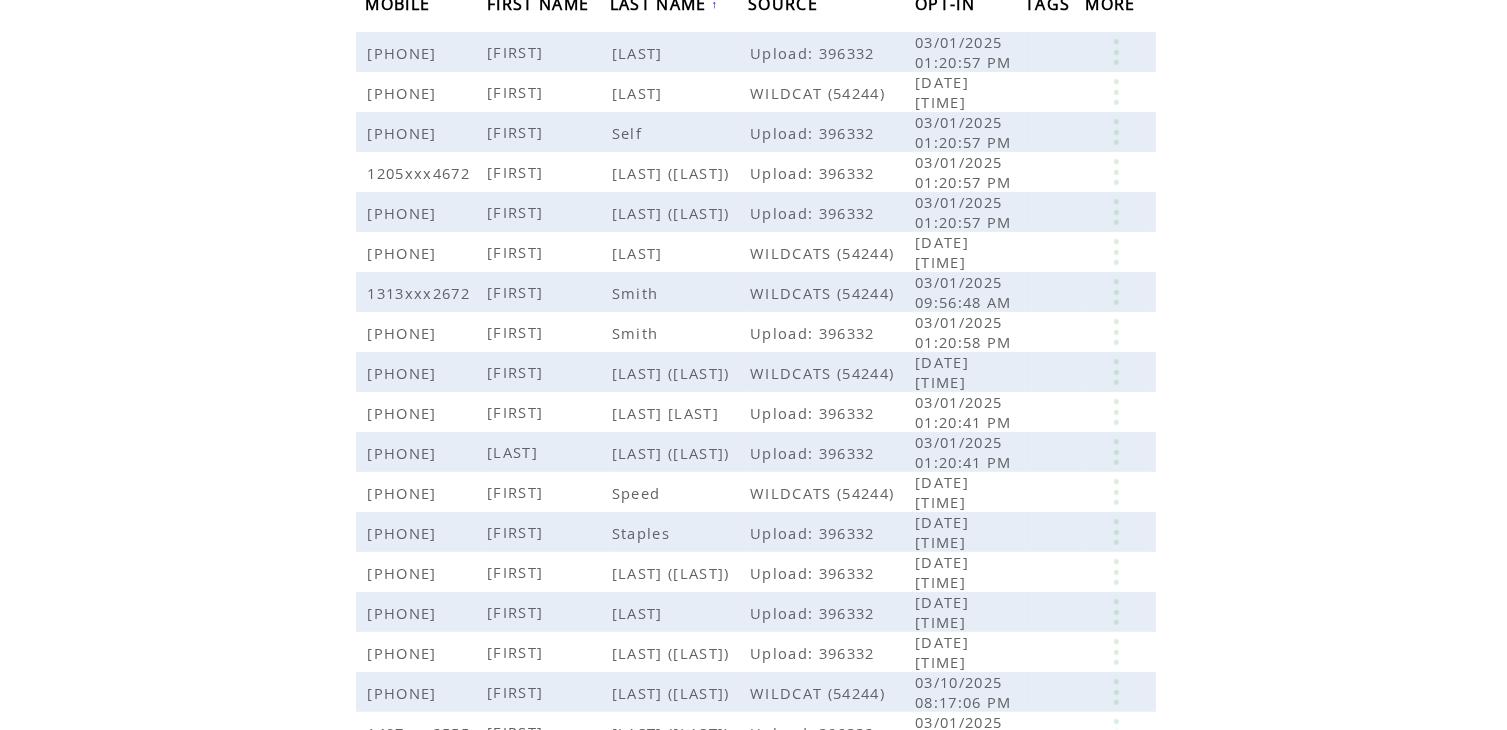 click on "**********" 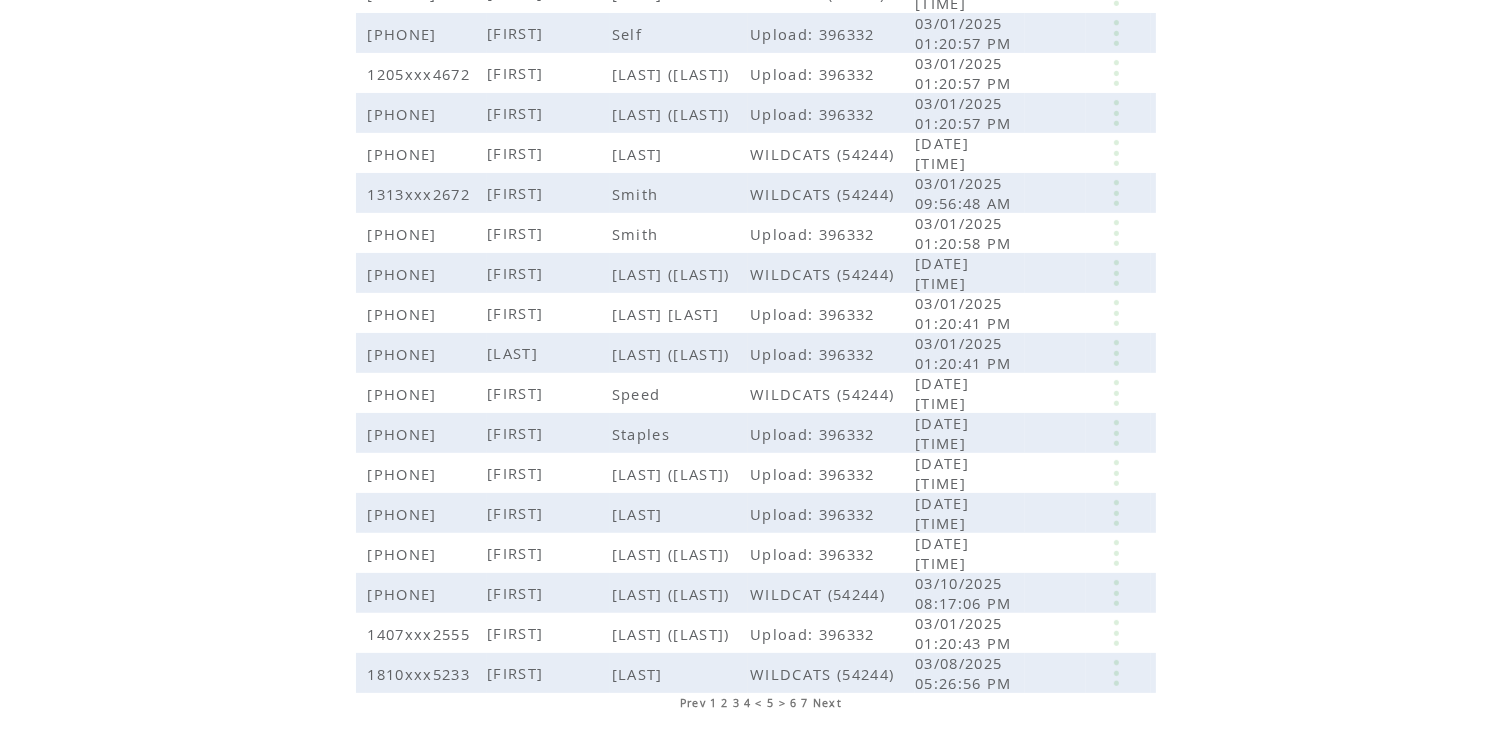 scroll, scrollTop: 405, scrollLeft: 0, axis: vertical 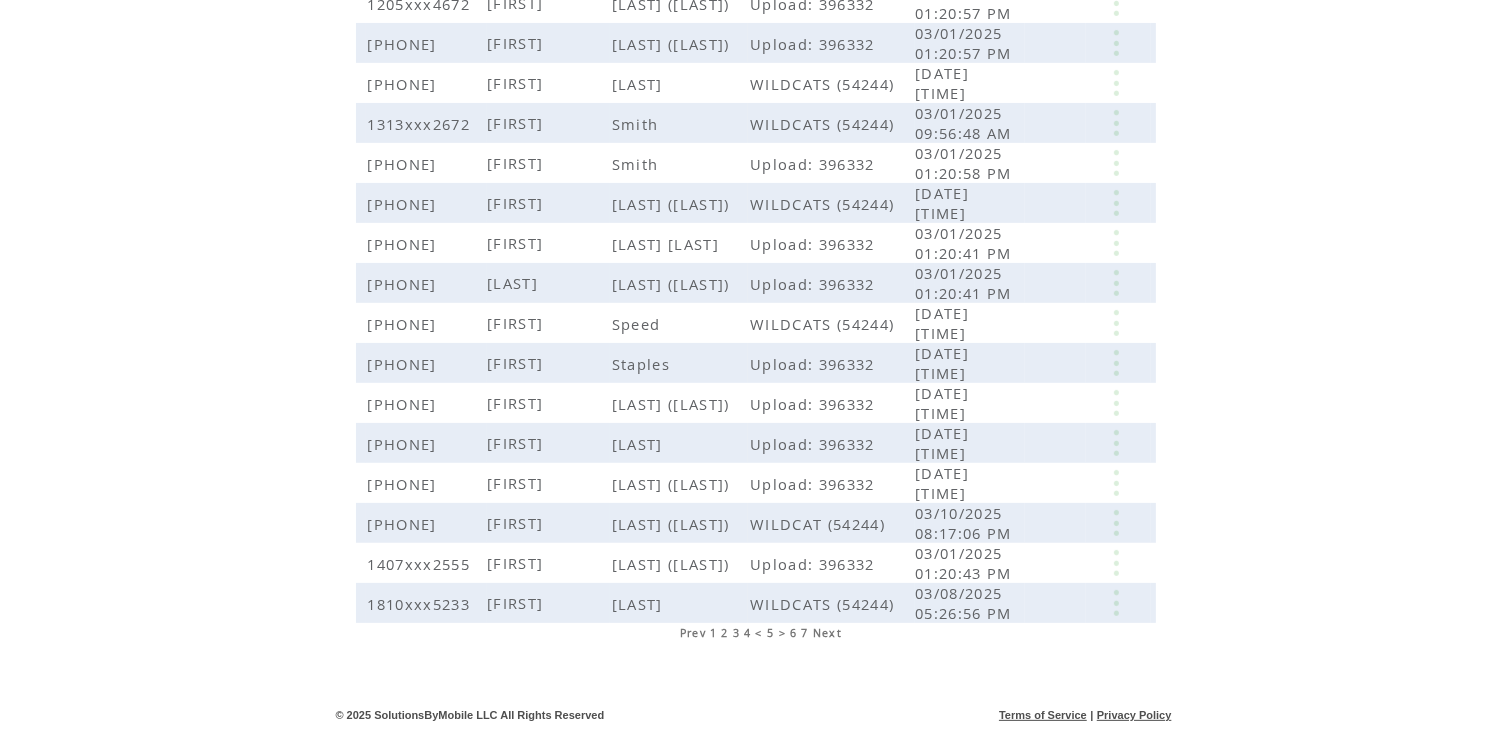 click on "3" at bounding box center (736, 633) 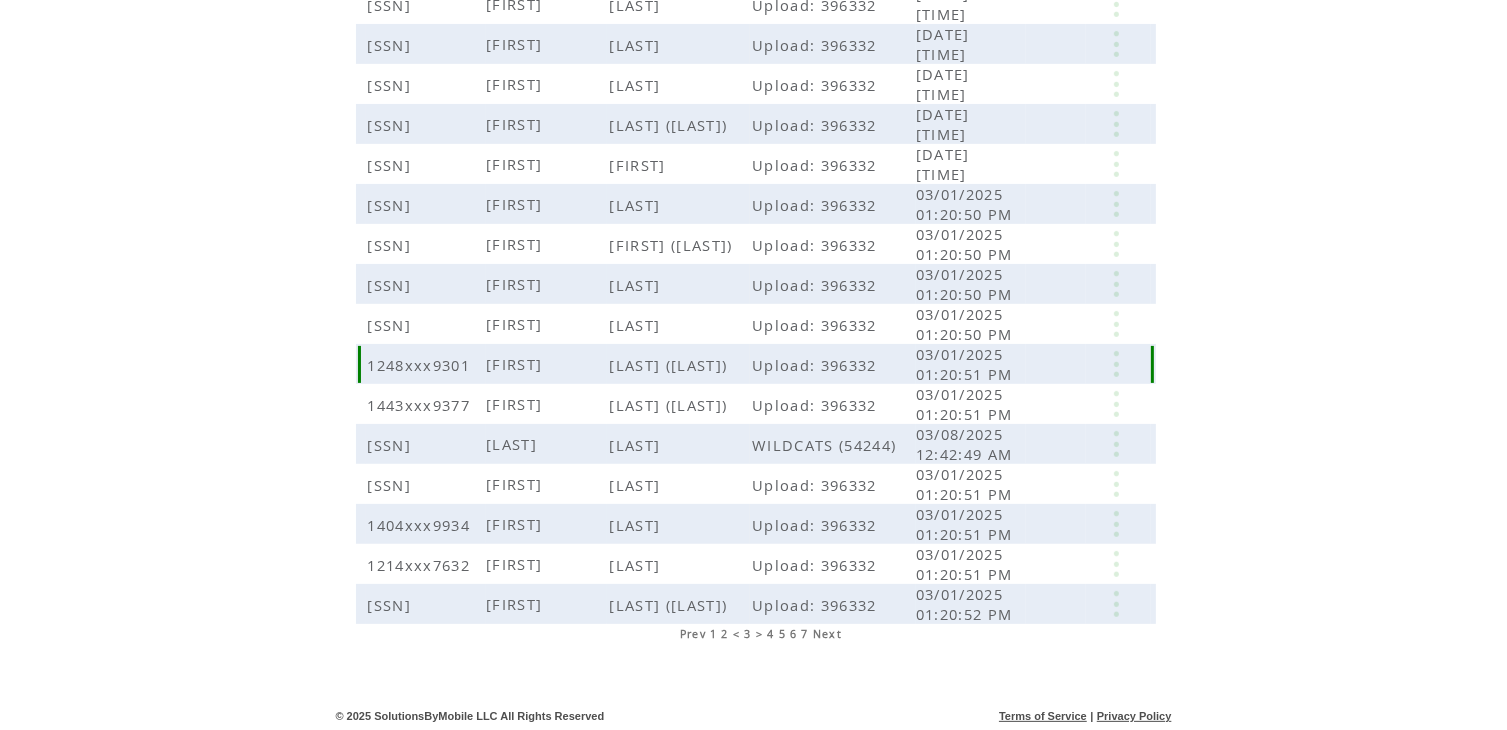 scroll, scrollTop: 405, scrollLeft: 0, axis: vertical 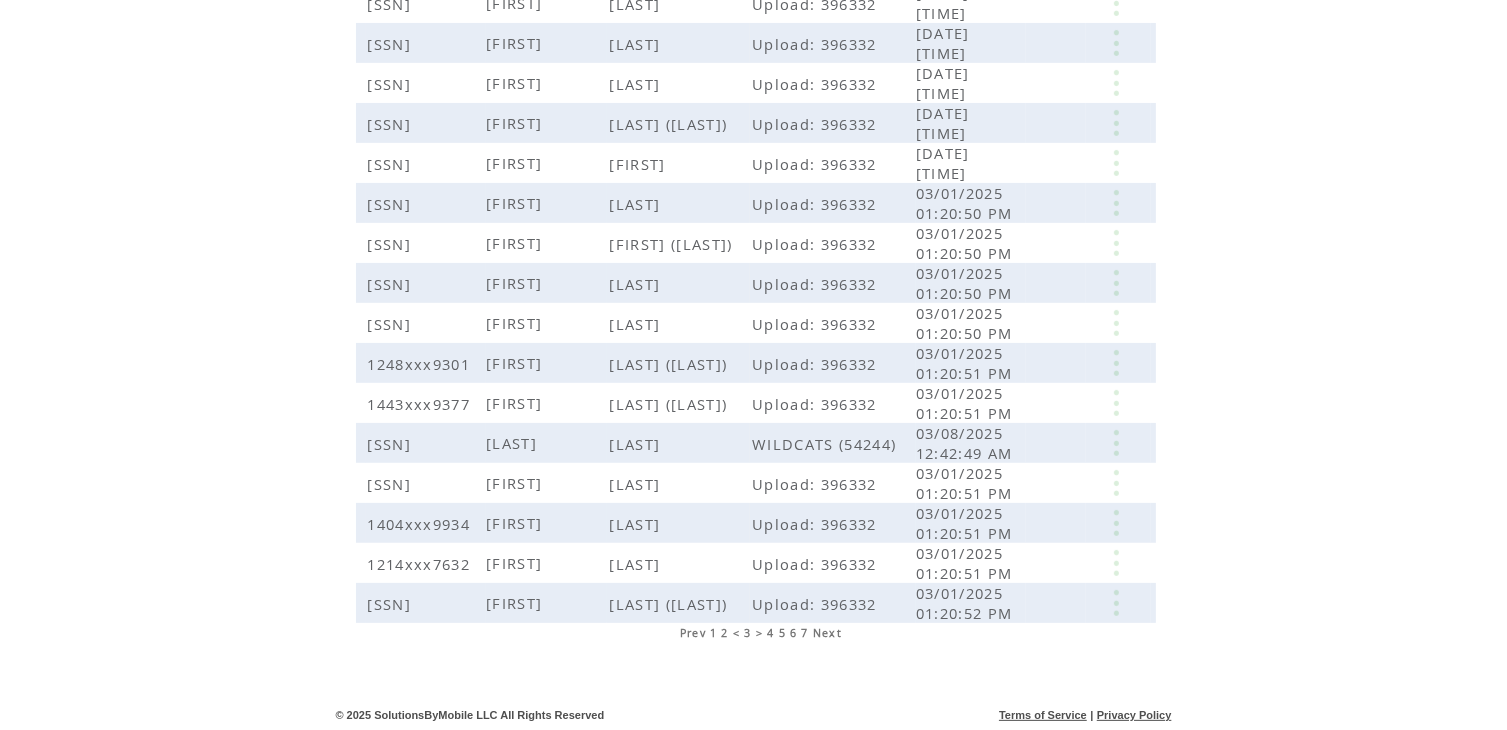 click on "2" at bounding box center (724, 633) 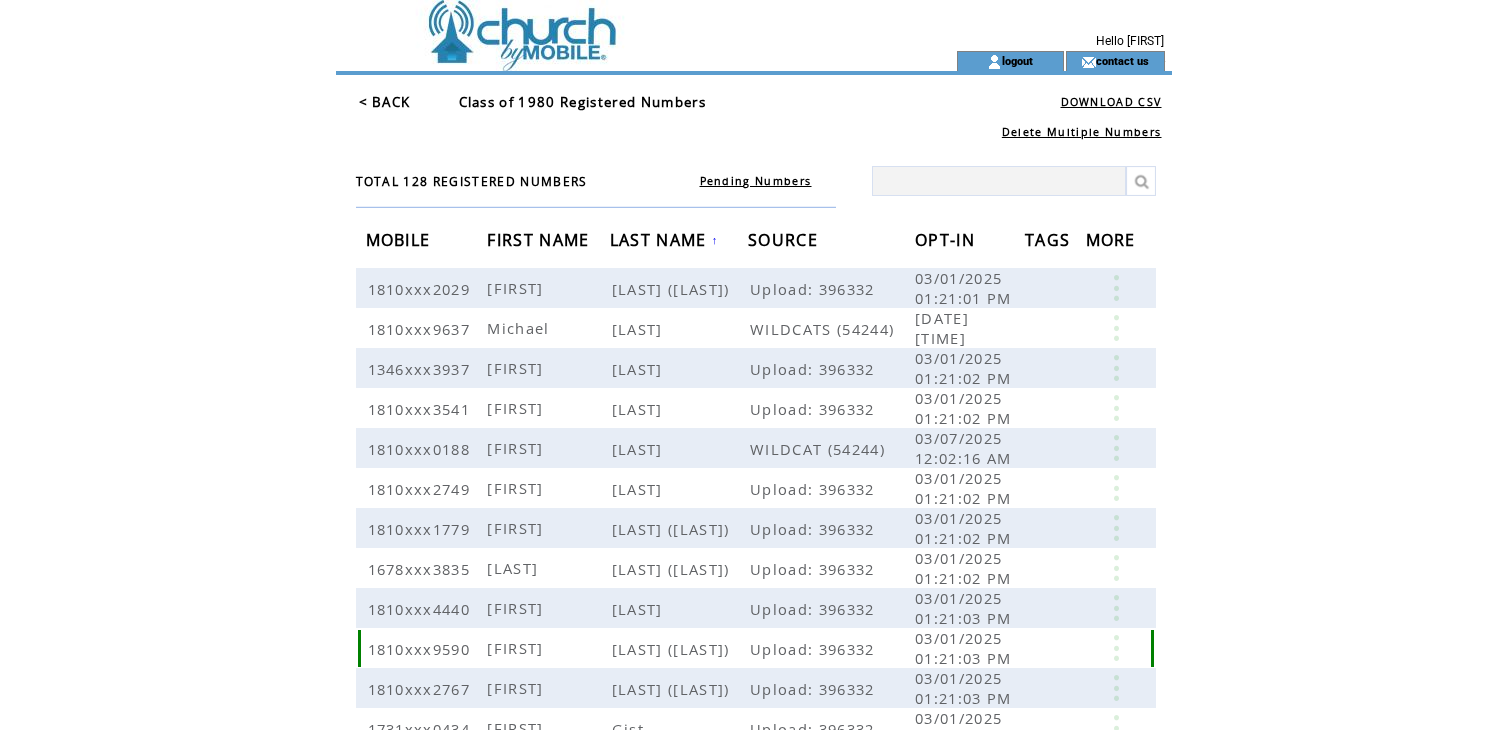scroll, scrollTop: 0, scrollLeft: 0, axis: both 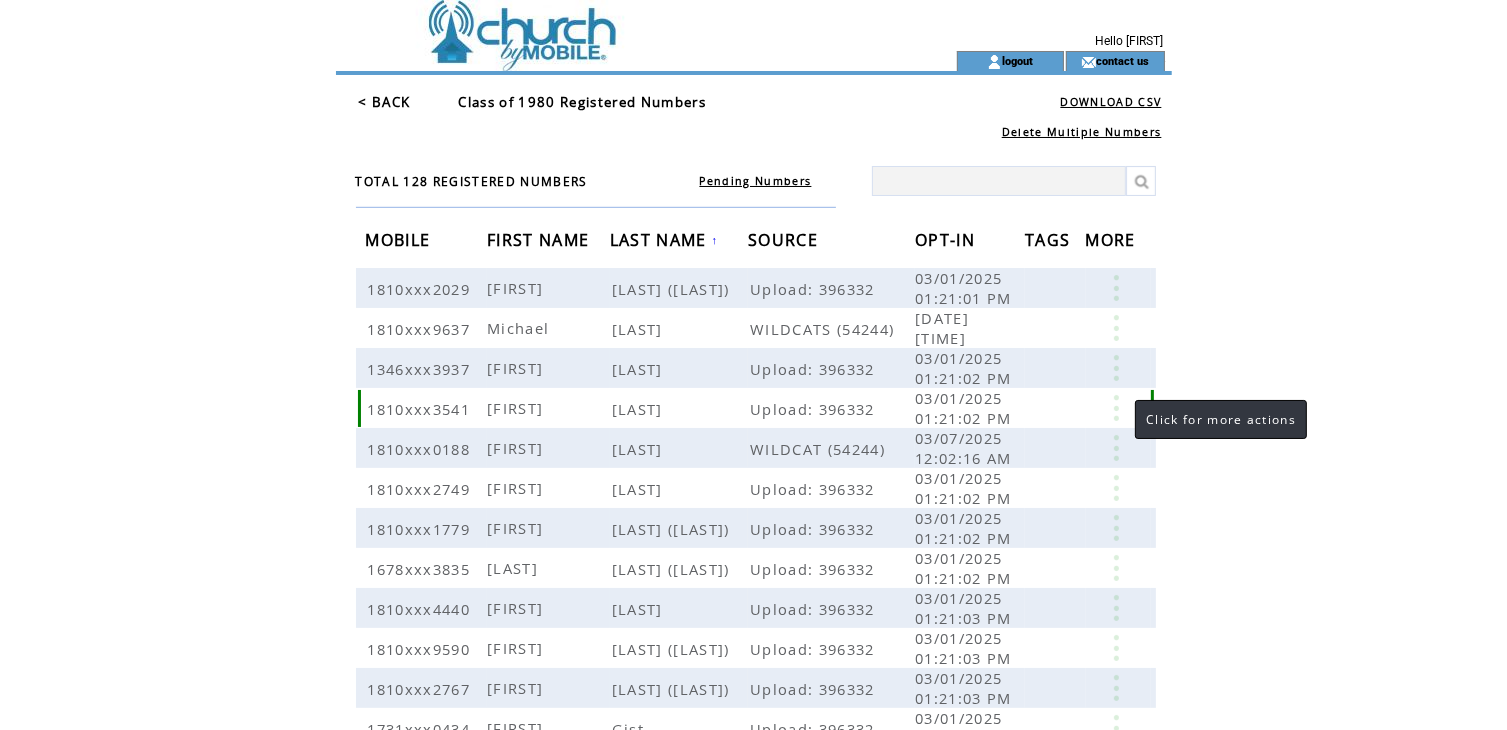 click at bounding box center (1116, 408) 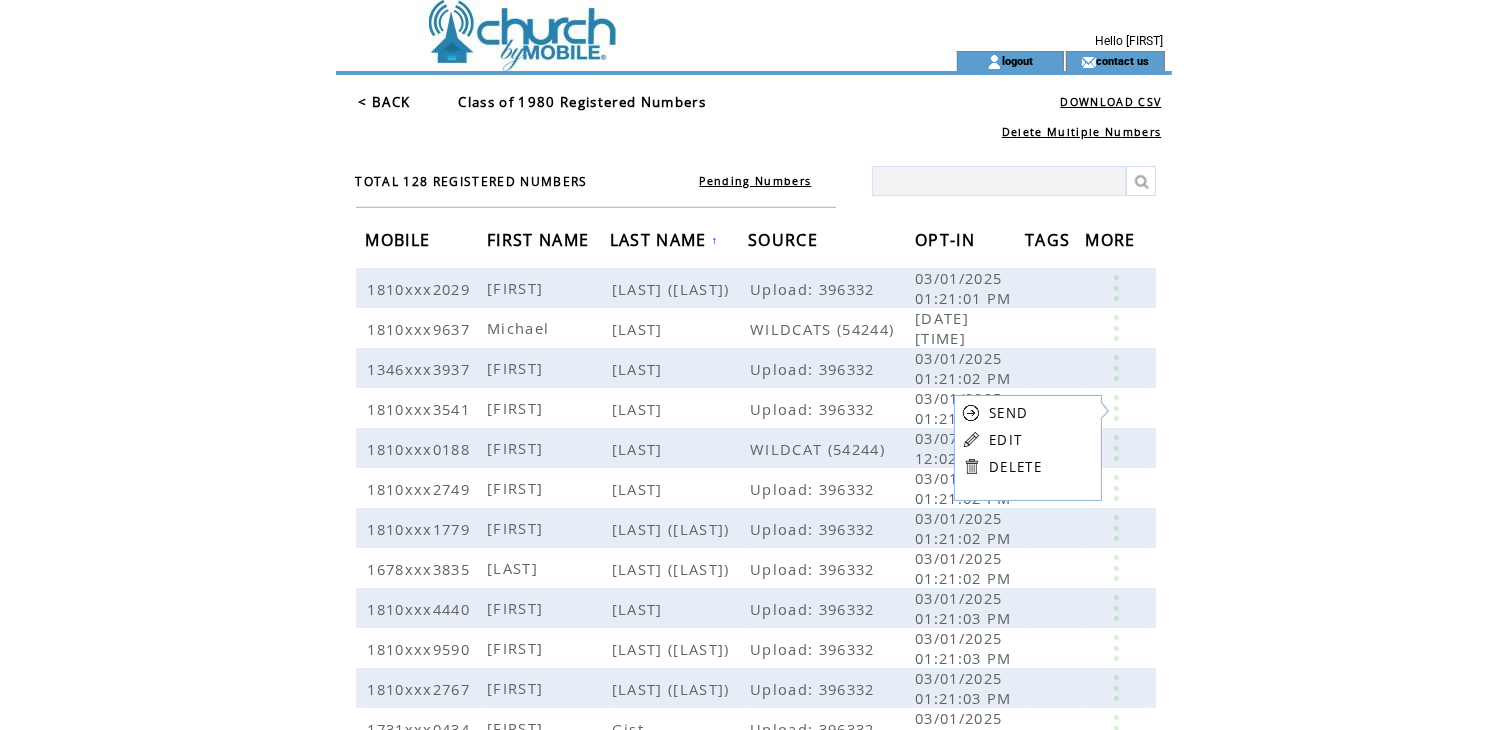 click on "EDIT" at bounding box center [1005, 440] 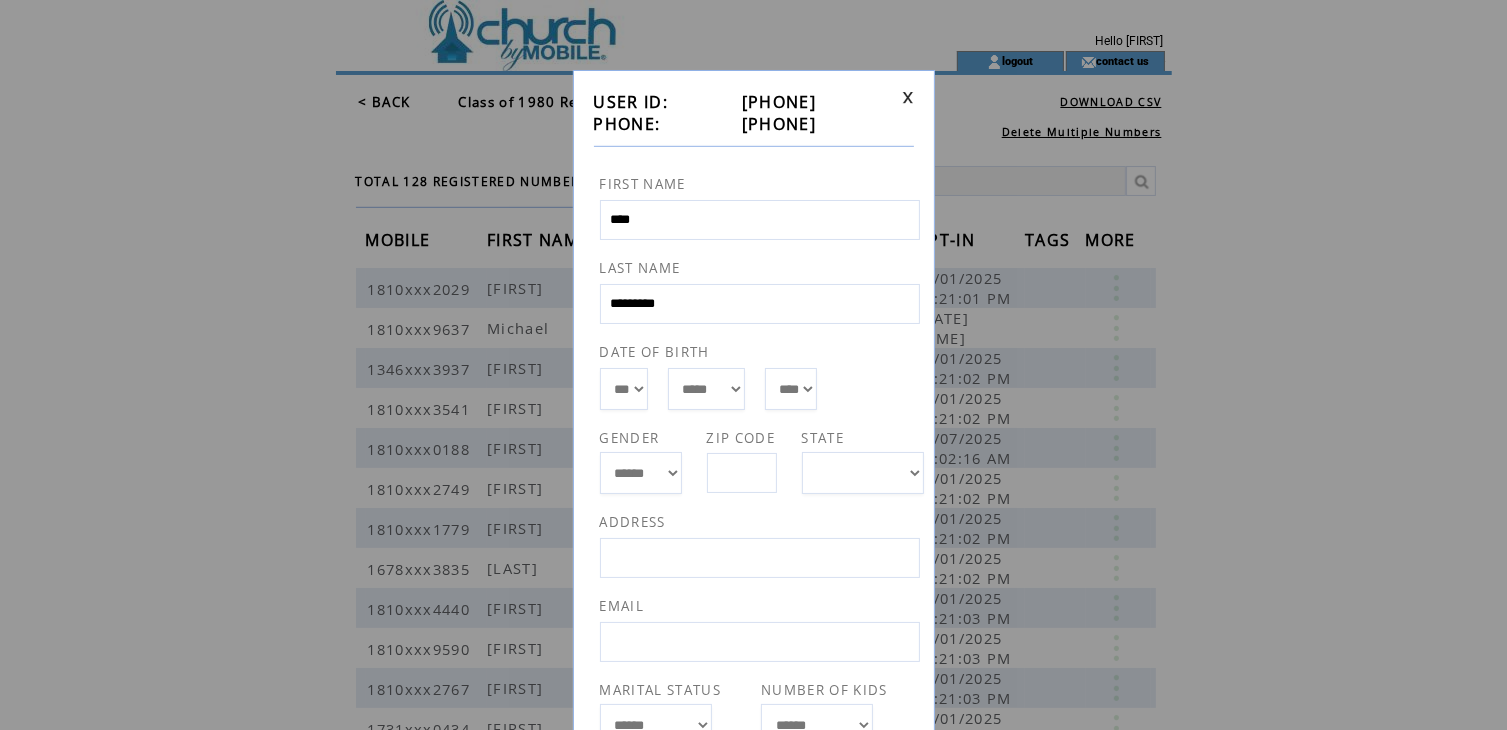 click at bounding box center (908, 97) 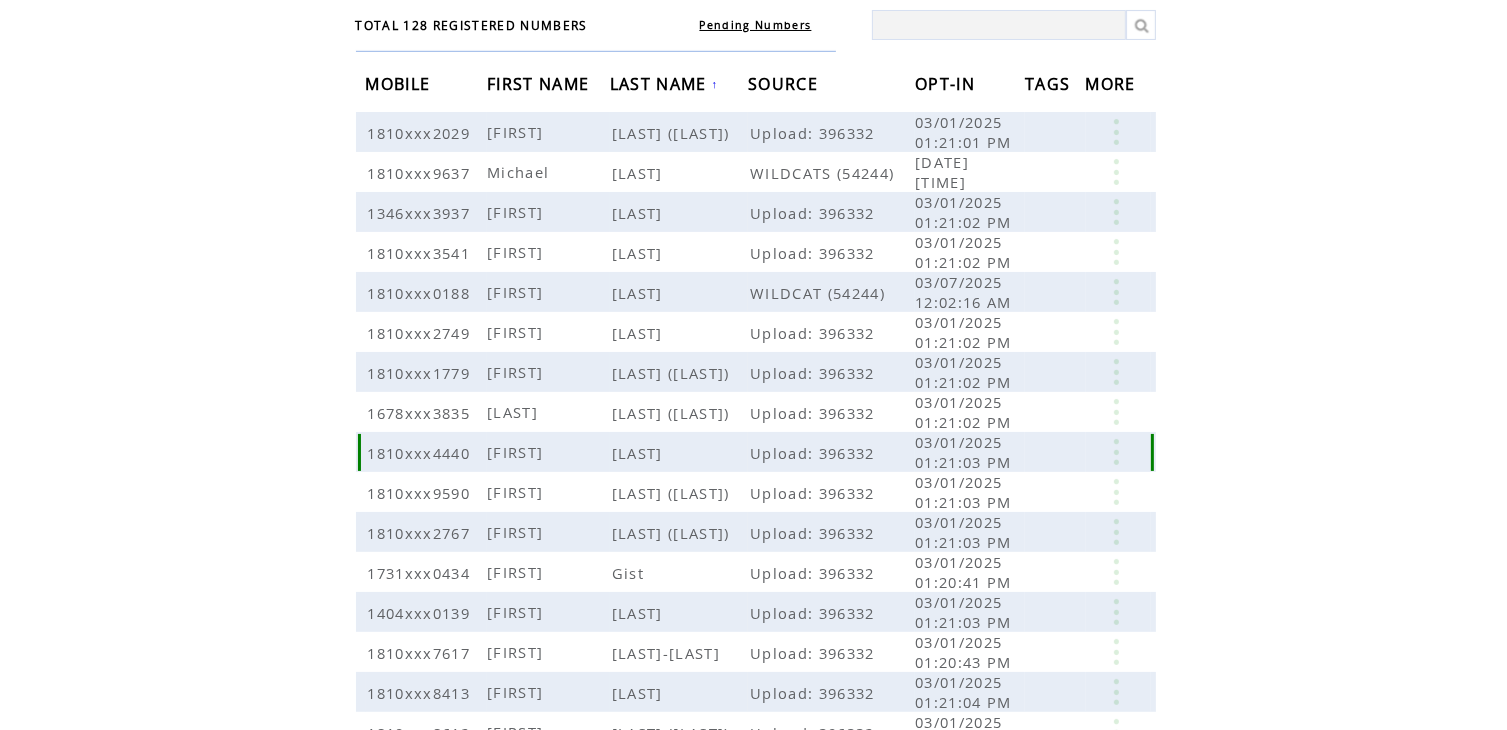 scroll, scrollTop: 146, scrollLeft: 0, axis: vertical 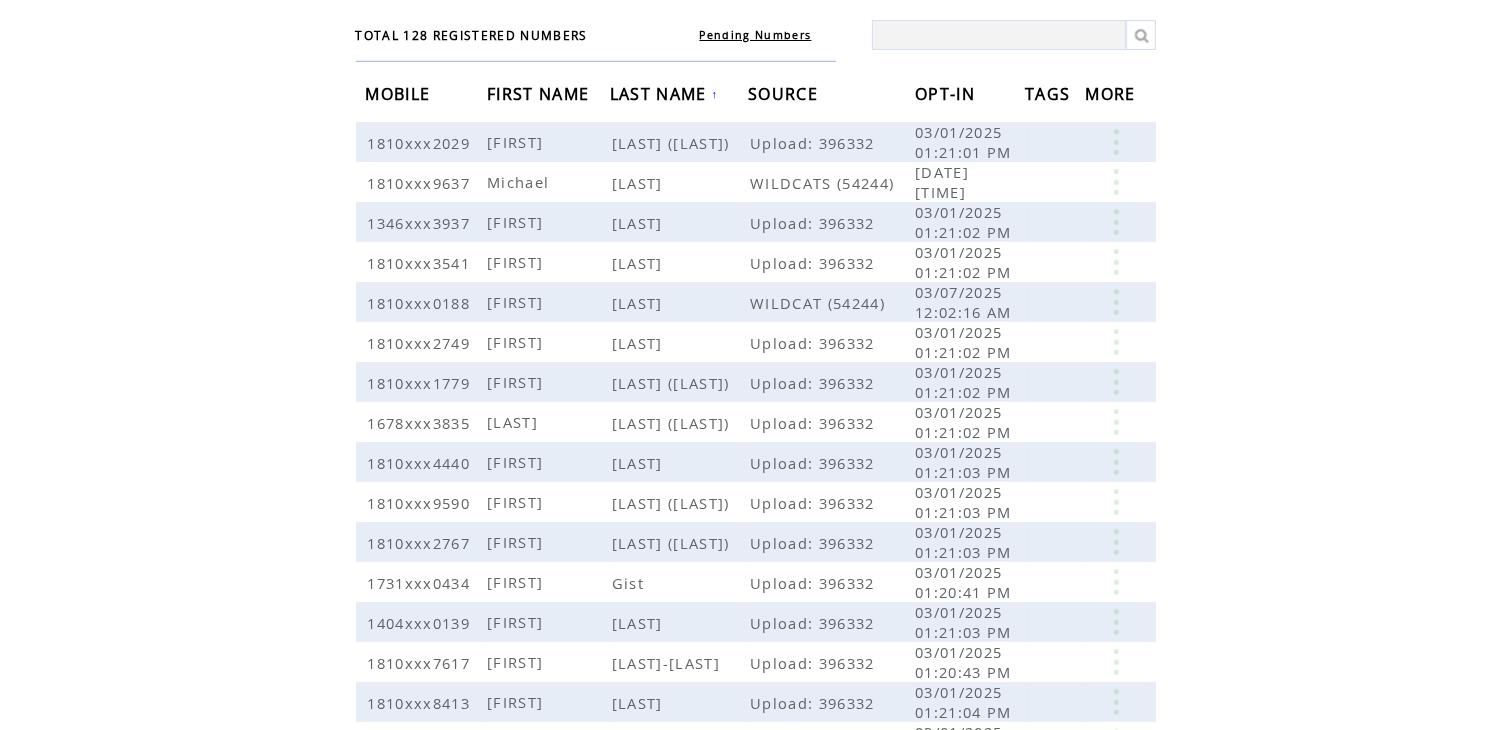 click on "FIRST NAME" at bounding box center (540, 96) 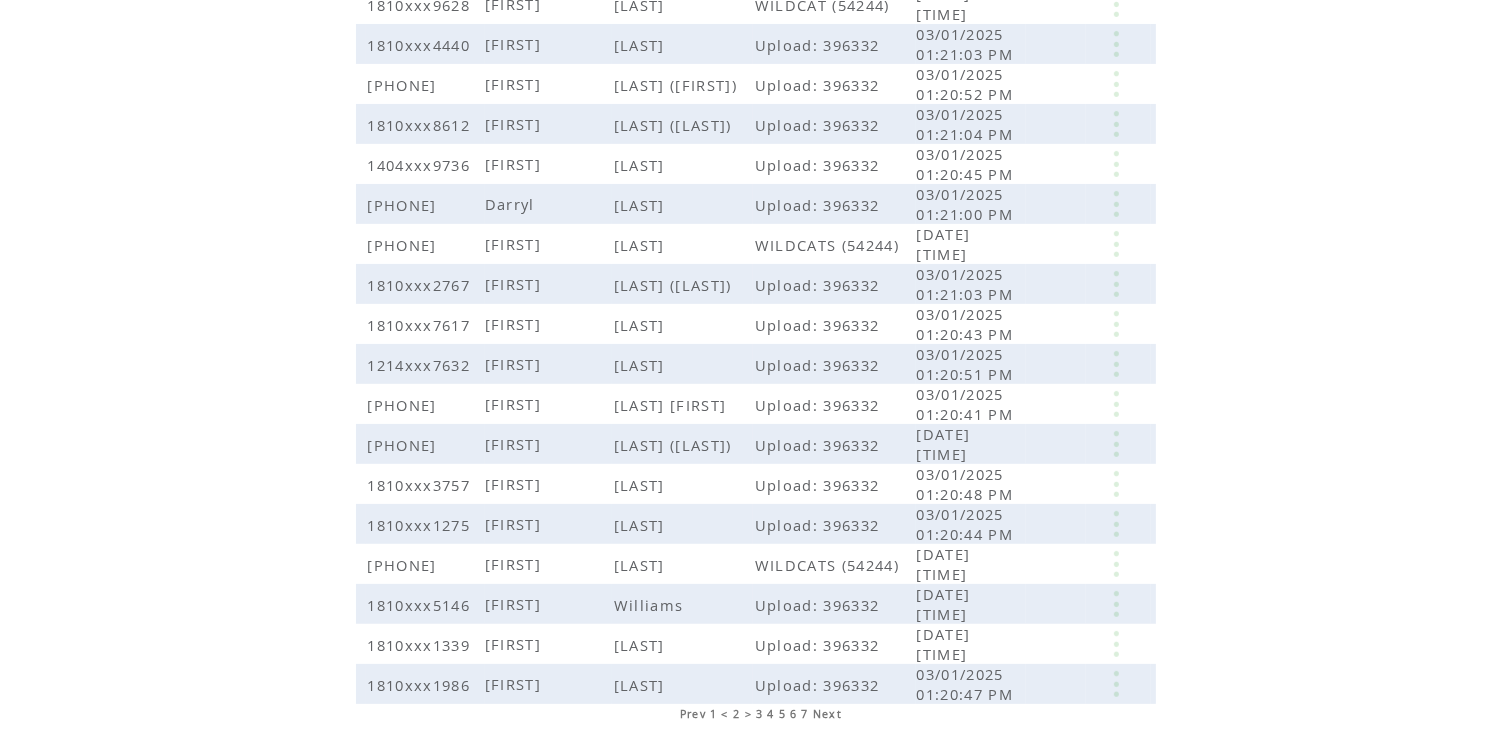 scroll, scrollTop: 405, scrollLeft: 0, axis: vertical 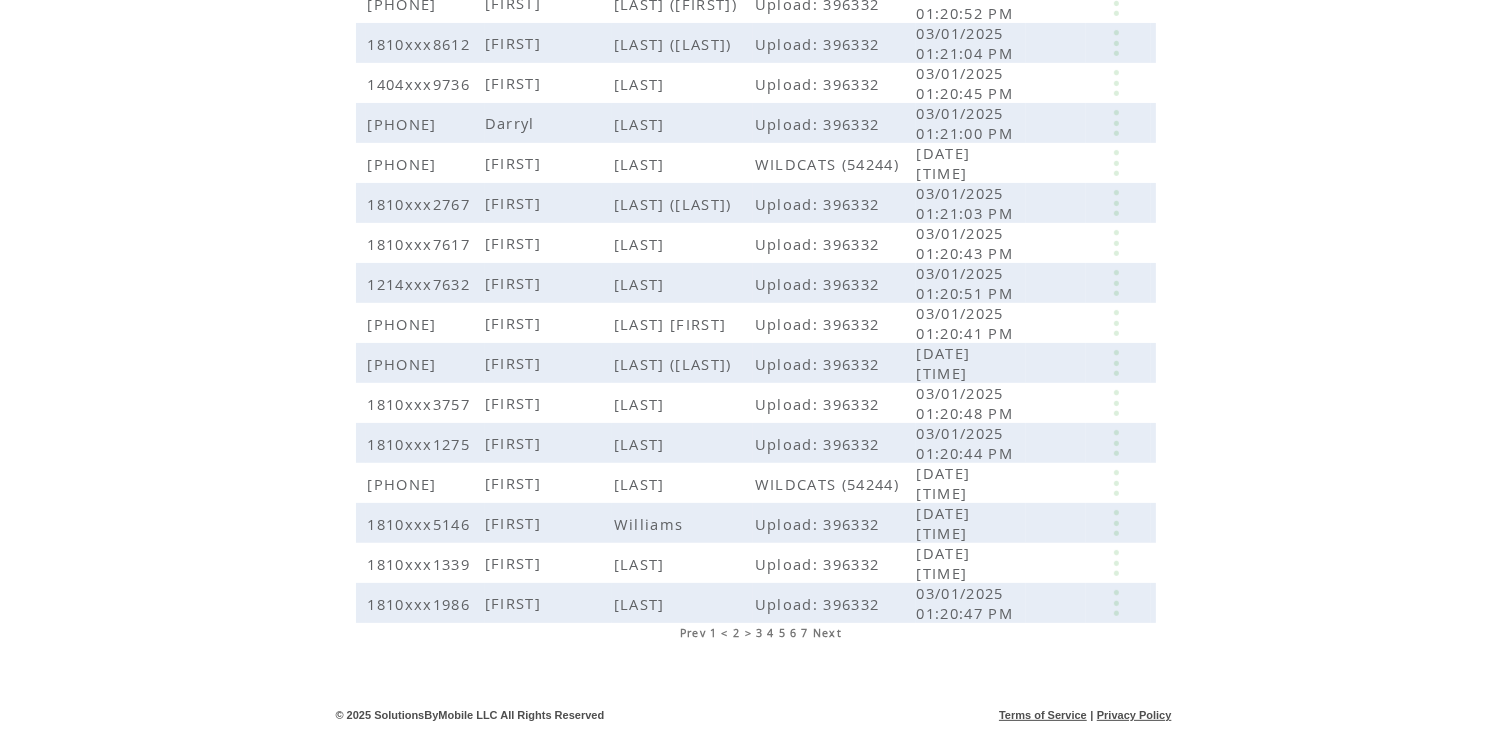 click on "3" at bounding box center (759, 633) 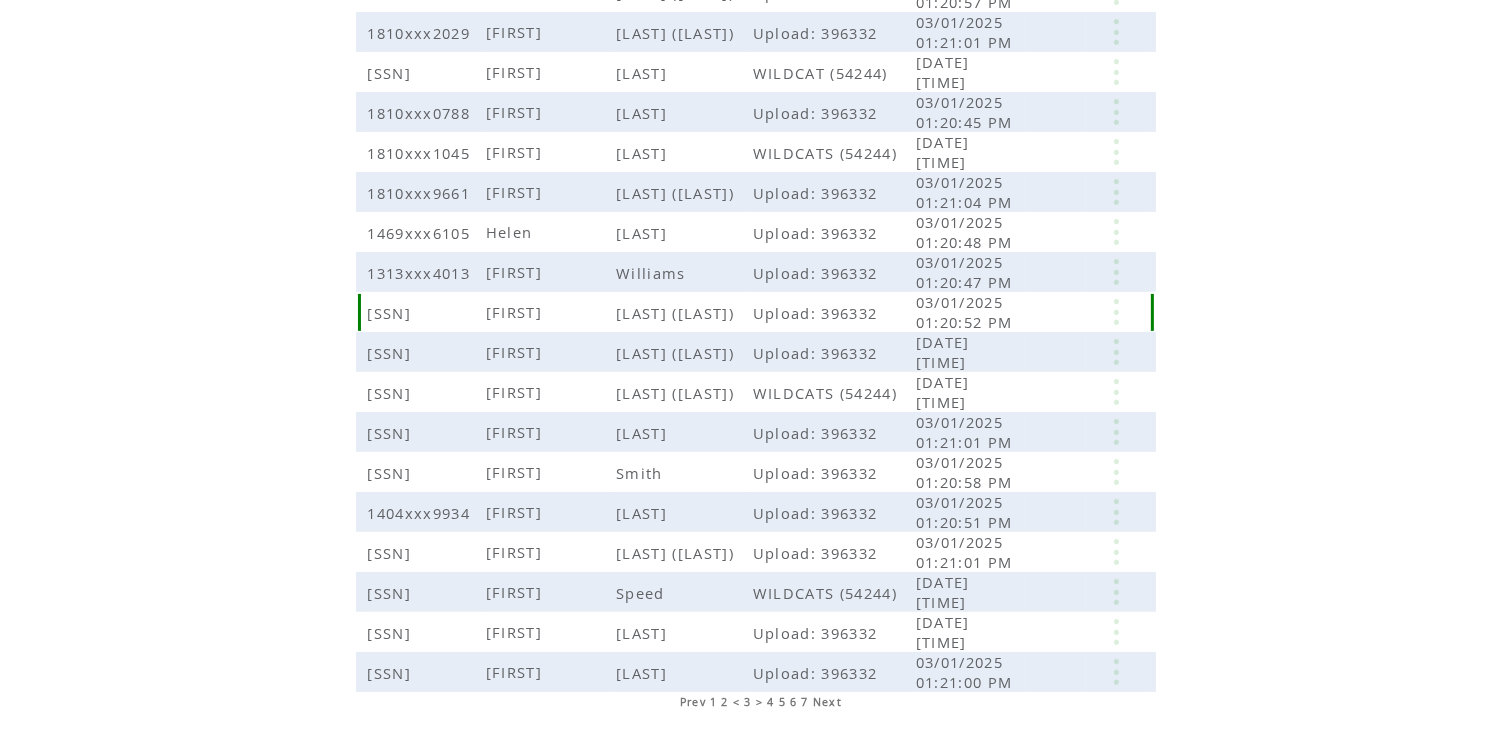 scroll, scrollTop: 405, scrollLeft: 0, axis: vertical 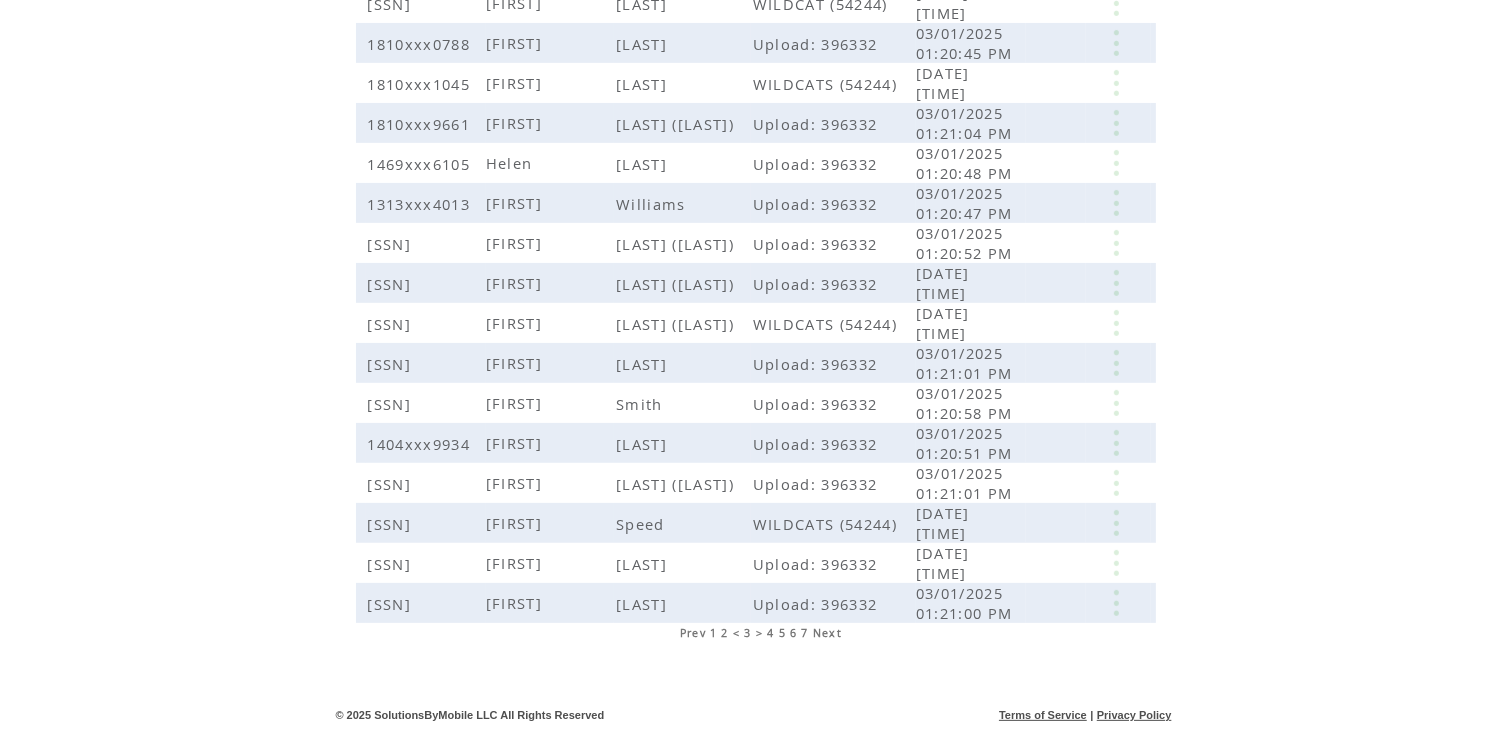 click on "4" at bounding box center [770, 633] 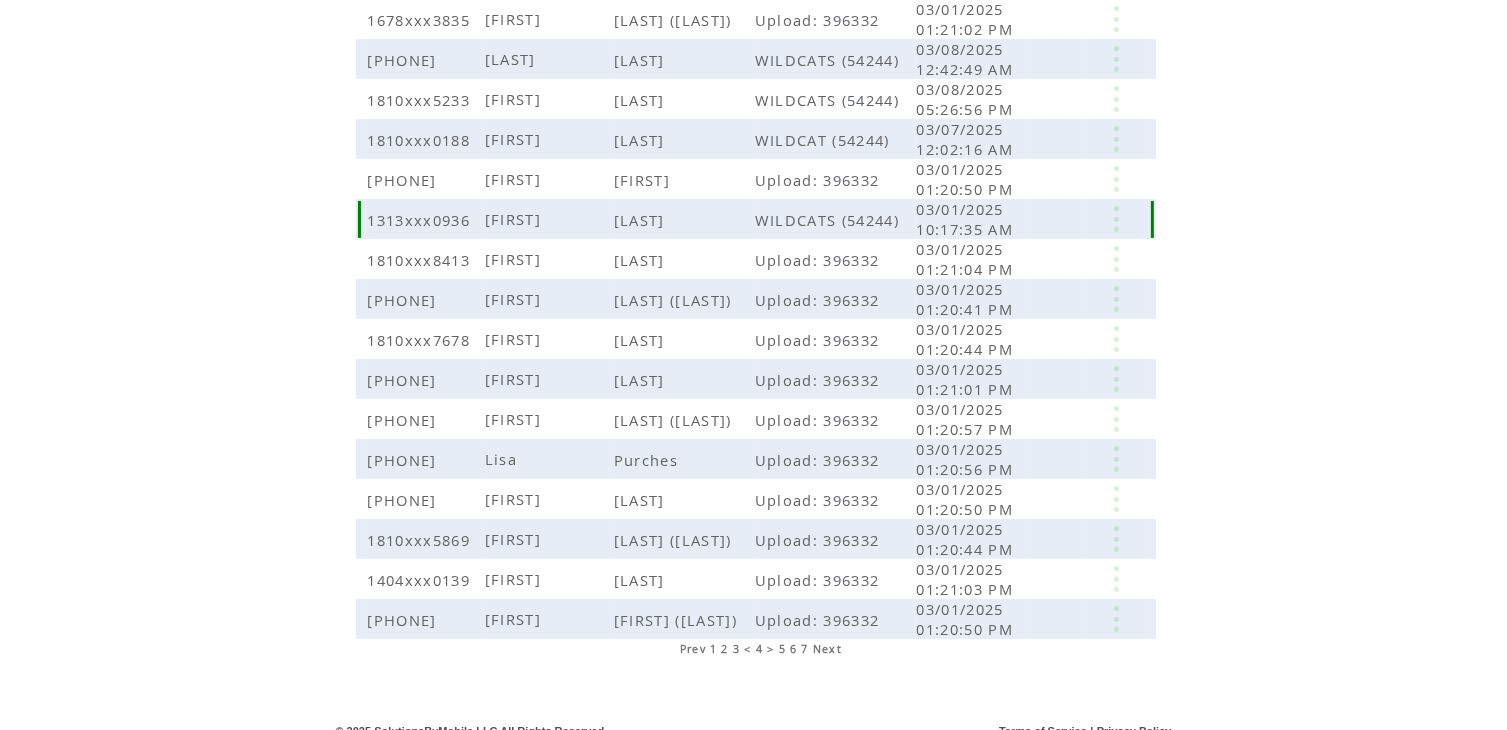 scroll, scrollTop: 392, scrollLeft: 0, axis: vertical 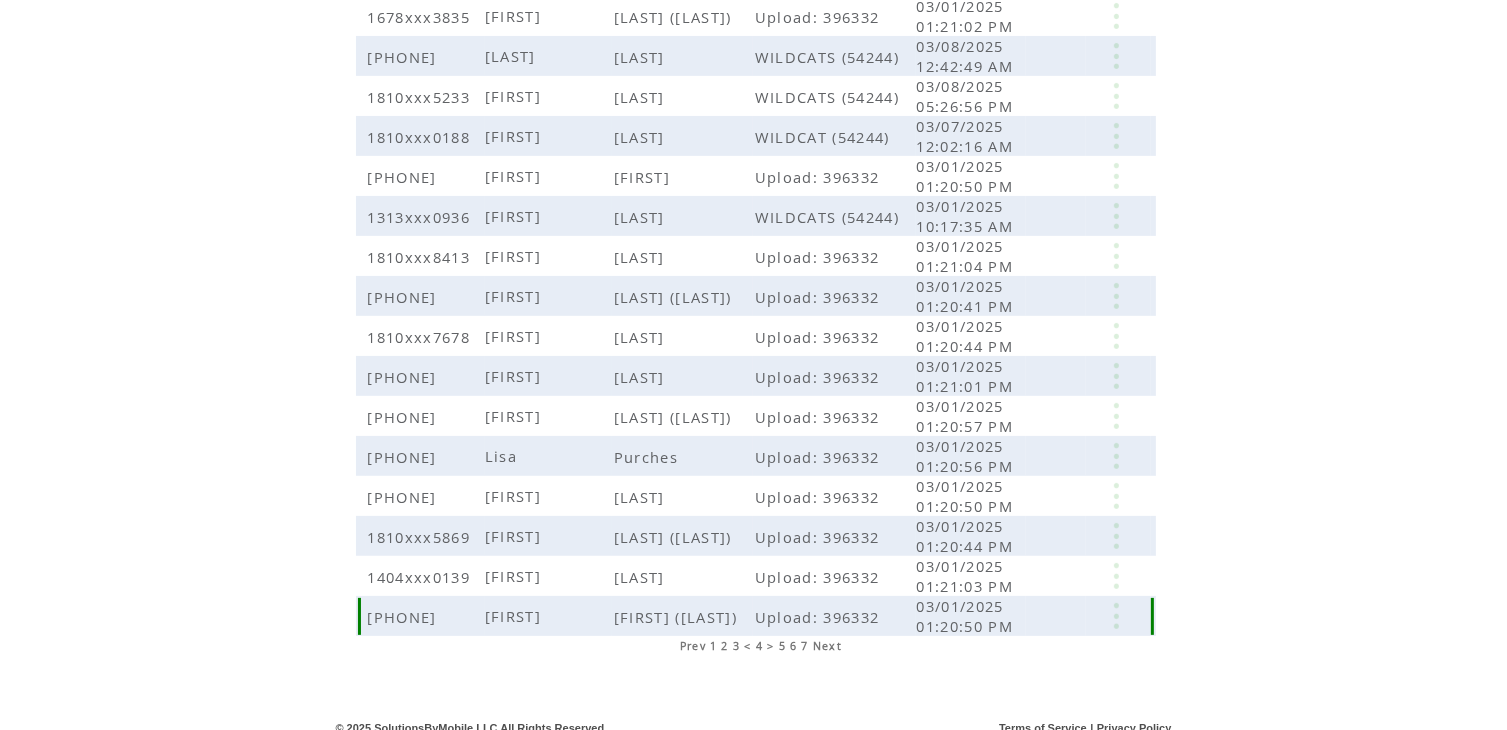 click at bounding box center [1055, 616] 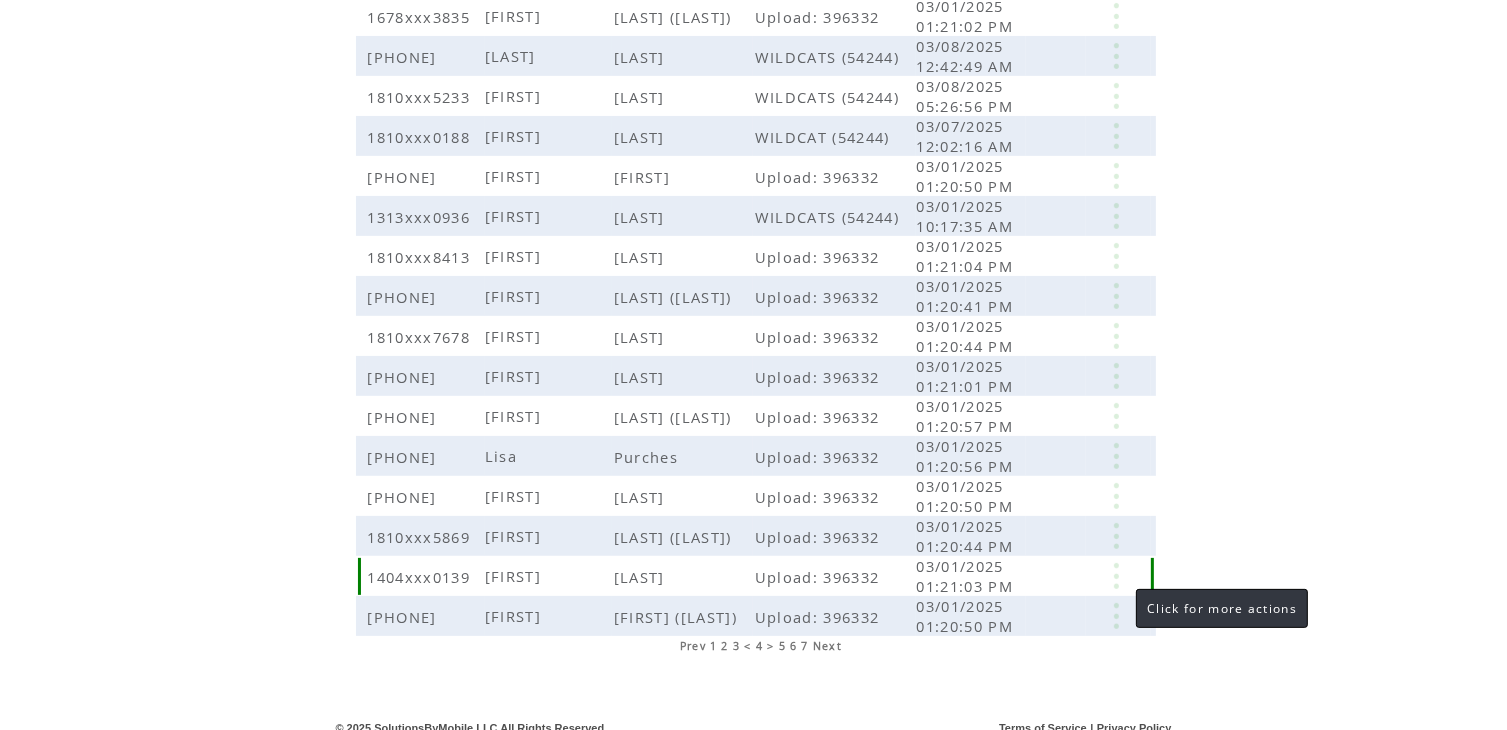 click at bounding box center (1116, 576) 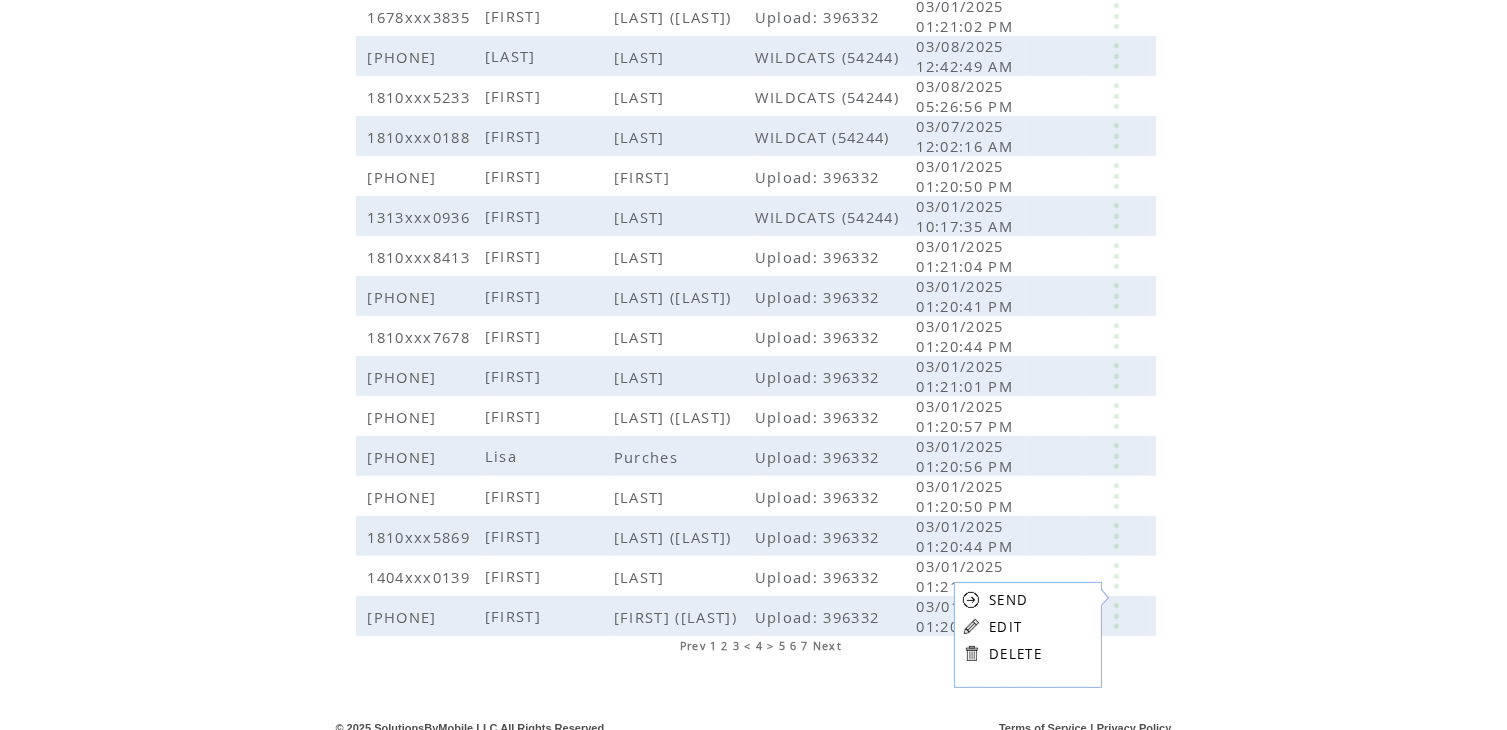 click on "EDIT" at bounding box center (1005, 627) 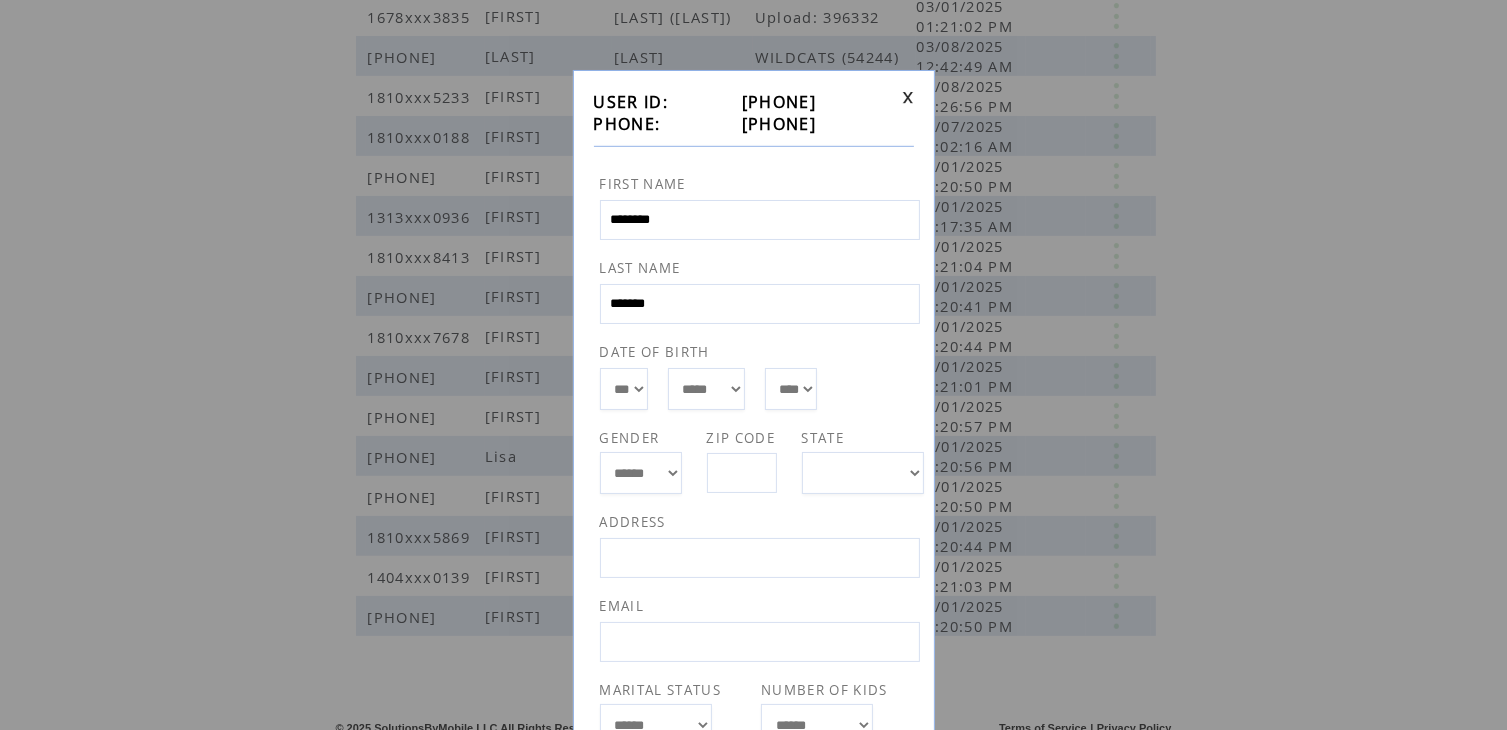 click at bounding box center [908, 97] 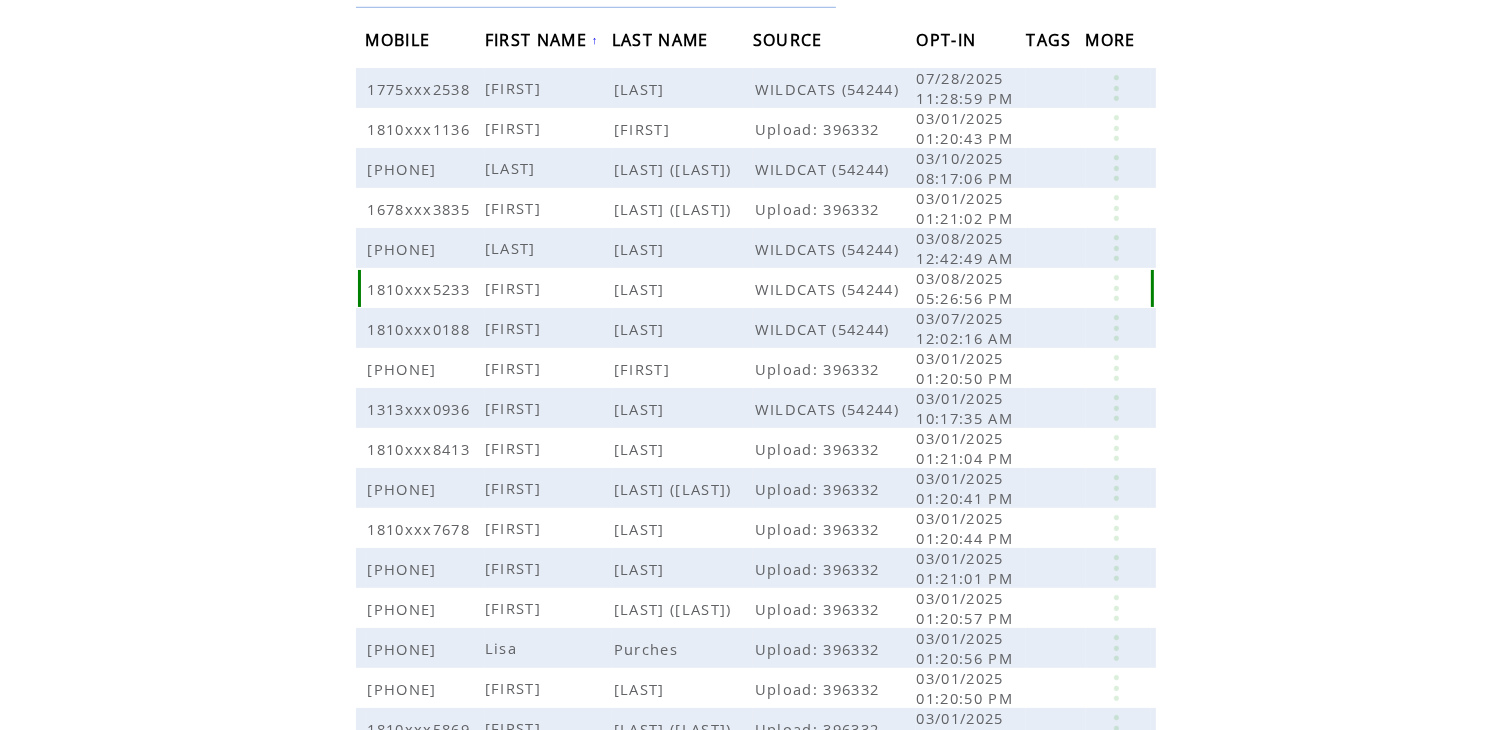 scroll, scrollTop: 0, scrollLeft: 0, axis: both 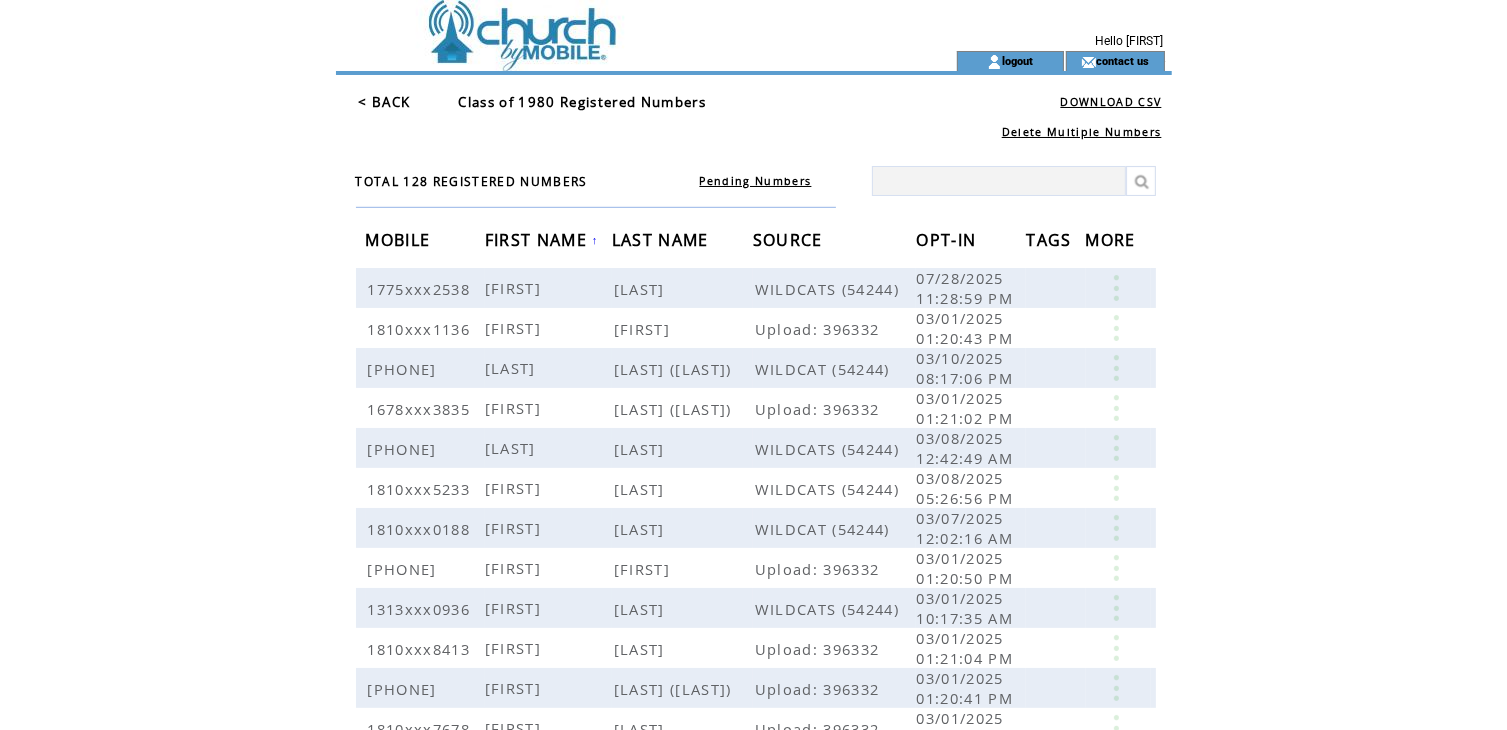 click on "< BACK" at bounding box center [385, 102] 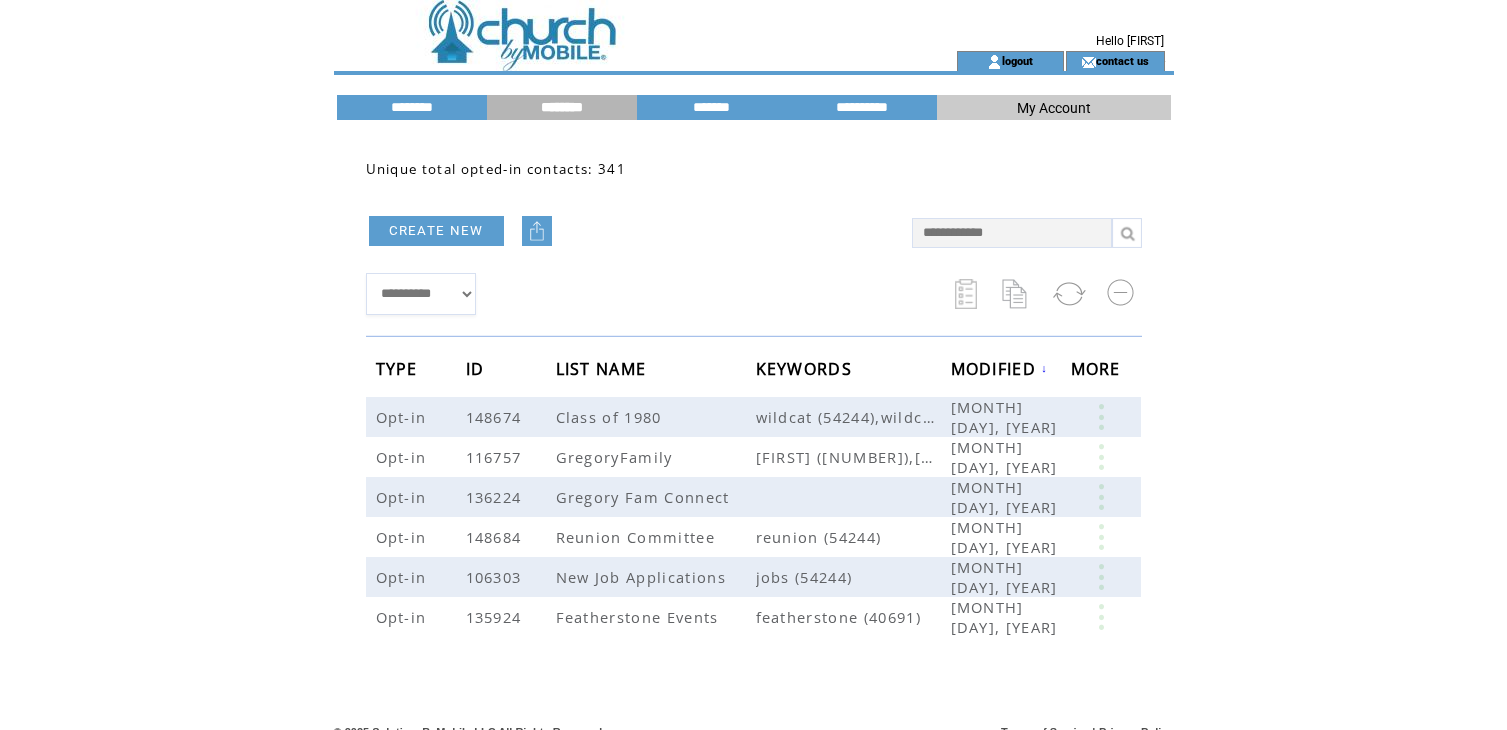 scroll, scrollTop: 0, scrollLeft: 0, axis: both 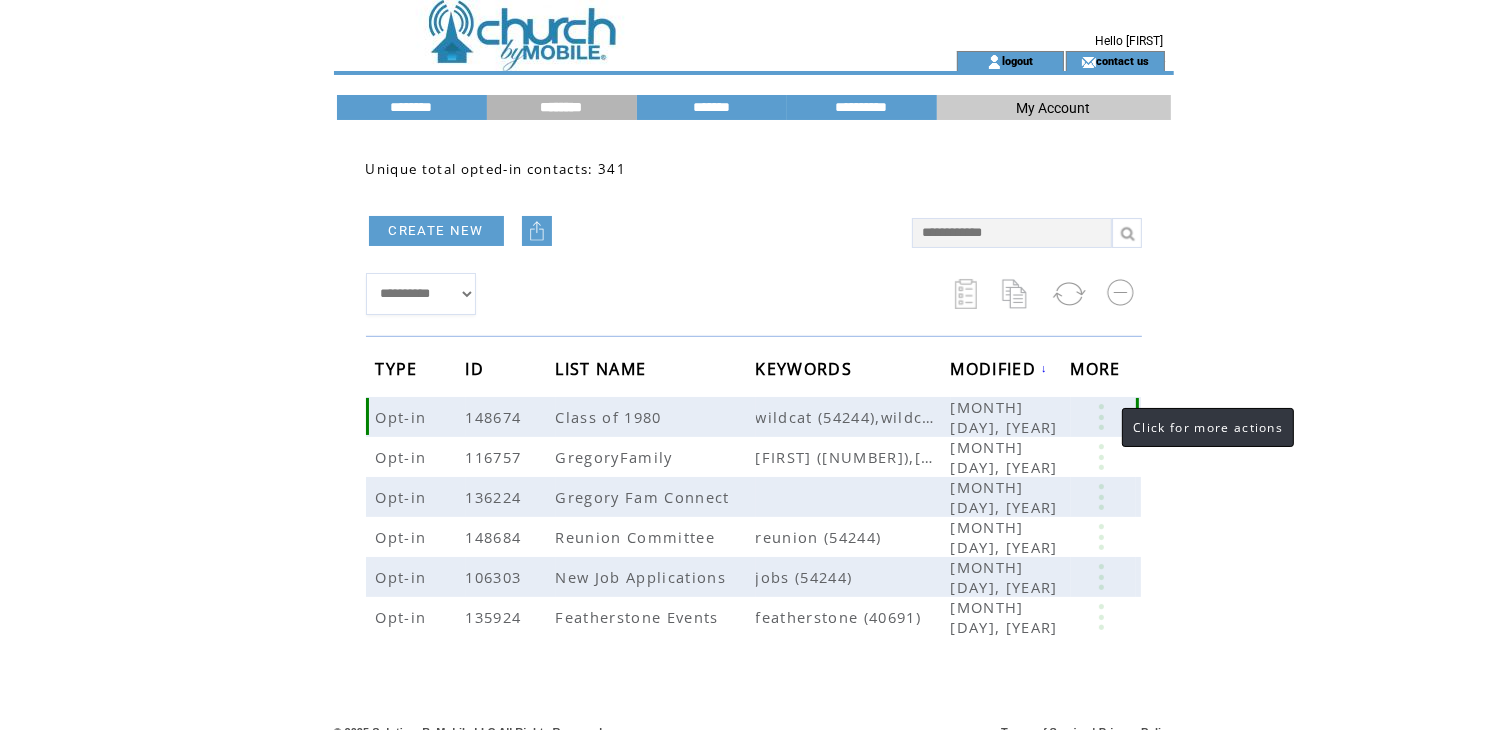 click at bounding box center (1101, 417) 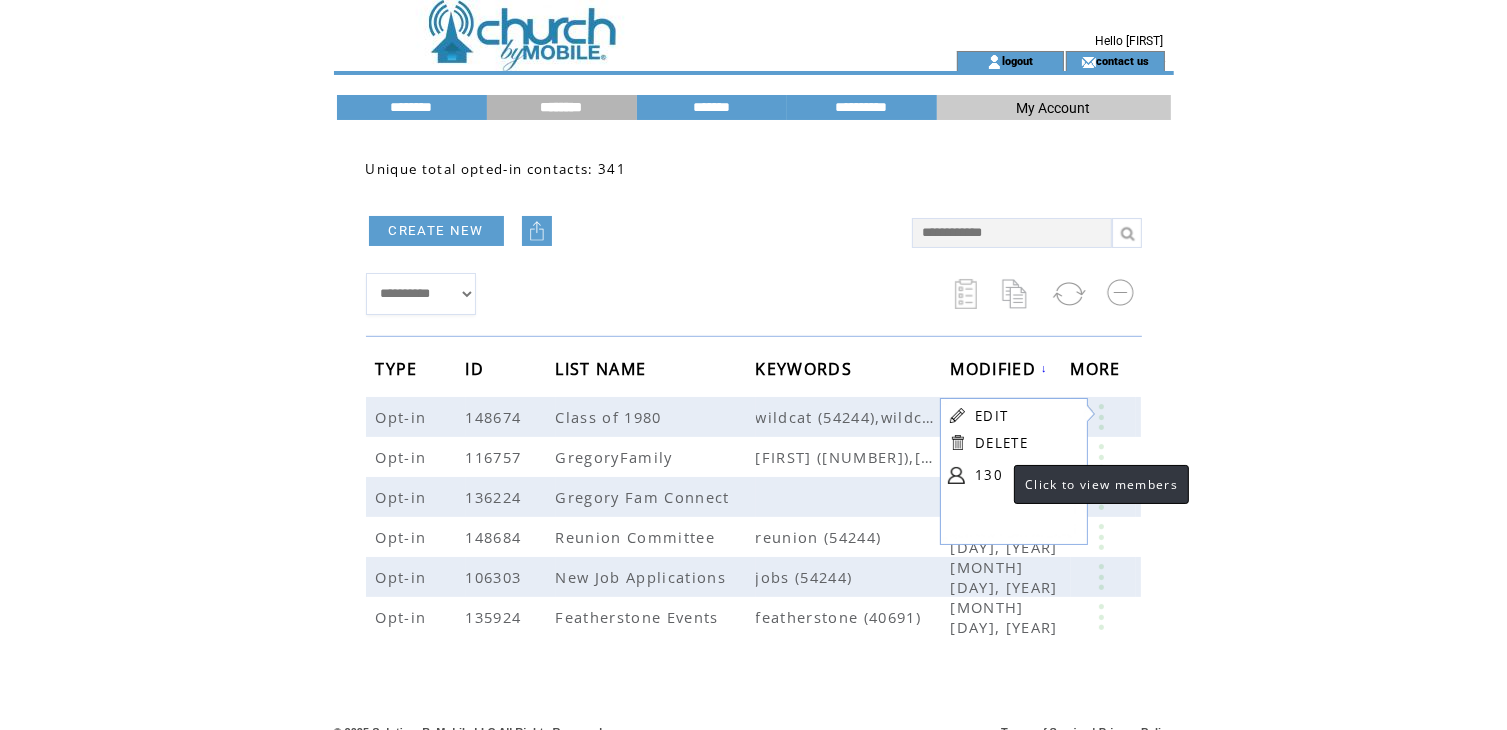 click on "130" at bounding box center [1025, 475] 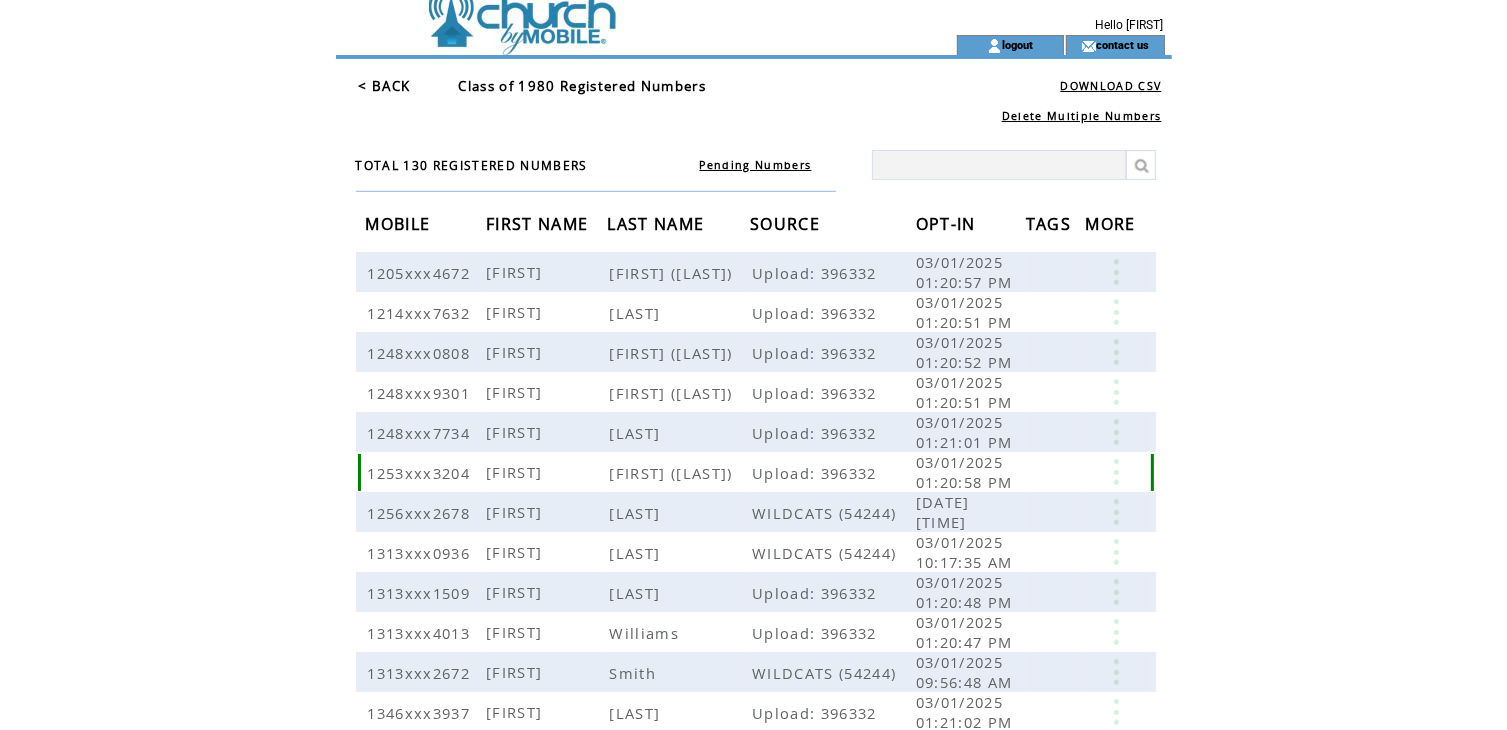 scroll, scrollTop: 14, scrollLeft: 0, axis: vertical 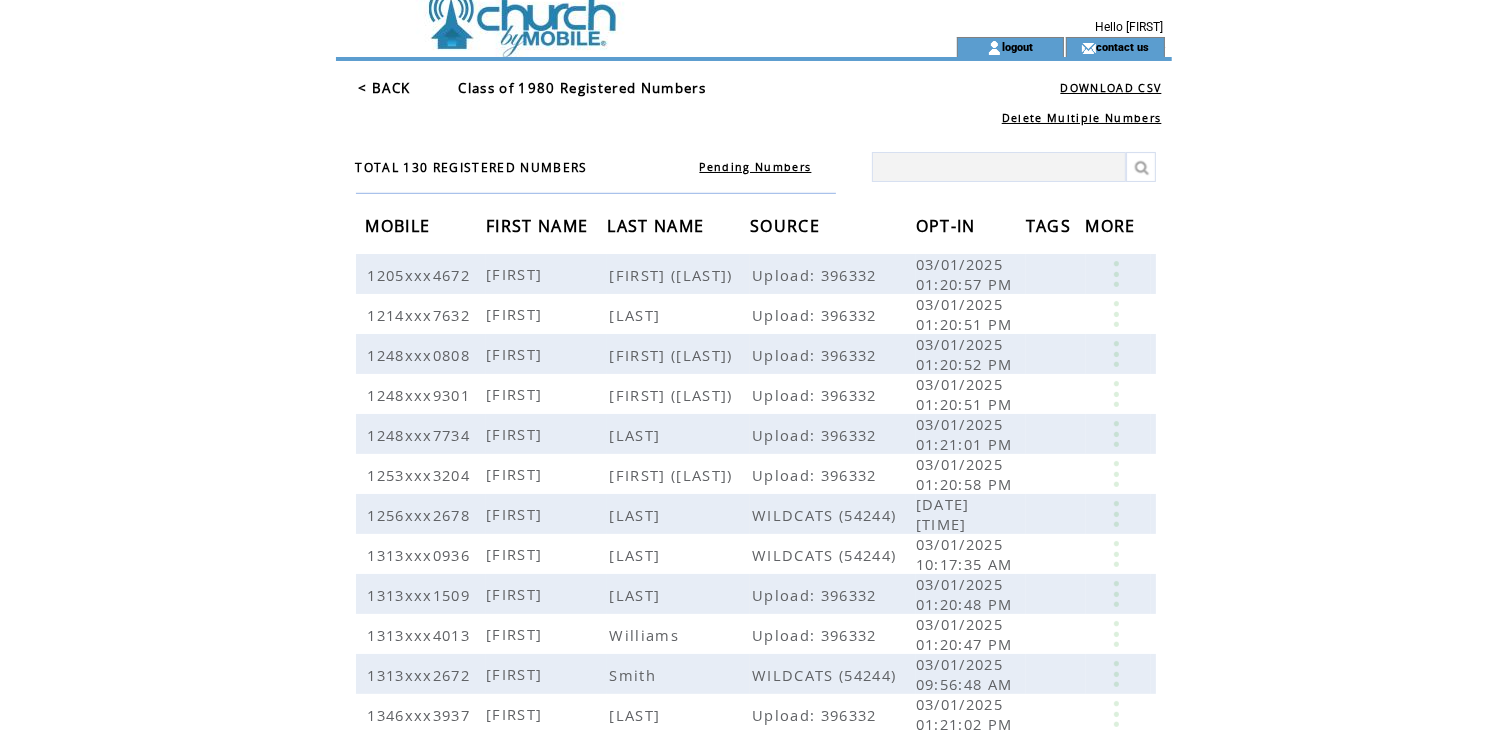 click on "FIRST NAME" at bounding box center (539, 228) 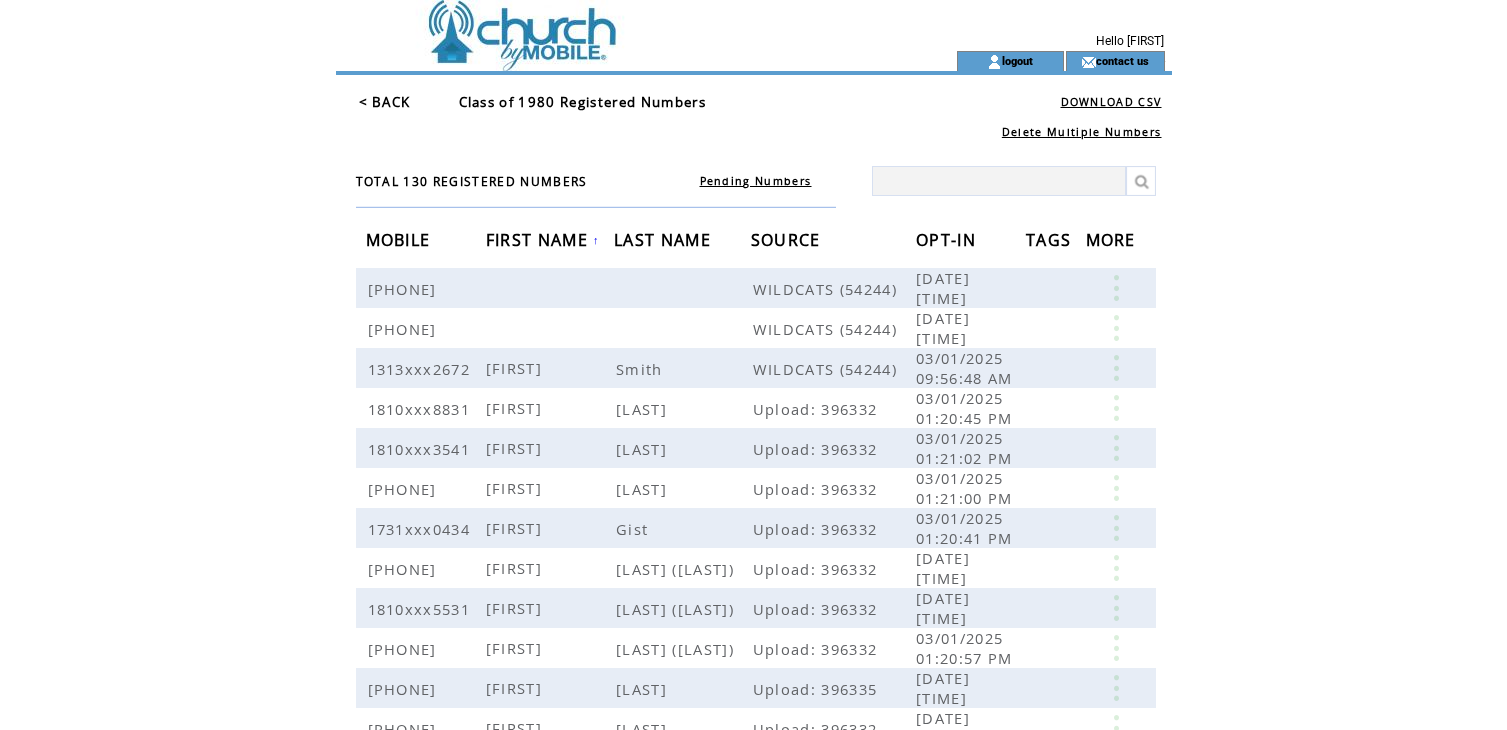 scroll, scrollTop: 0, scrollLeft: 0, axis: both 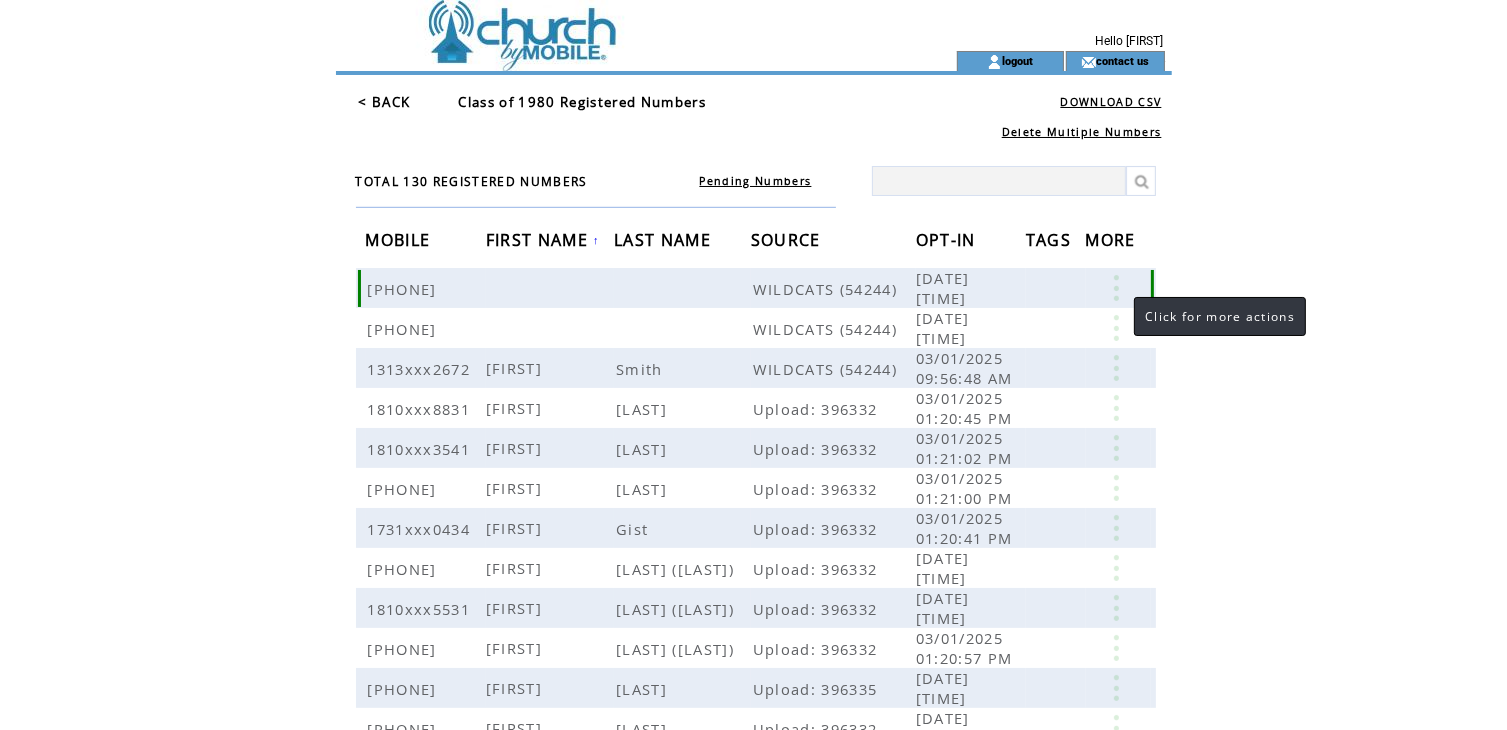 click at bounding box center (1116, 288) 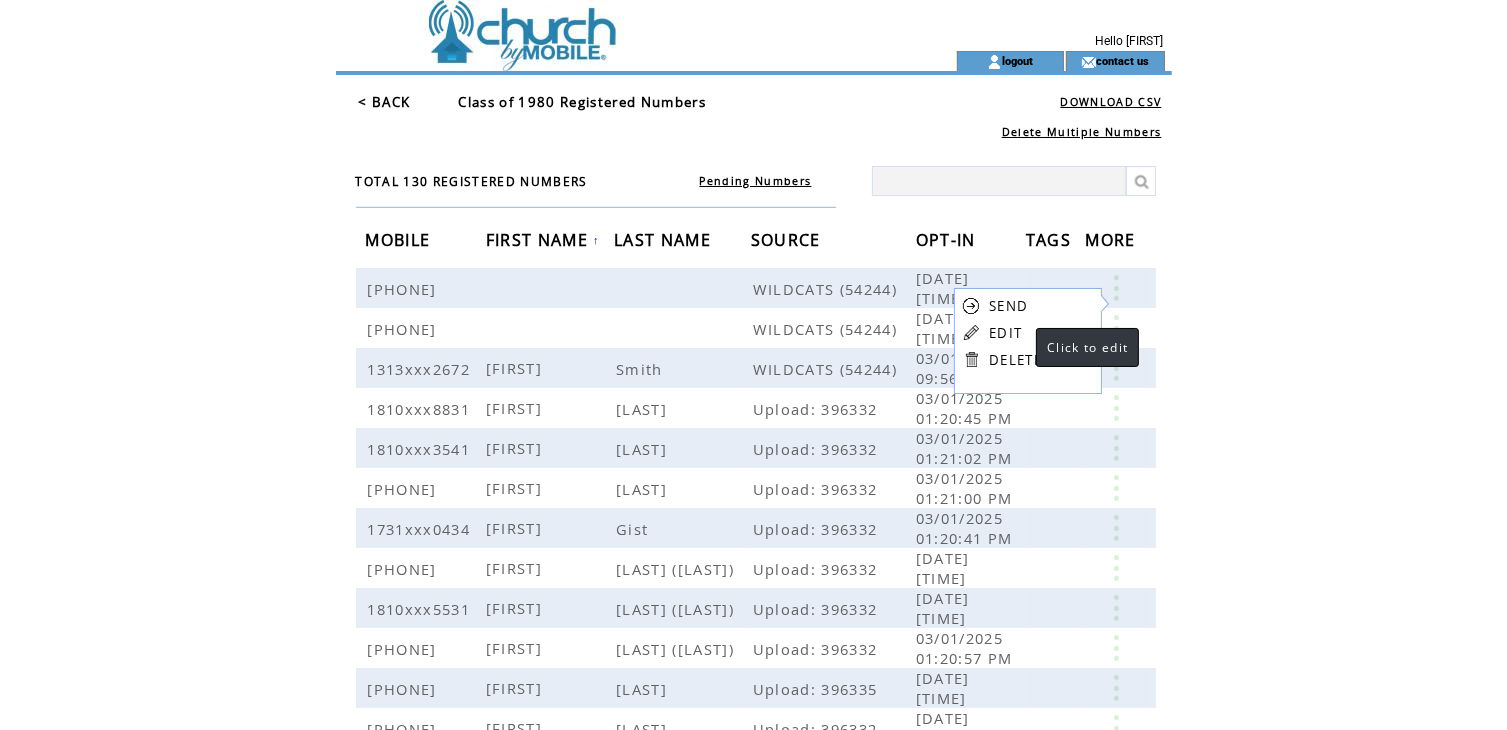 click on "EDIT" at bounding box center (1005, 333) 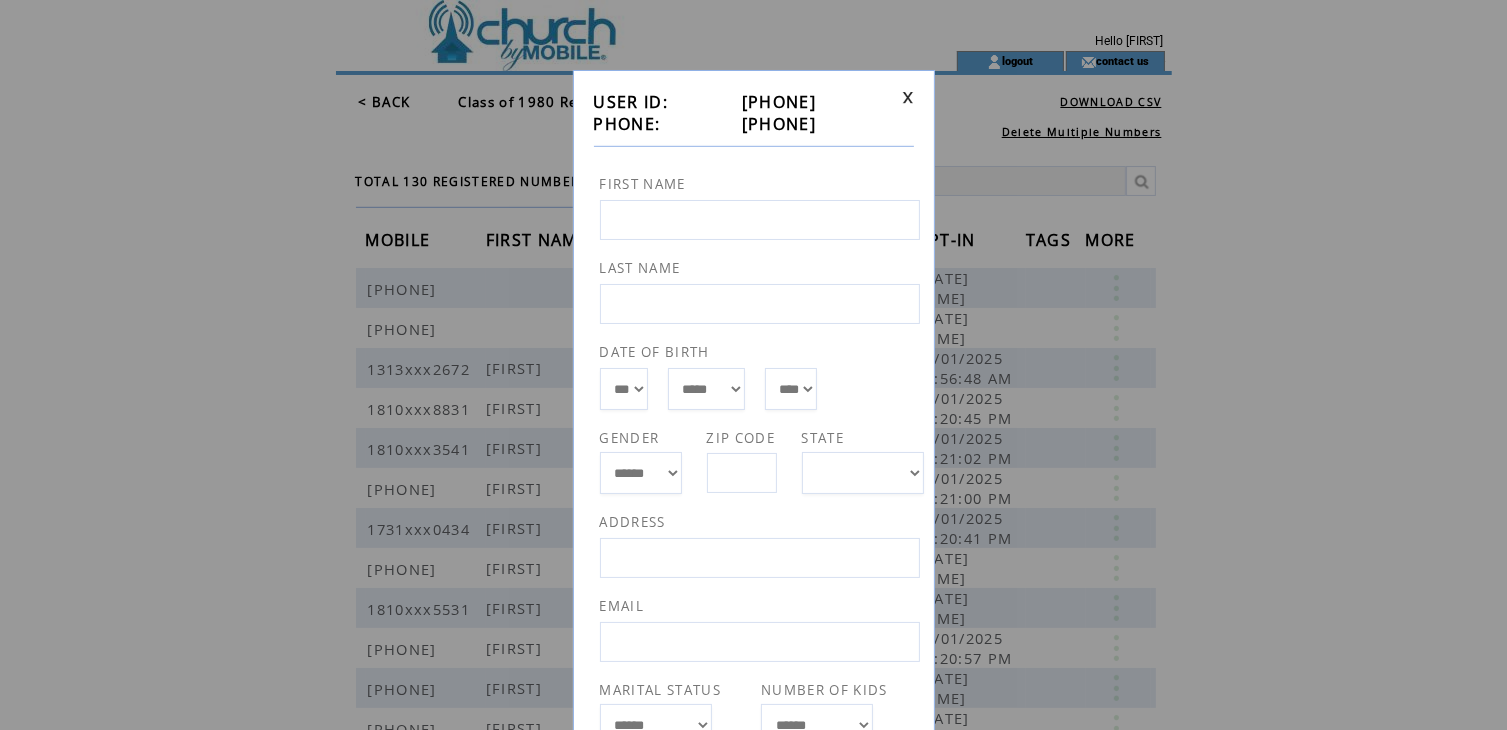 click at bounding box center [760, 220] 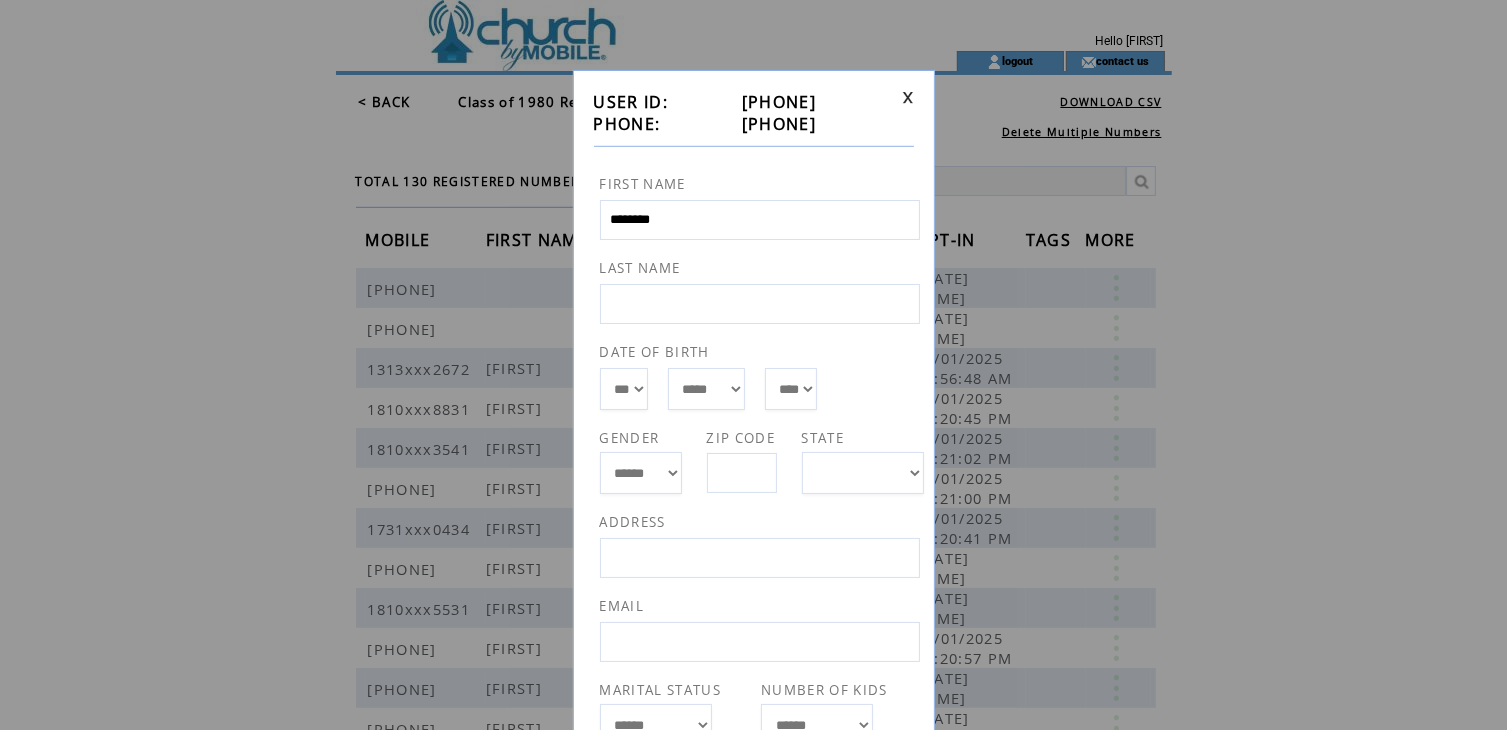 type on "********" 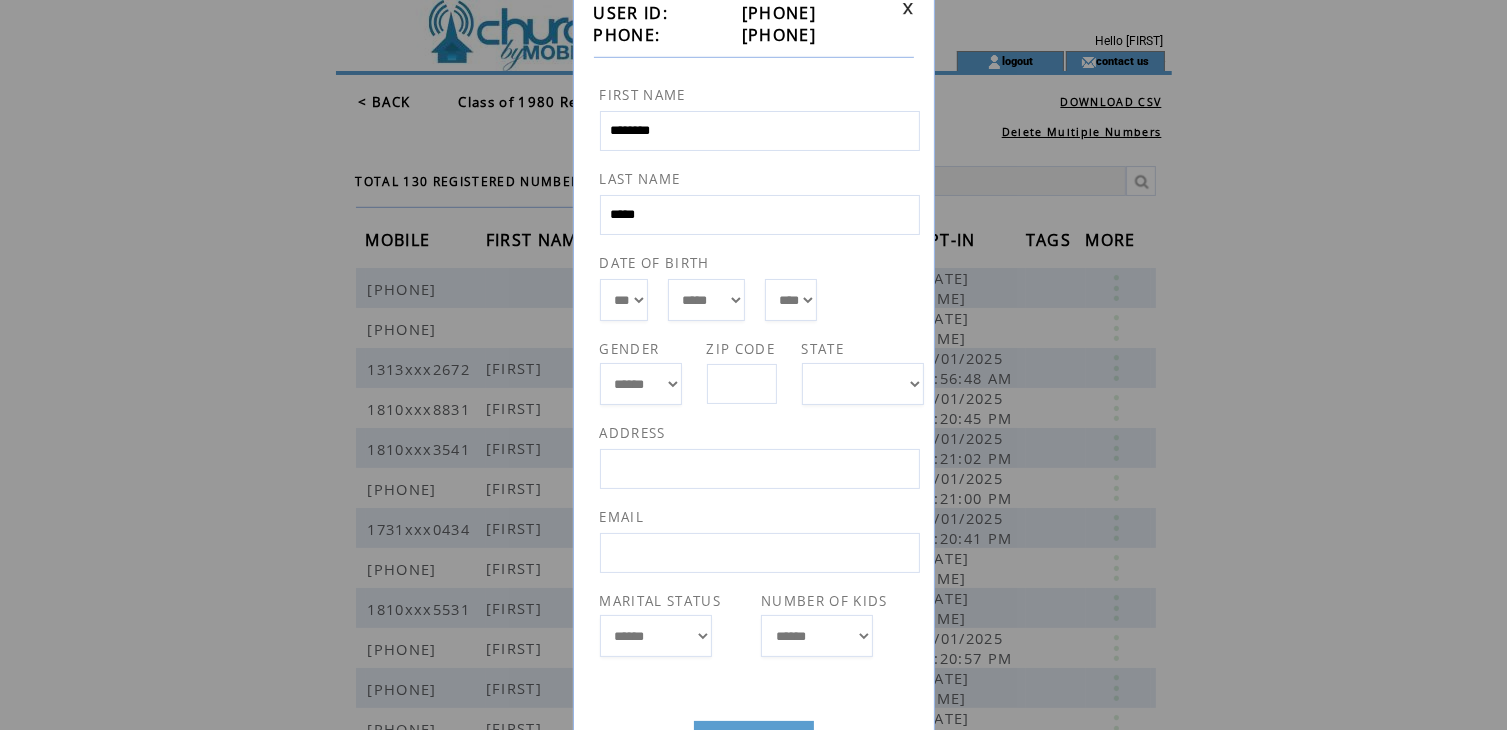 scroll, scrollTop: 163, scrollLeft: 0, axis: vertical 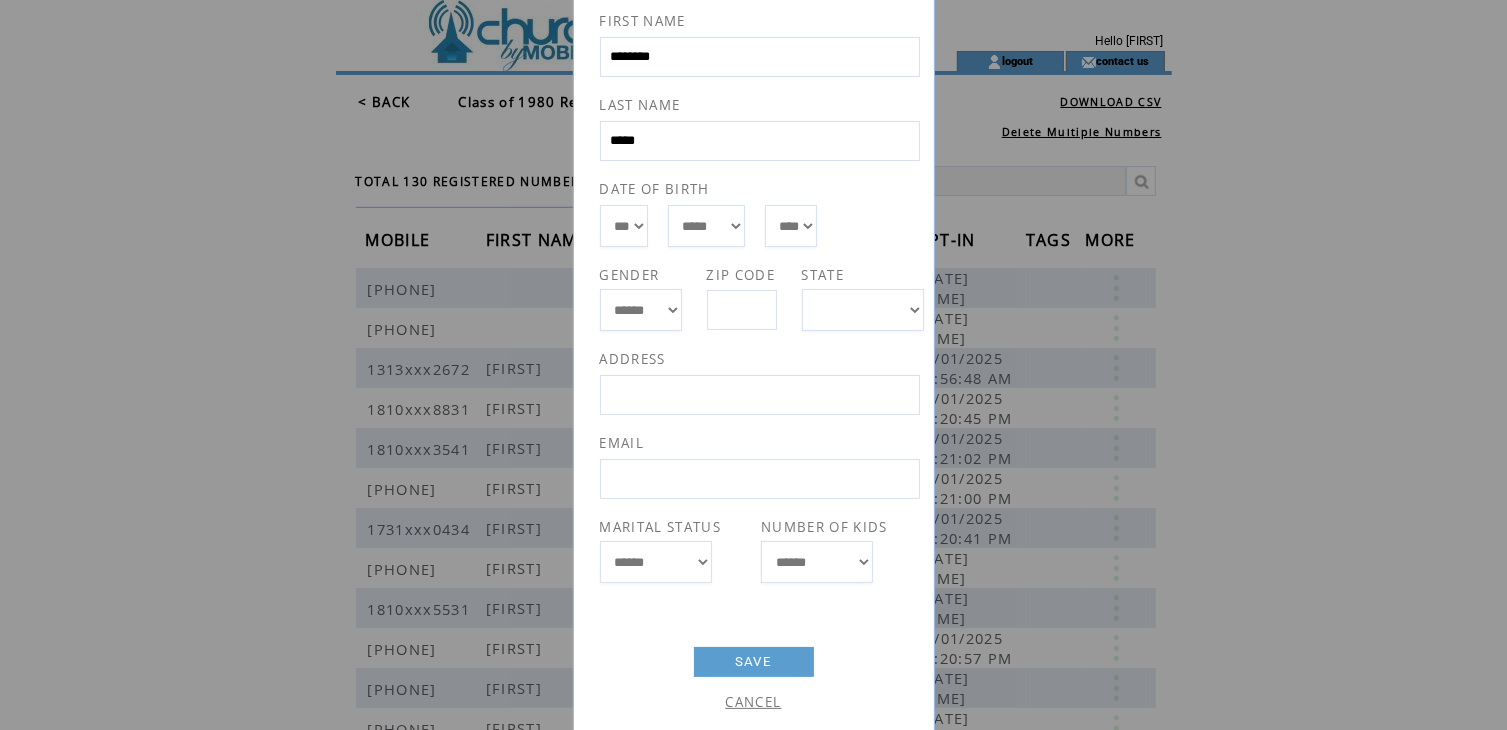 type on "*****" 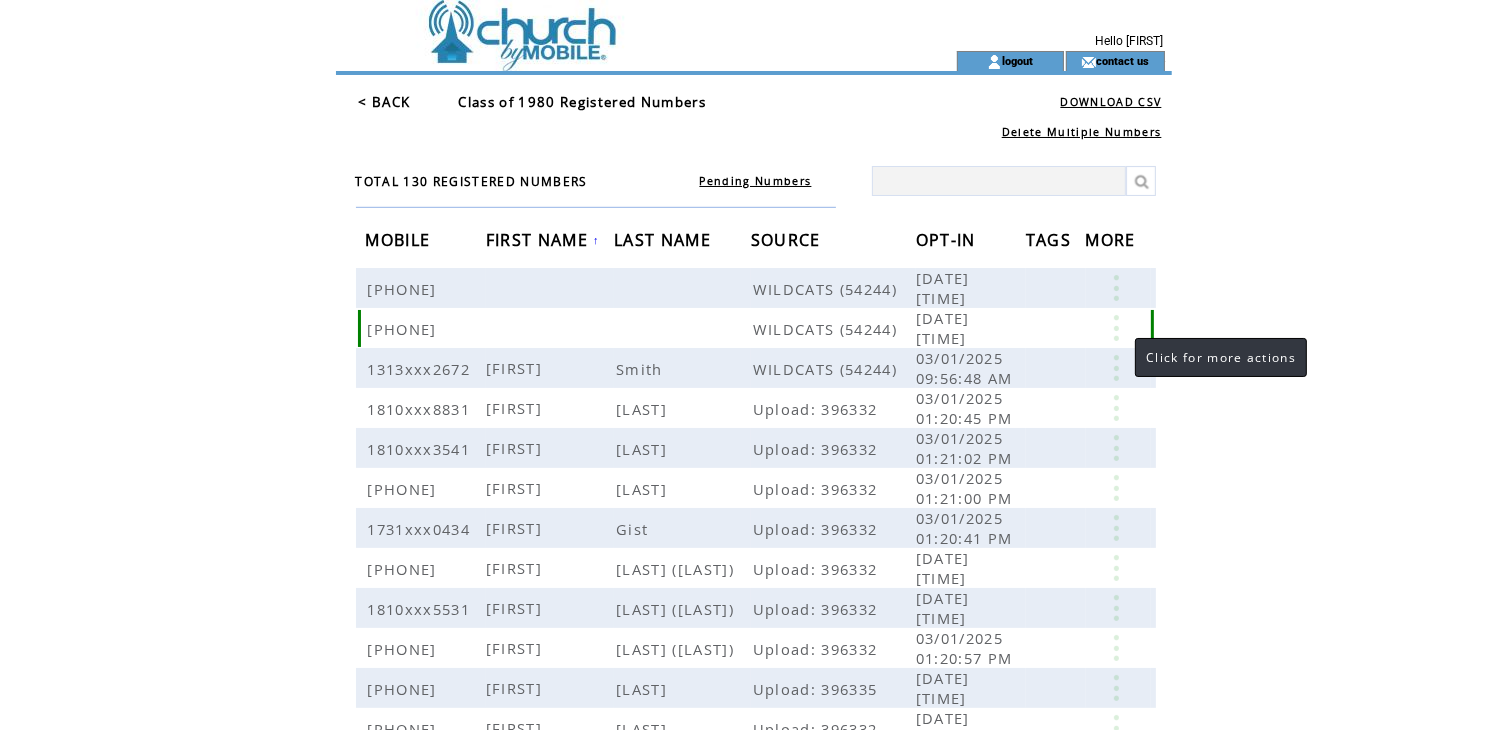 click at bounding box center (1116, 328) 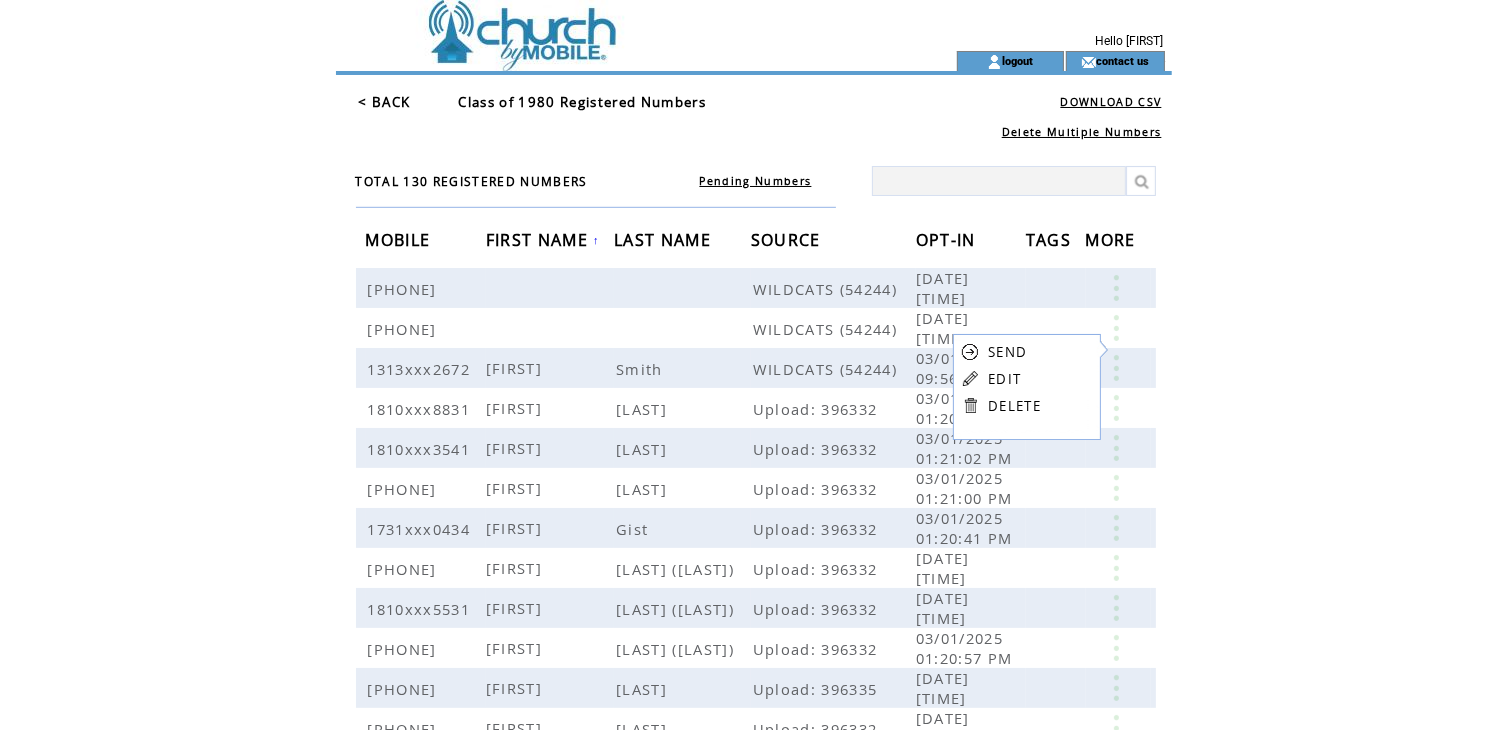 click on "EDIT" at bounding box center (1014, 378) 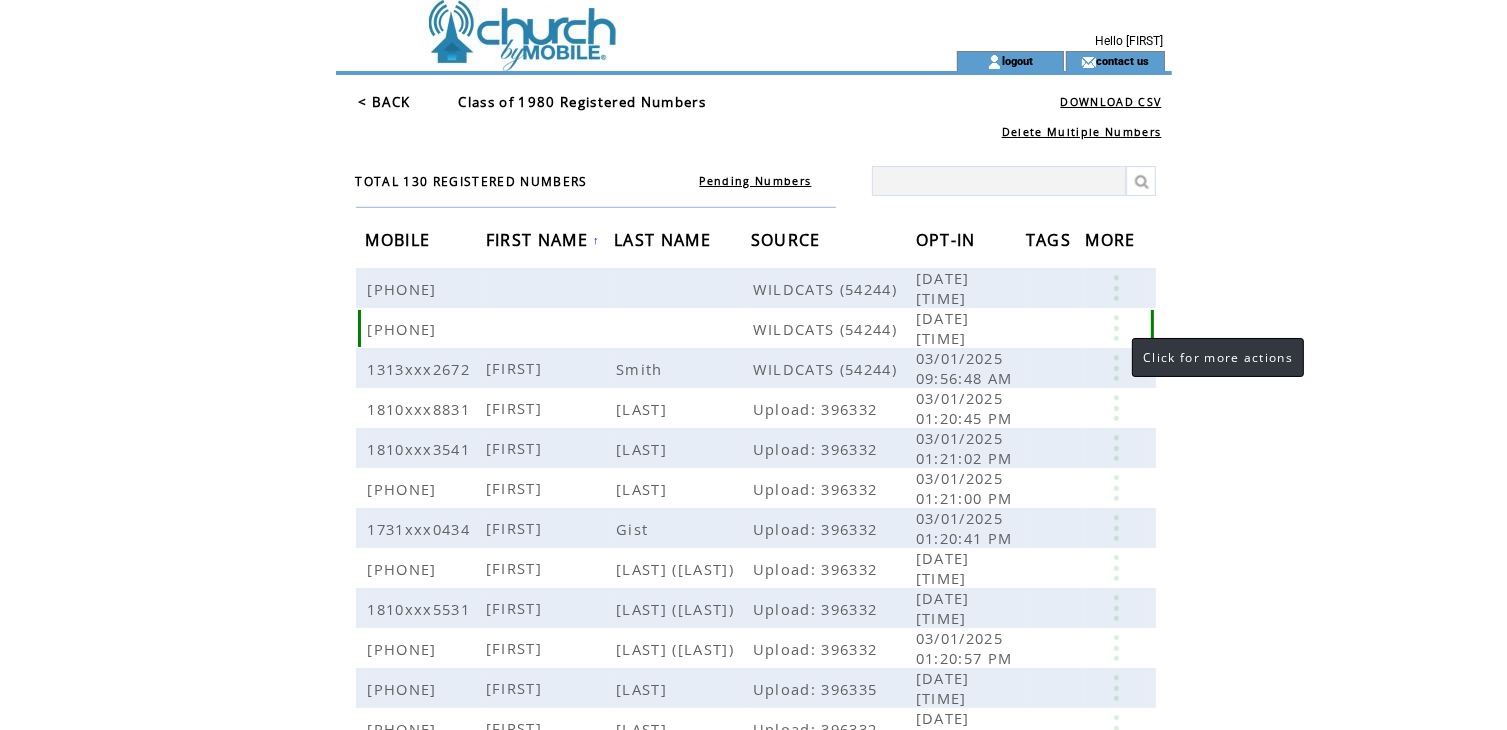 click at bounding box center (1116, 328) 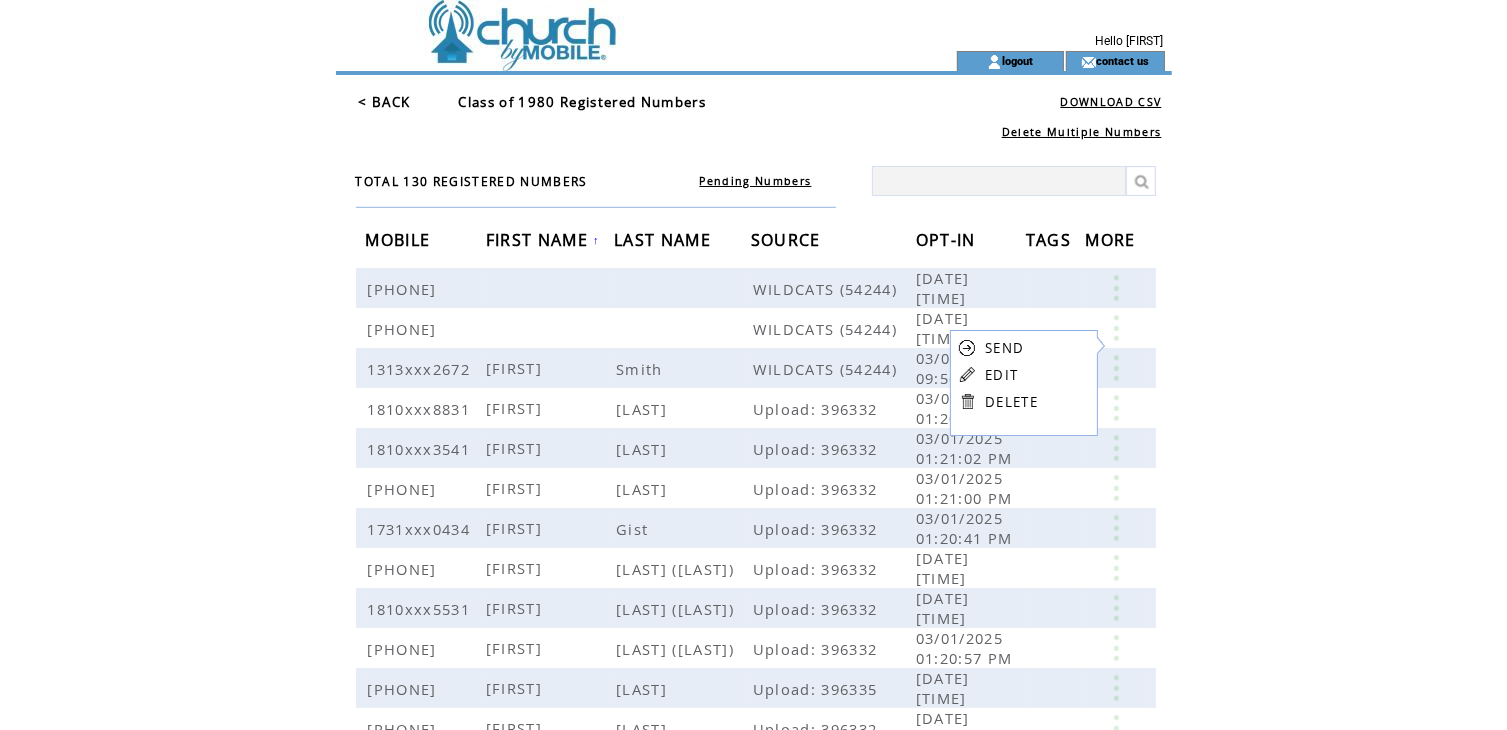 click on "EDIT" at bounding box center (1001, 375) 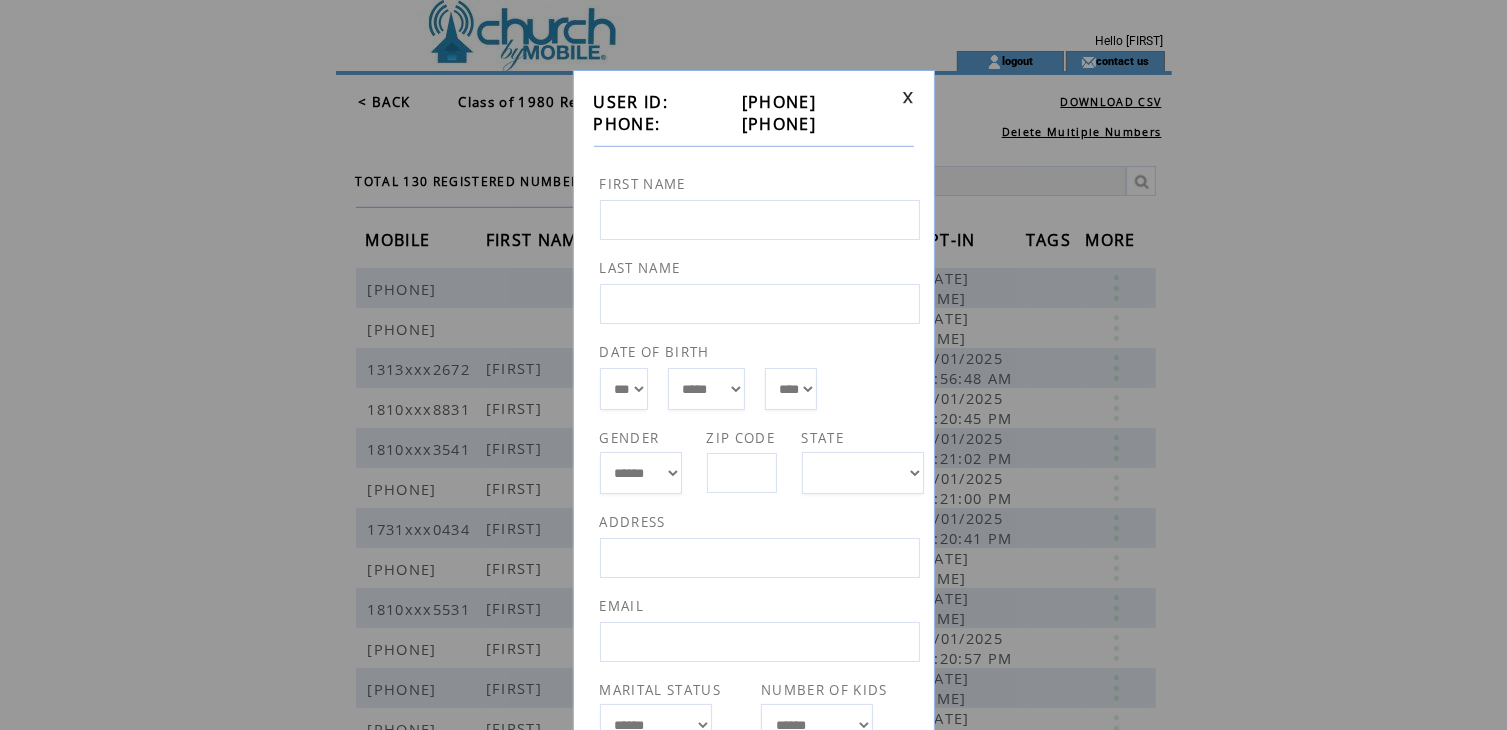 click at bounding box center [760, 220] 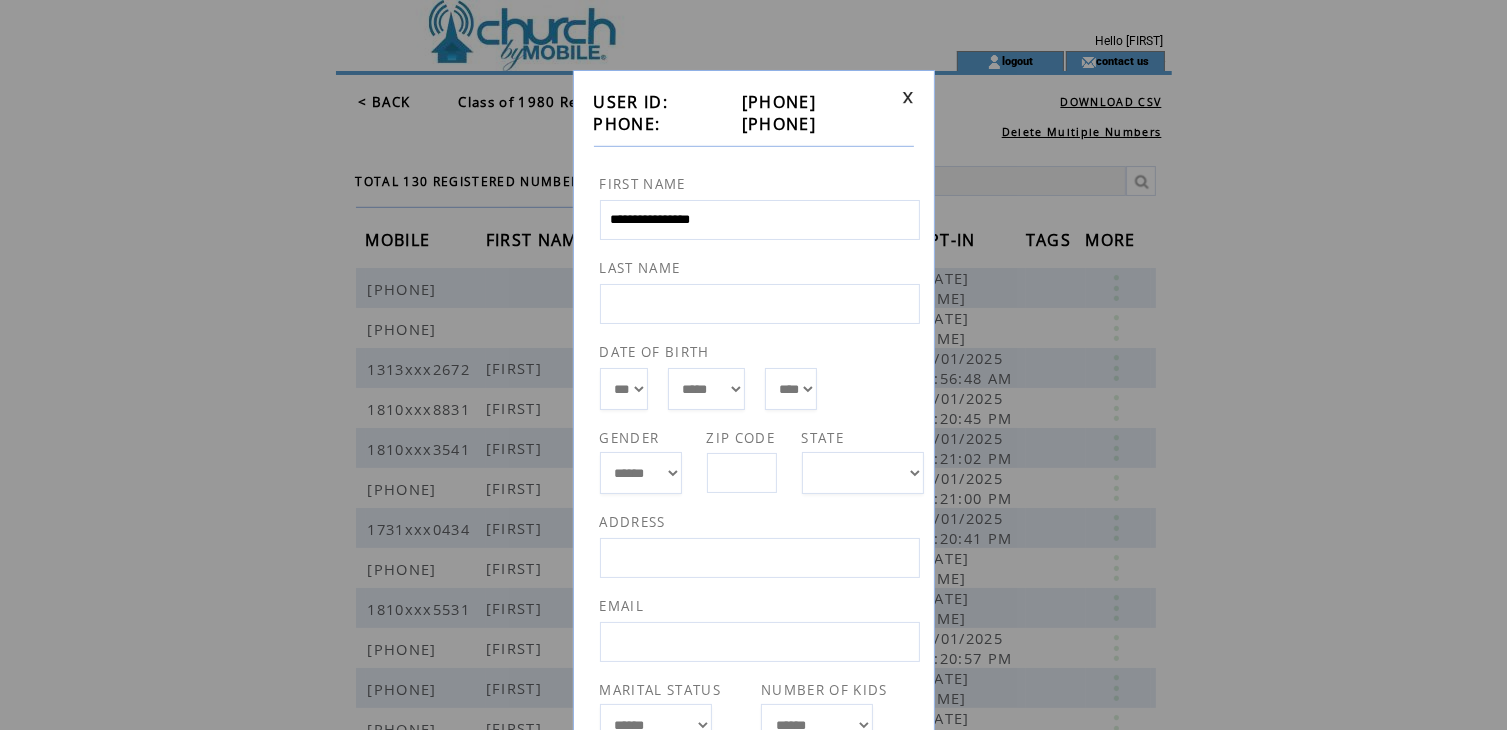 click on "**********" at bounding box center (760, 220) 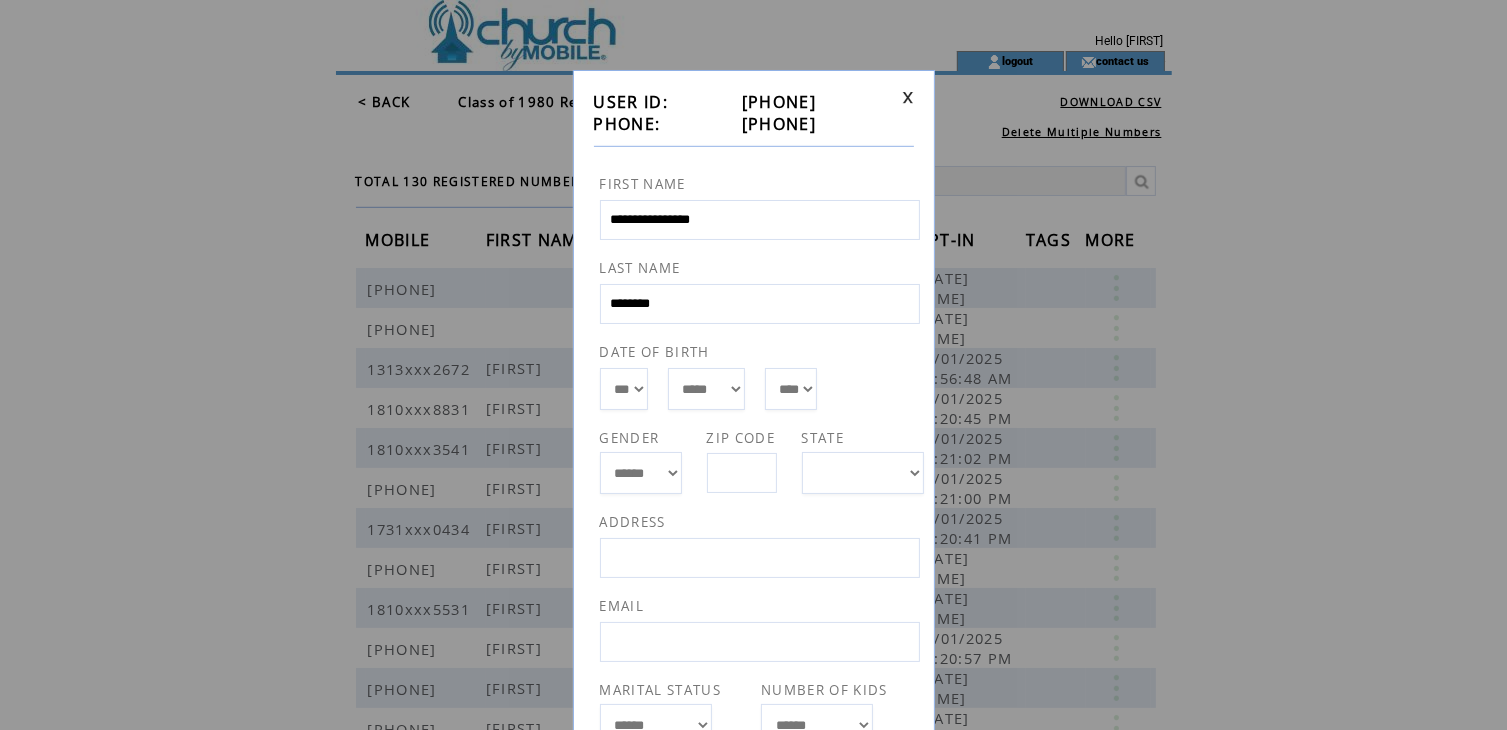 type on "**********" 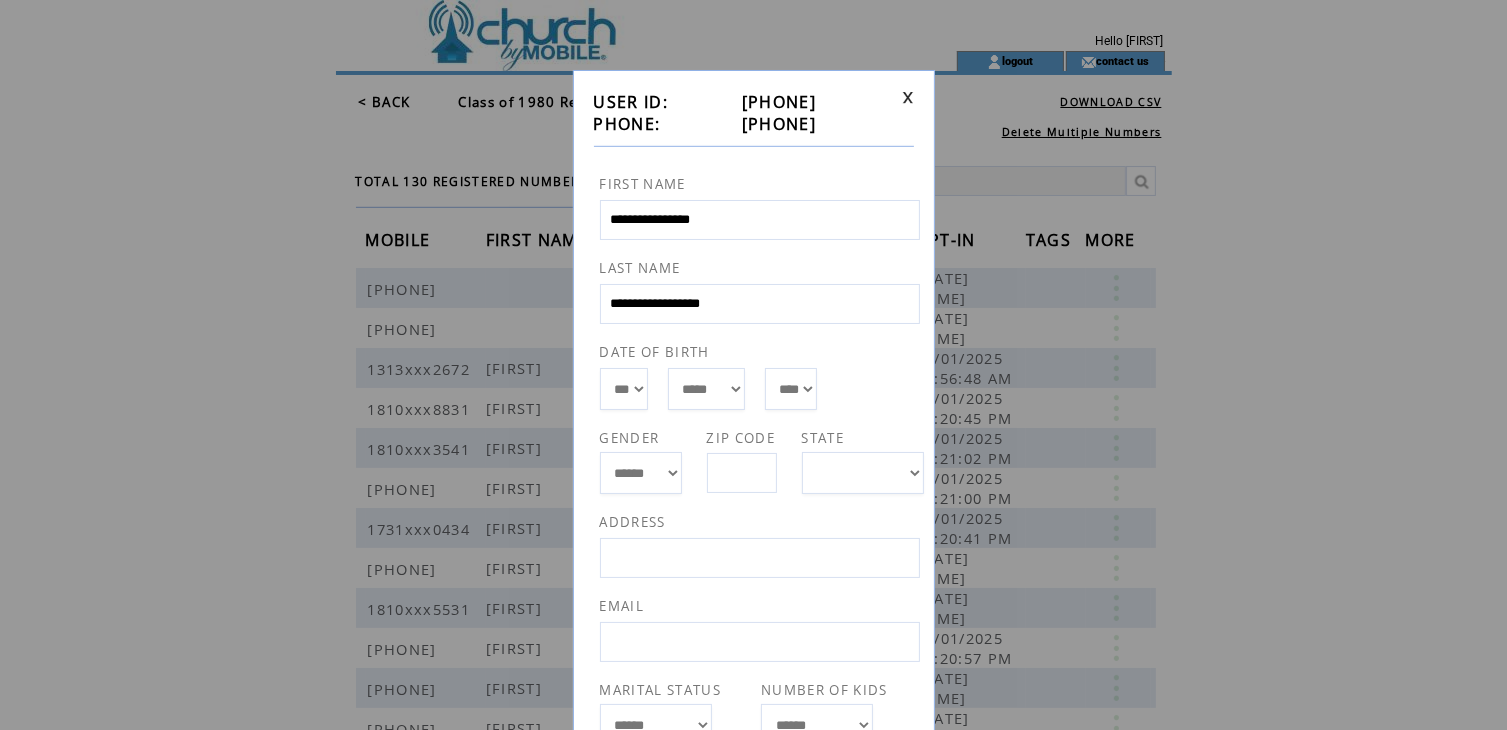 click on "**********" at bounding box center (760, 220) 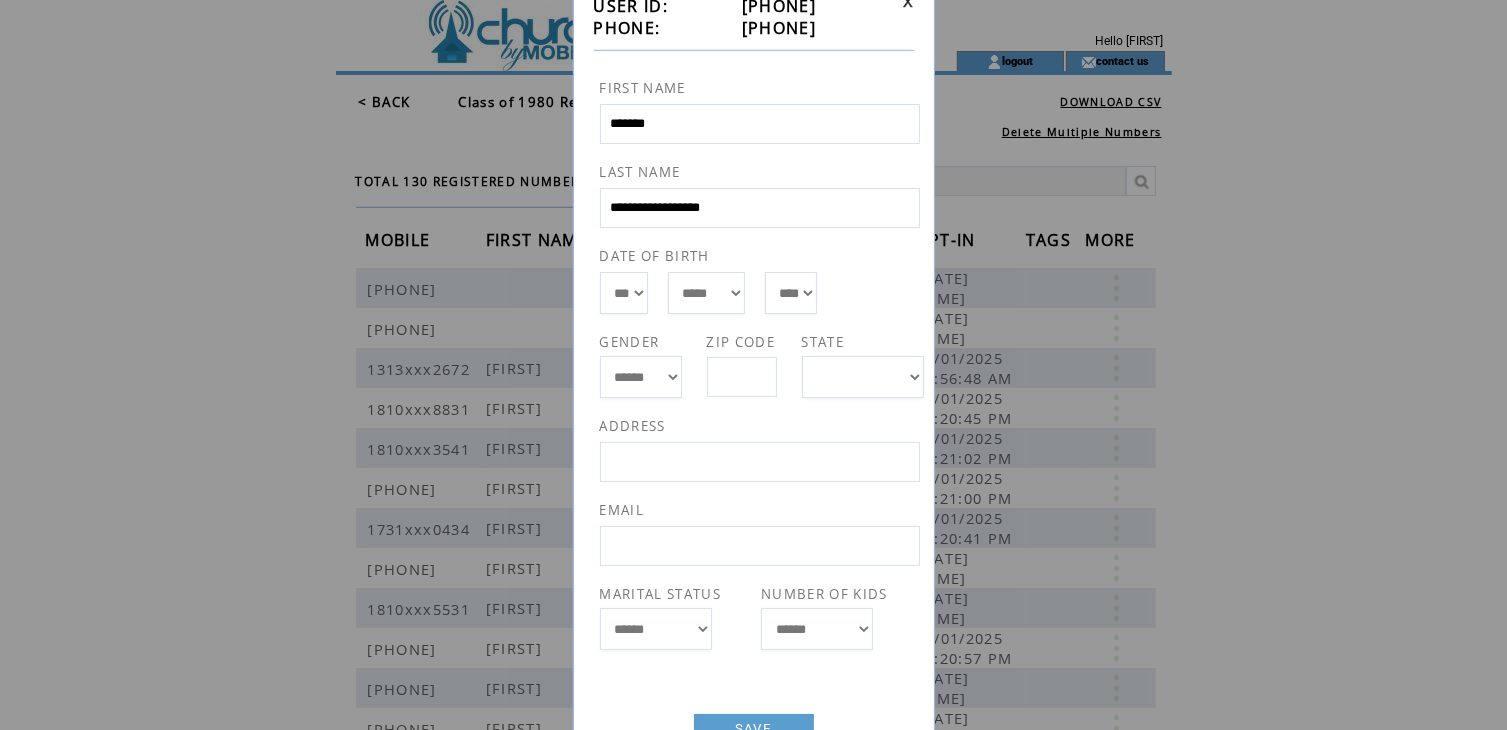 scroll, scrollTop: 163, scrollLeft: 0, axis: vertical 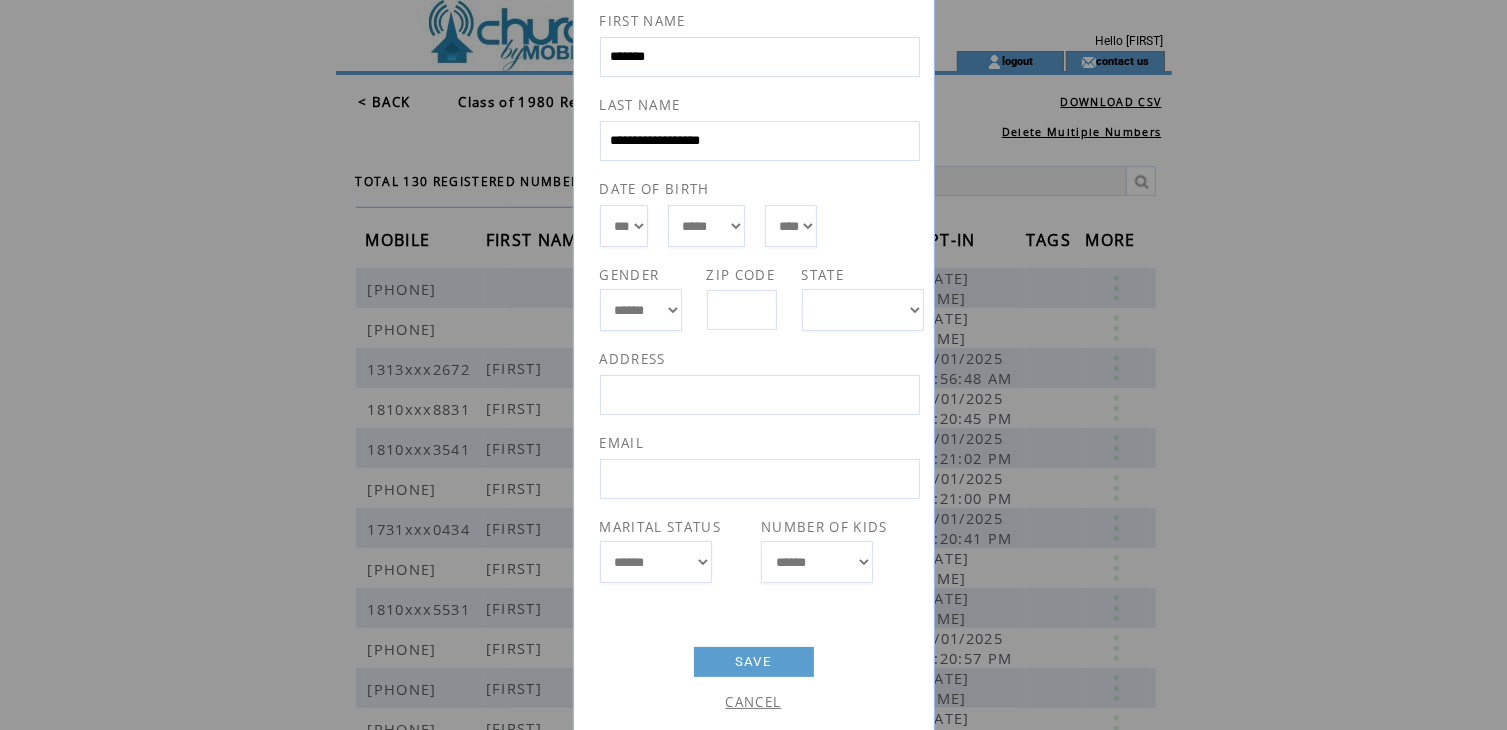 type on "******" 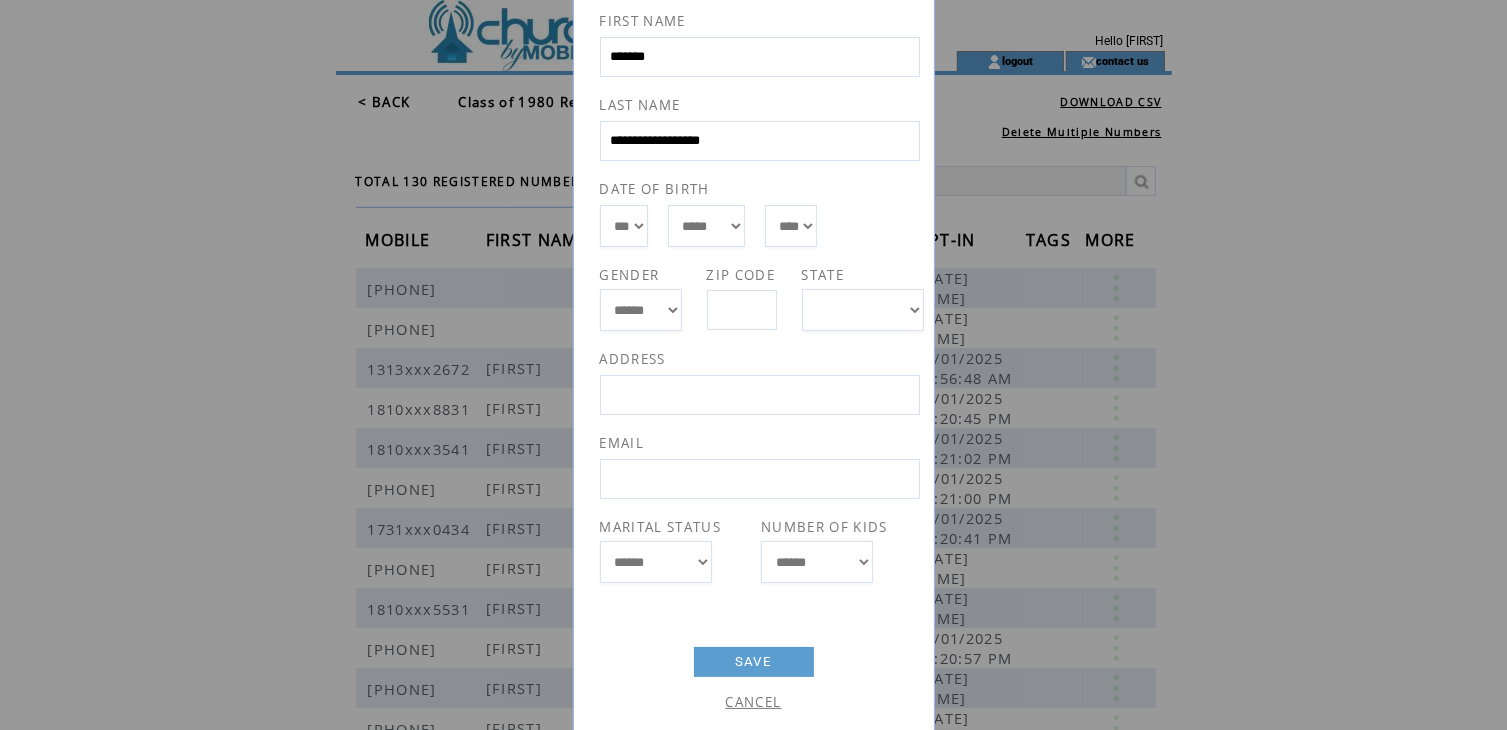 click on "SAVE" at bounding box center [754, 662] 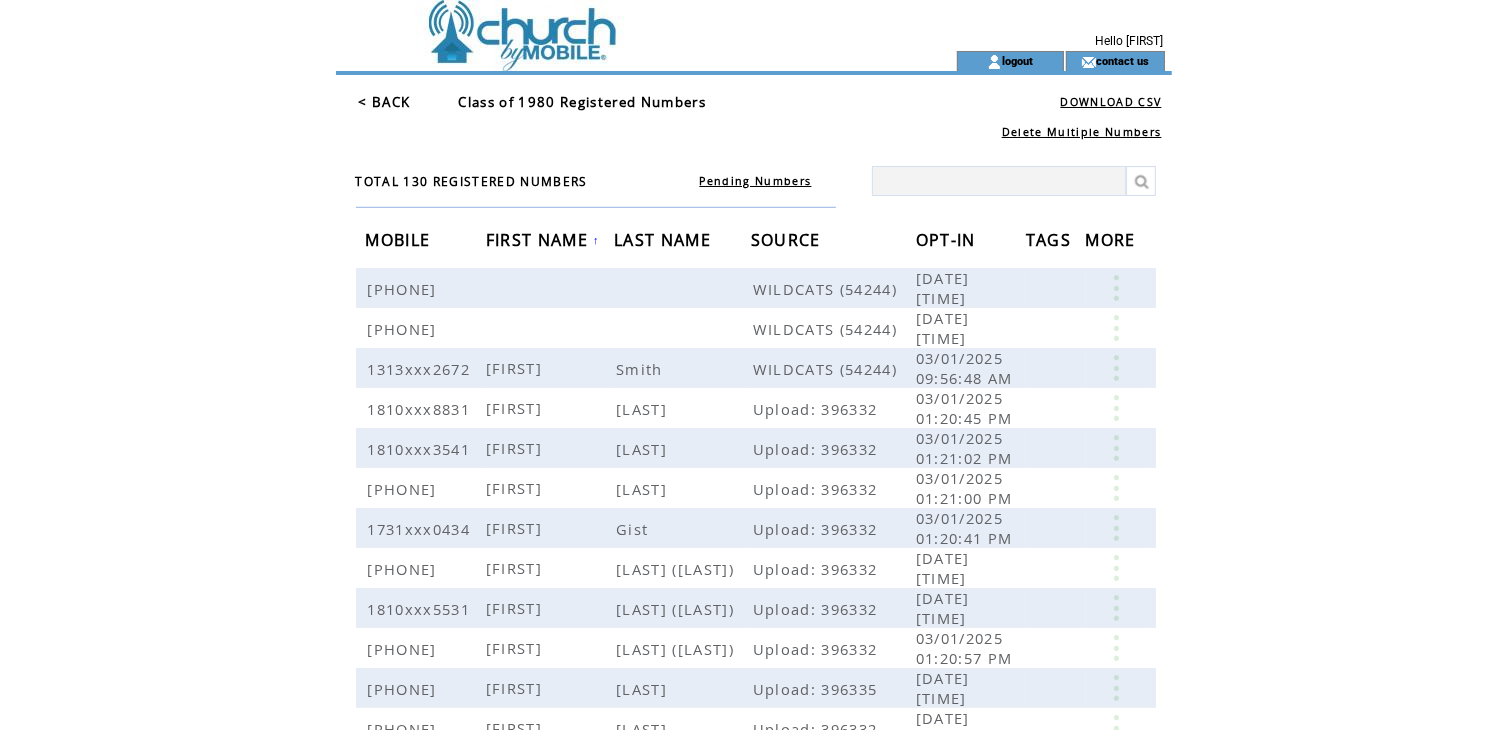 click on "< BACK" at bounding box center (385, 102) 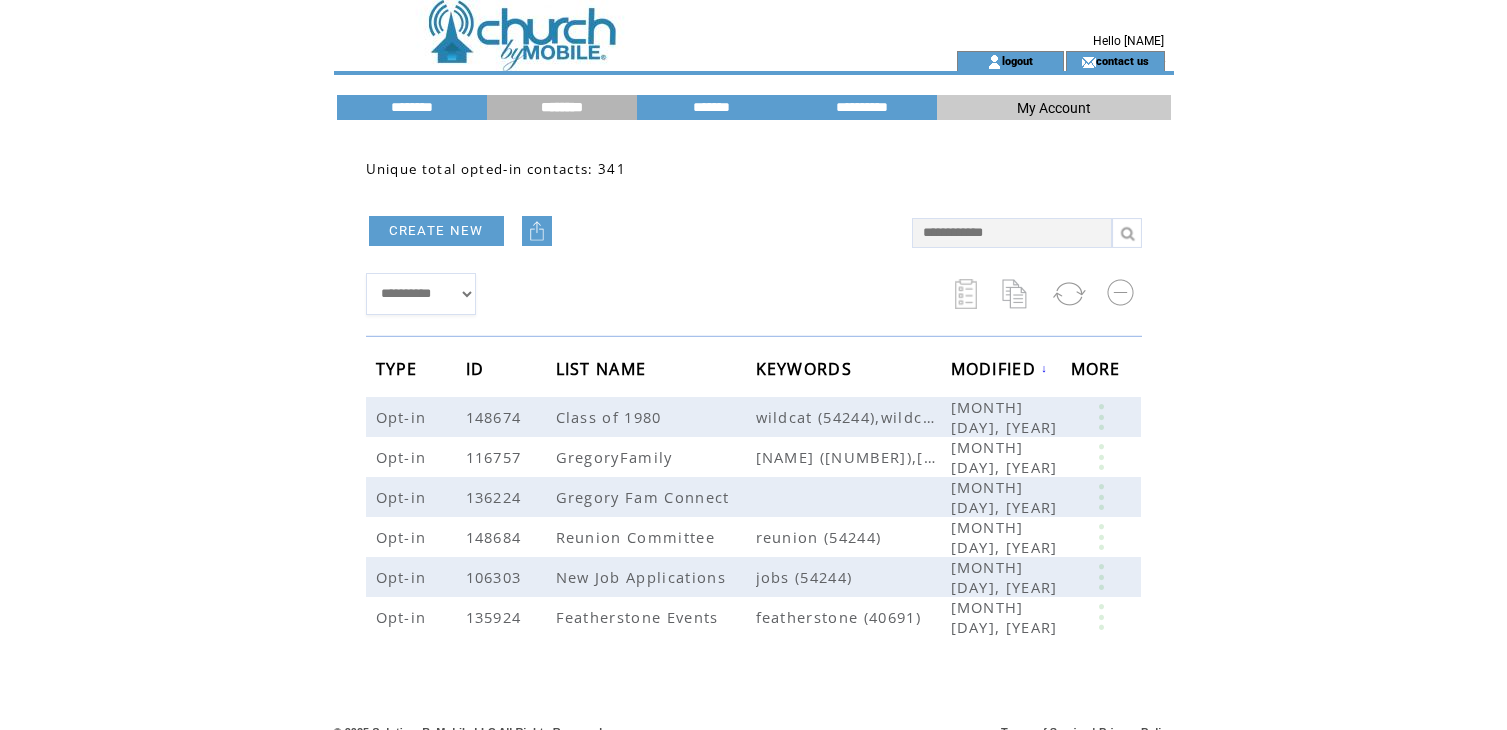 scroll, scrollTop: 0, scrollLeft: 0, axis: both 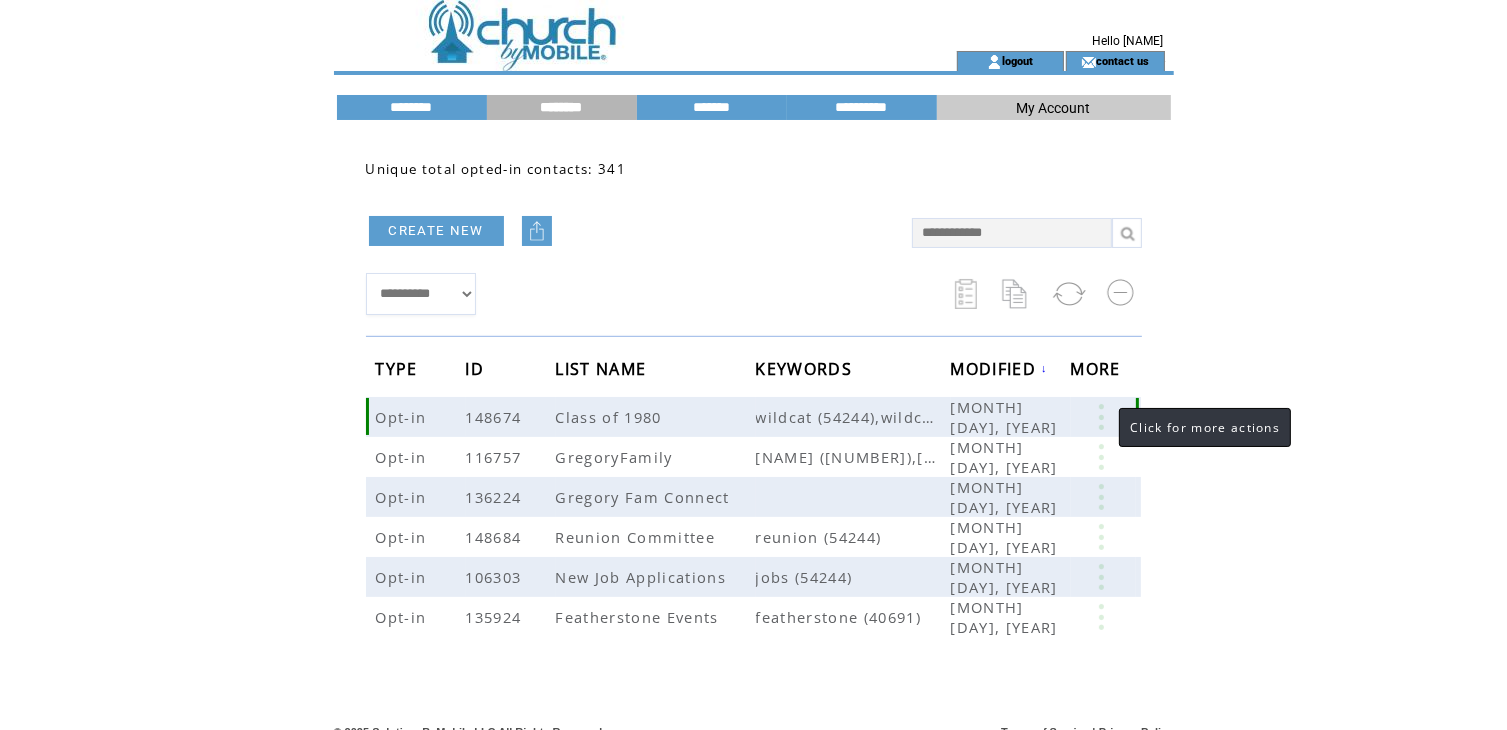 click at bounding box center [1101, 417] 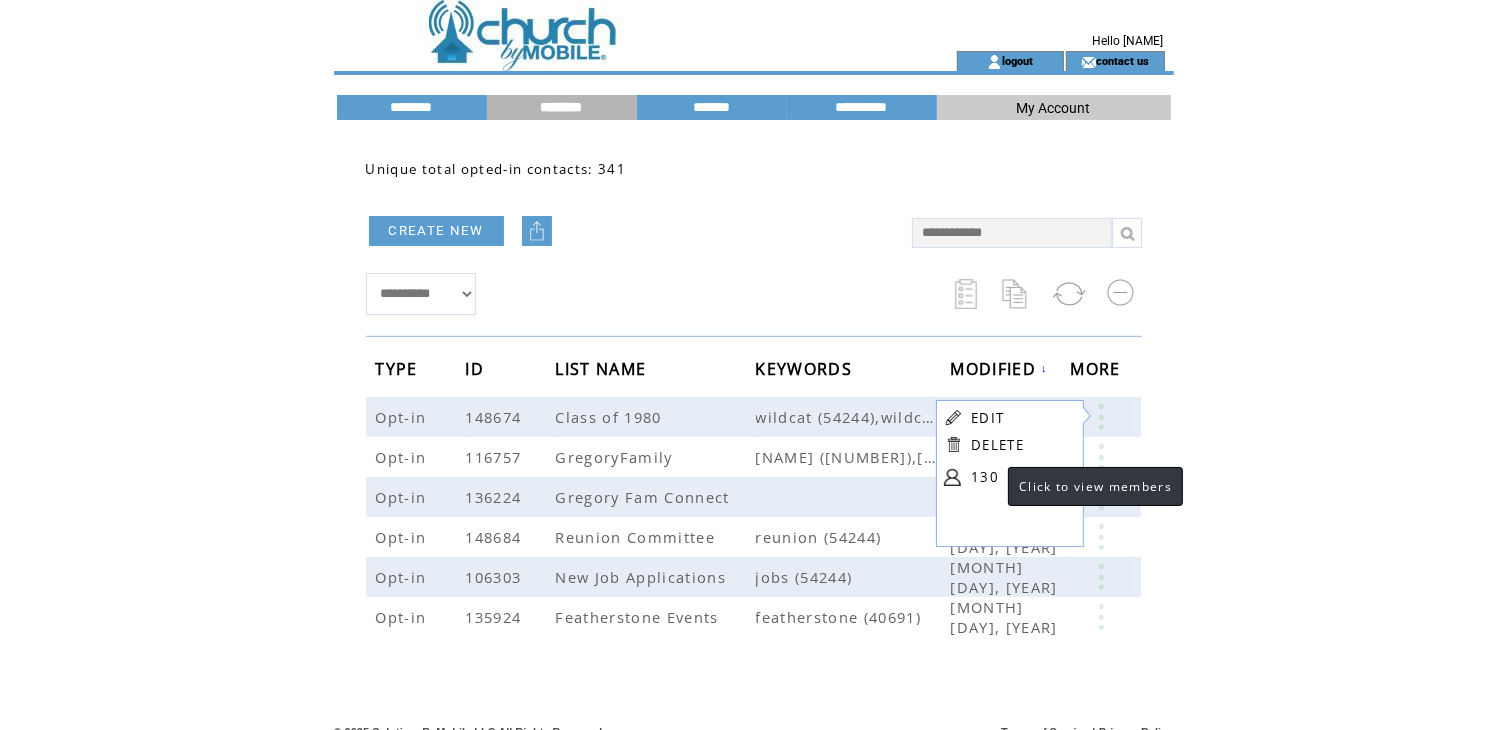 click on "130" at bounding box center (1021, 477) 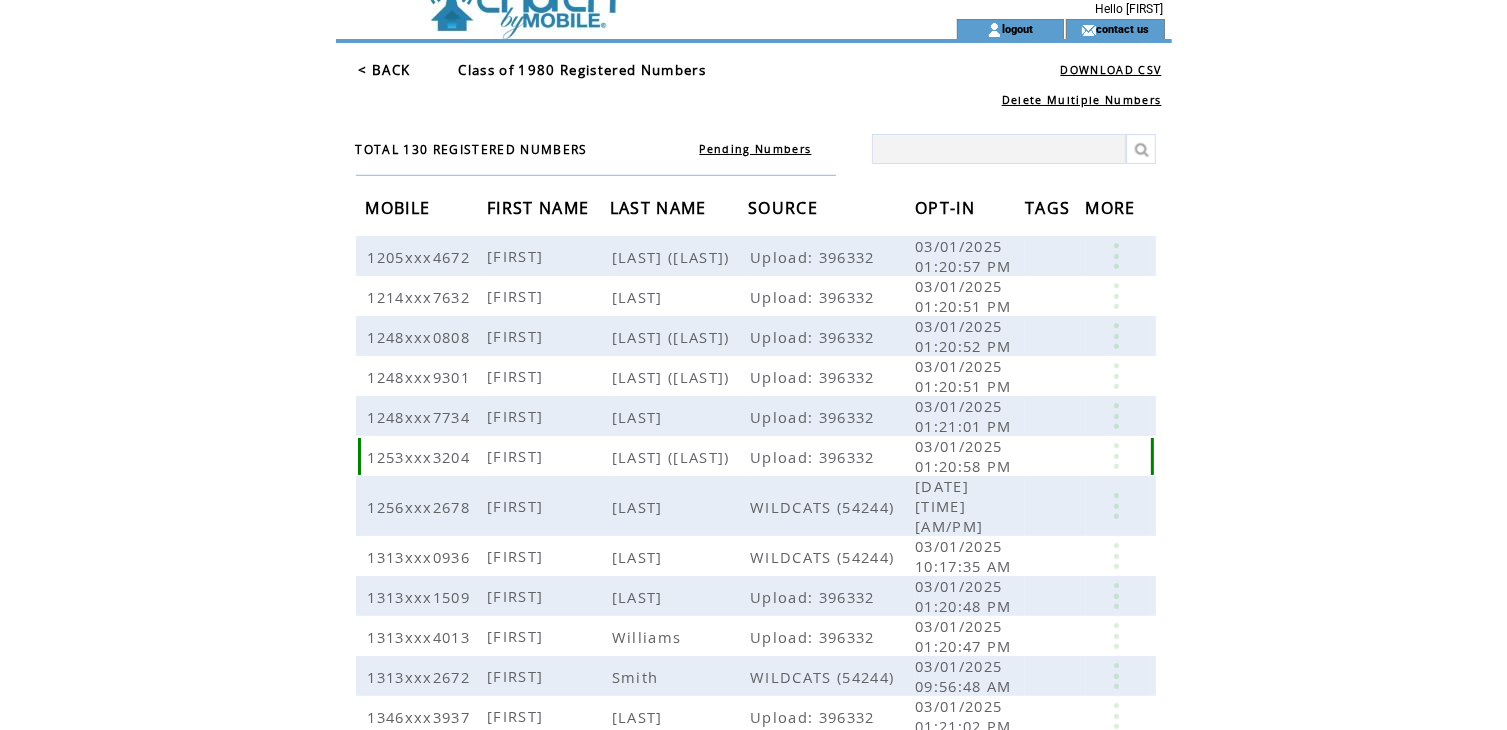 scroll, scrollTop: 0, scrollLeft: 0, axis: both 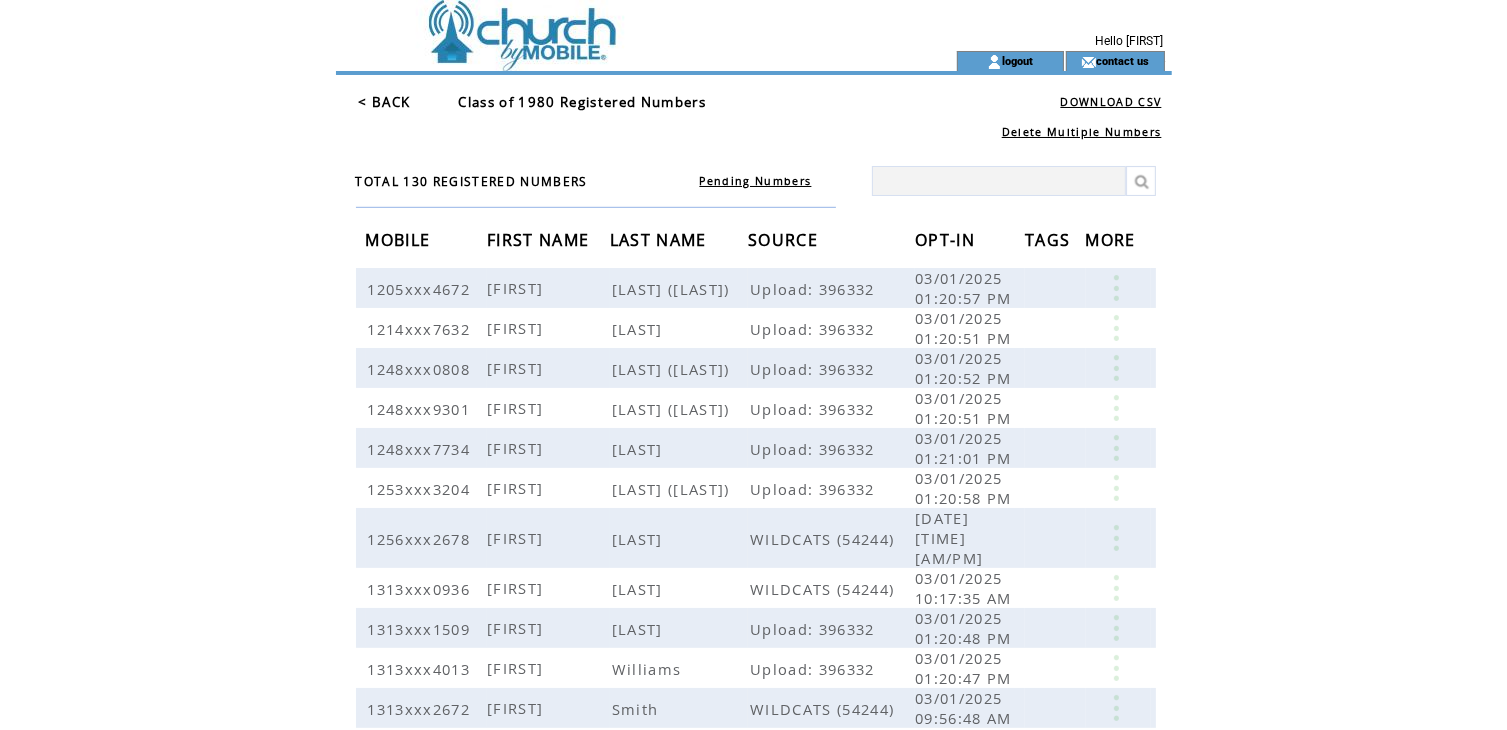 click on "LAST NAME" at bounding box center (661, 242) 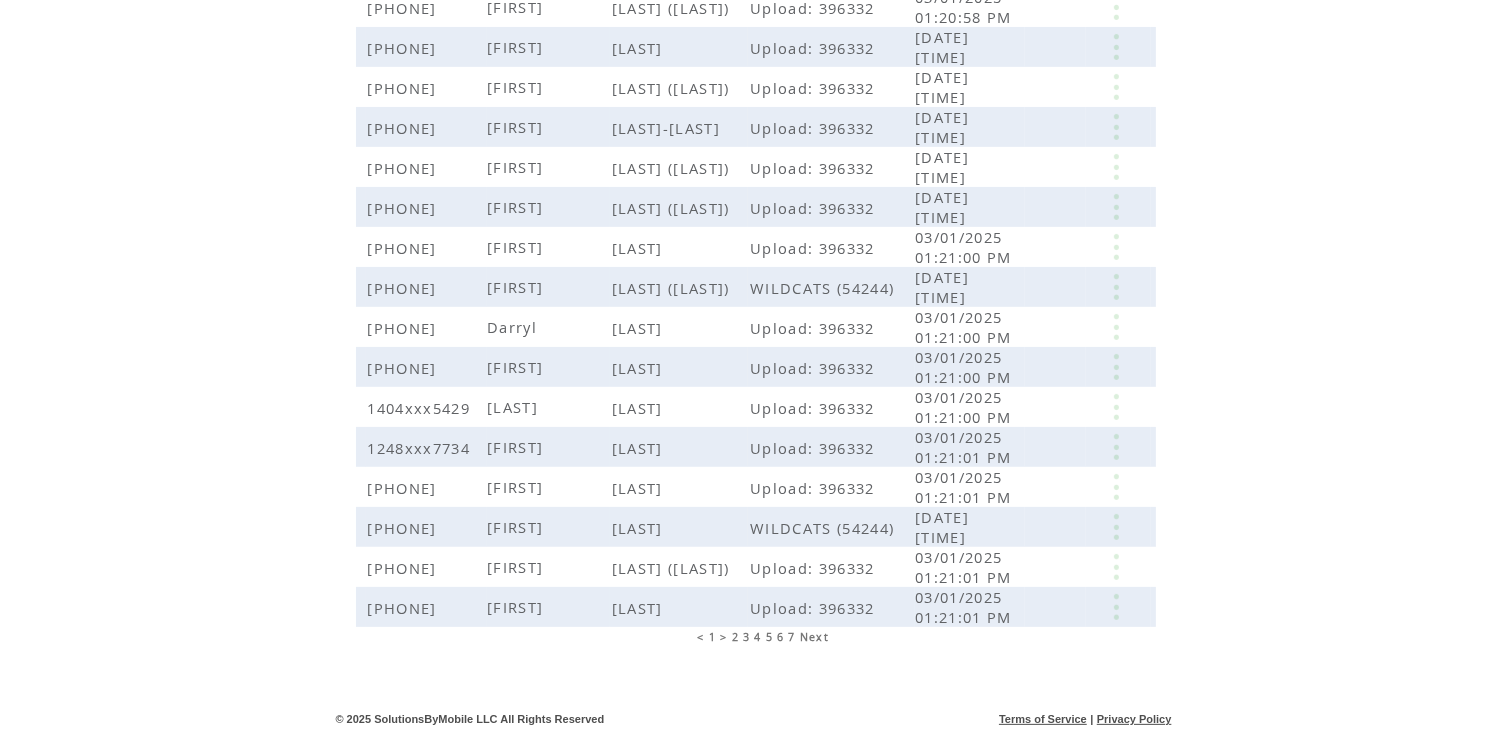 scroll, scrollTop: 405, scrollLeft: 0, axis: vertical 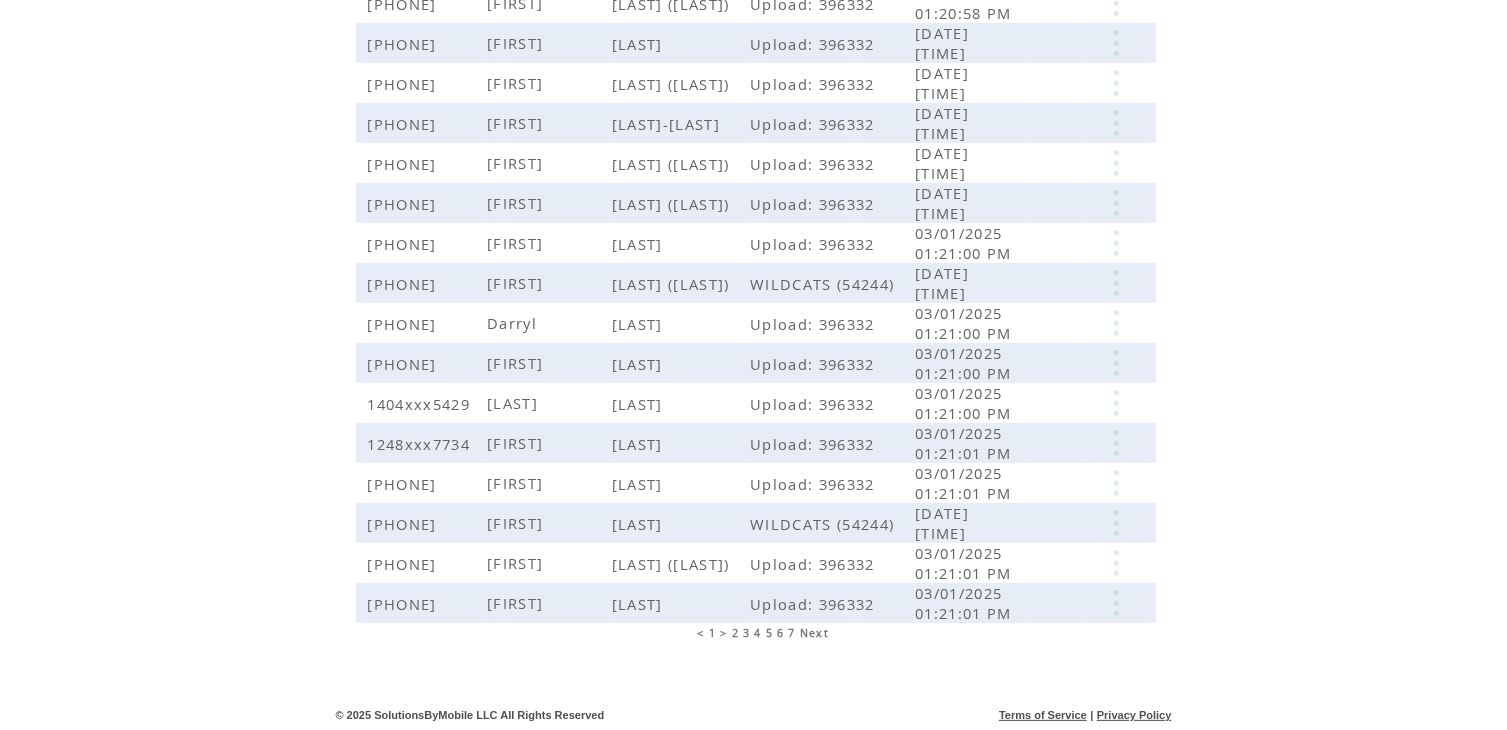 click on "4" at bounding box center [757, 633] 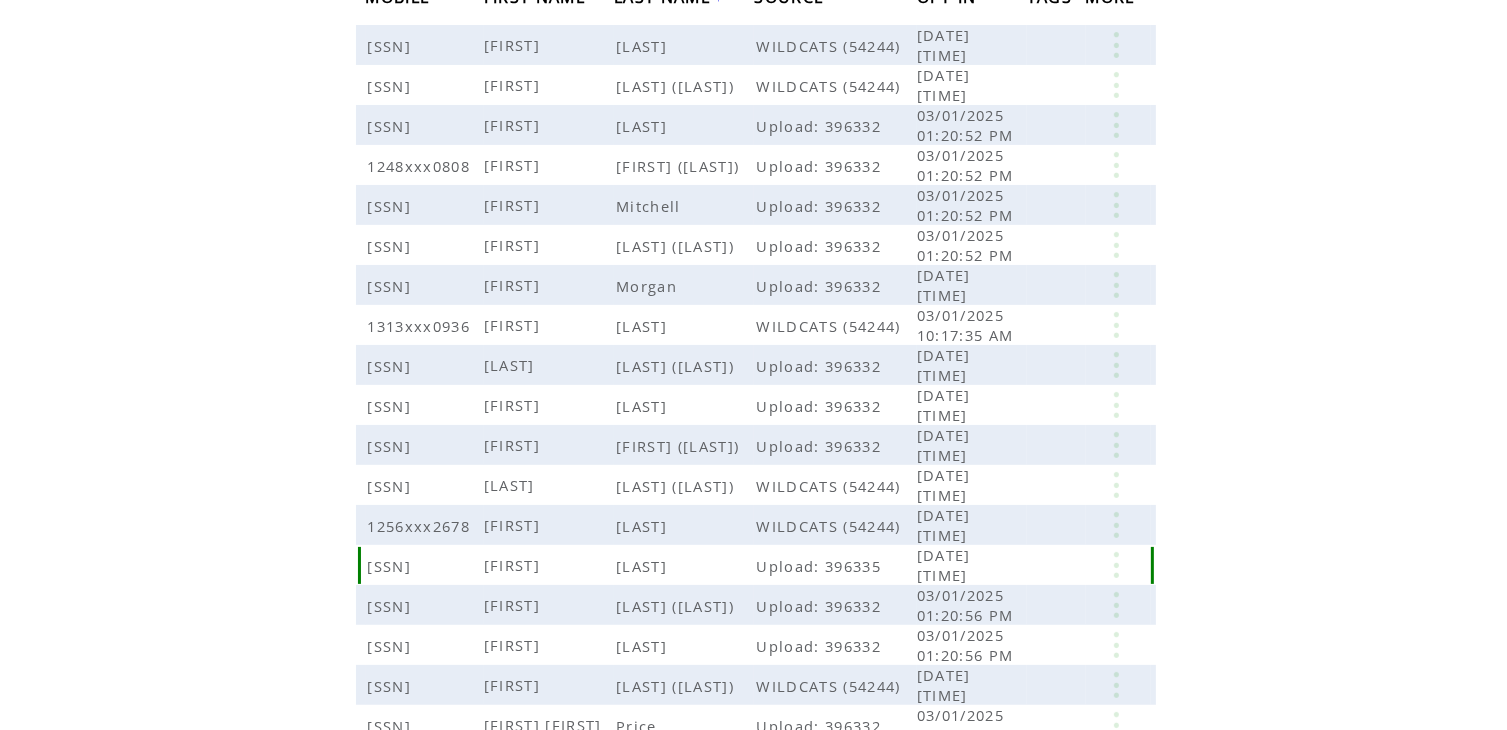 scroll, scrollTop: 405, scrollLeft: 0, axis: vertical 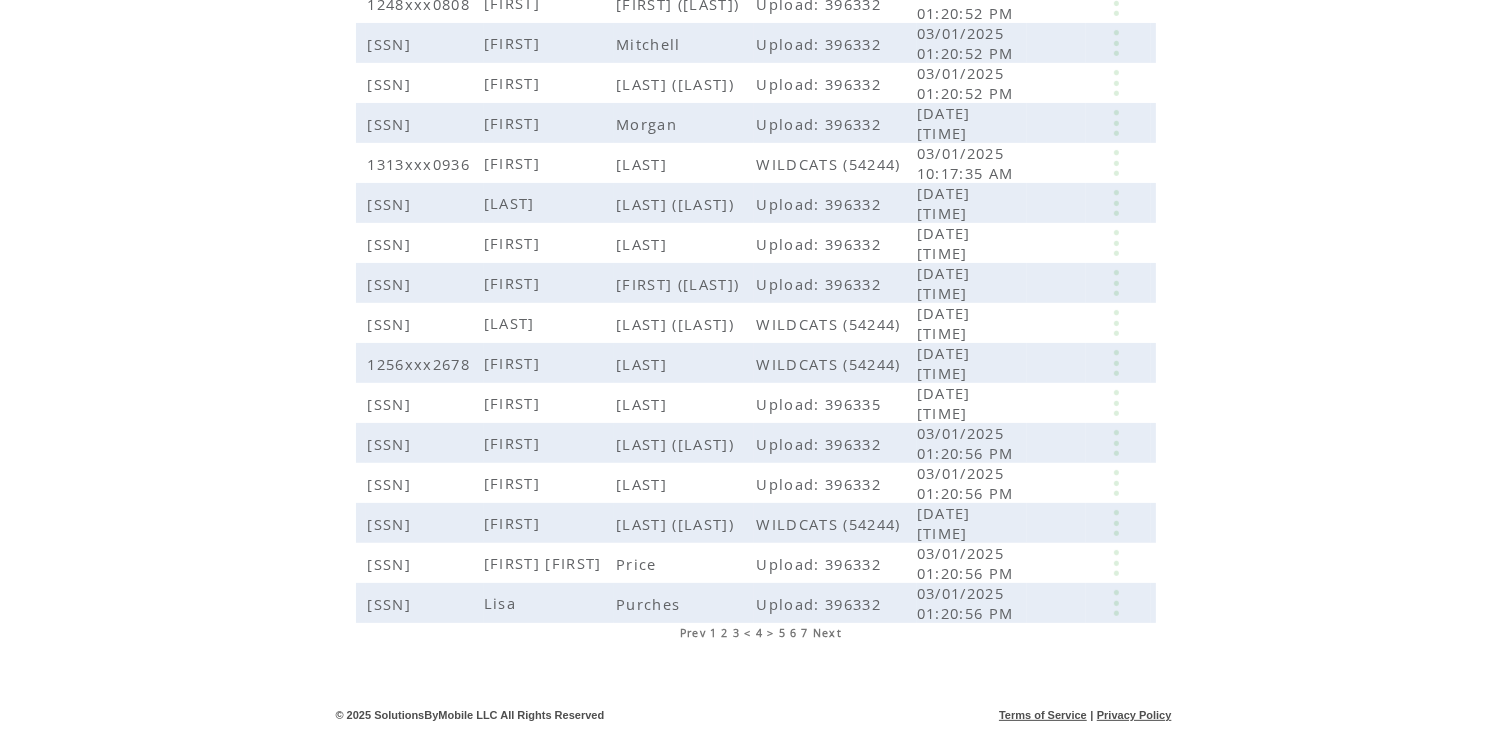 click on "7" at bounding box center (805, 633) 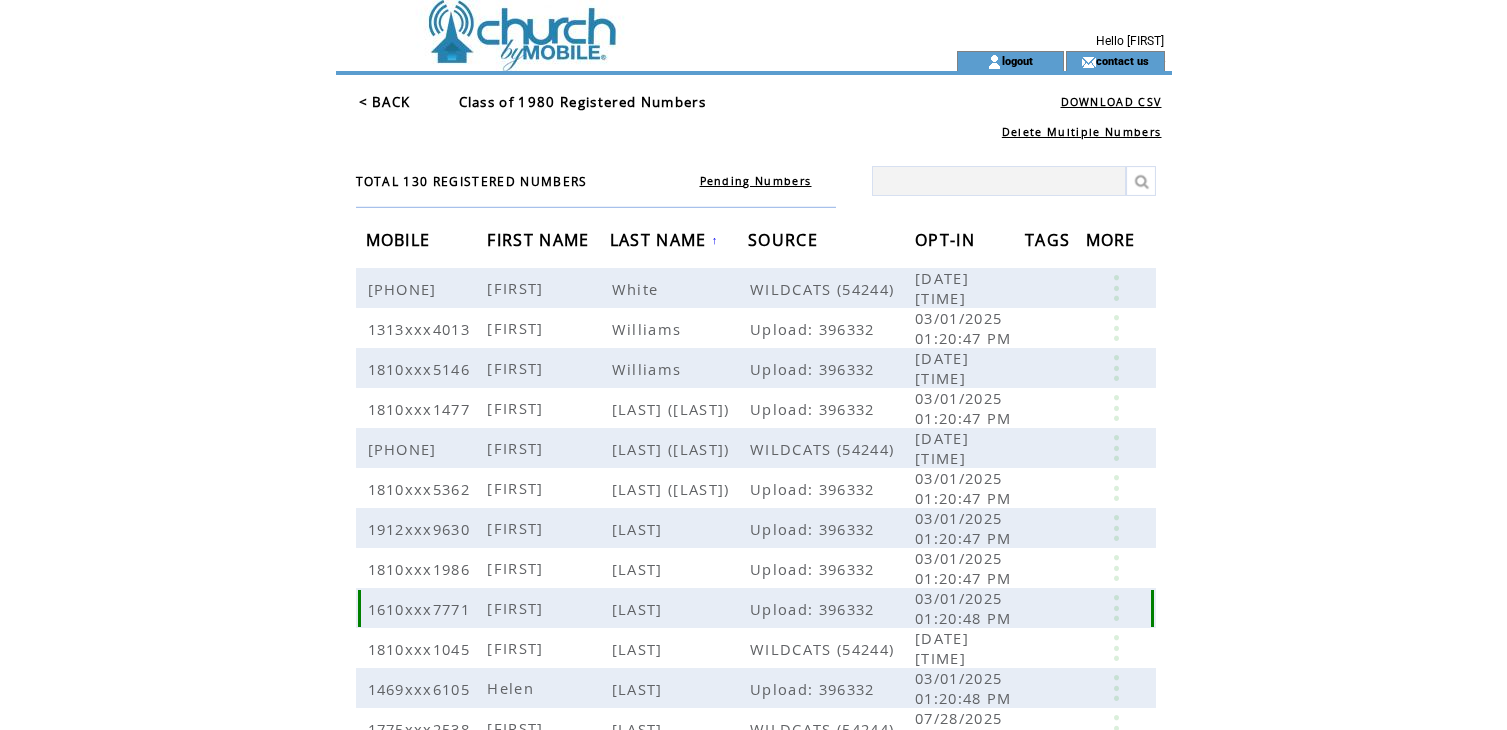 scroll, scrollTop: 0, scrollLeft: 0, axis: both 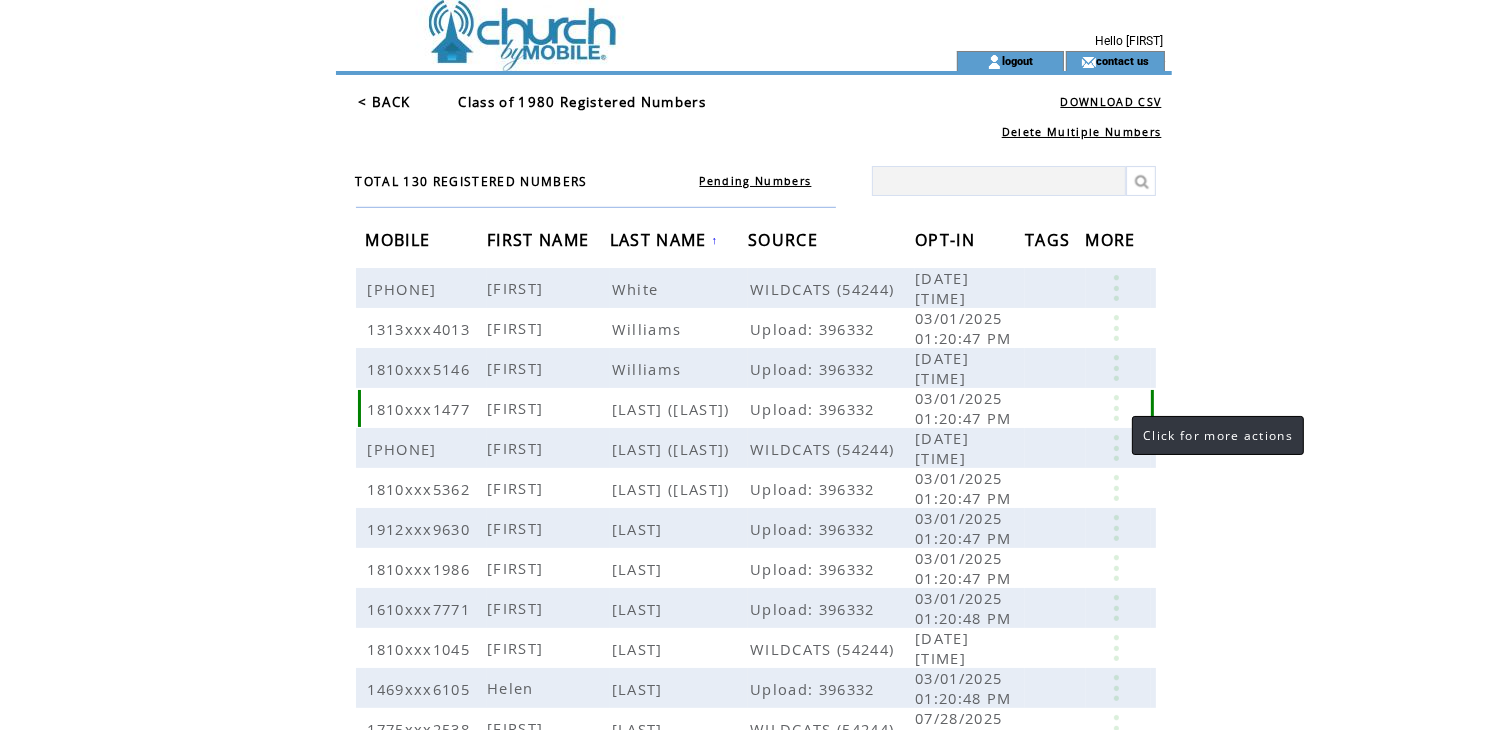 click at bounding box center (1116, 408) 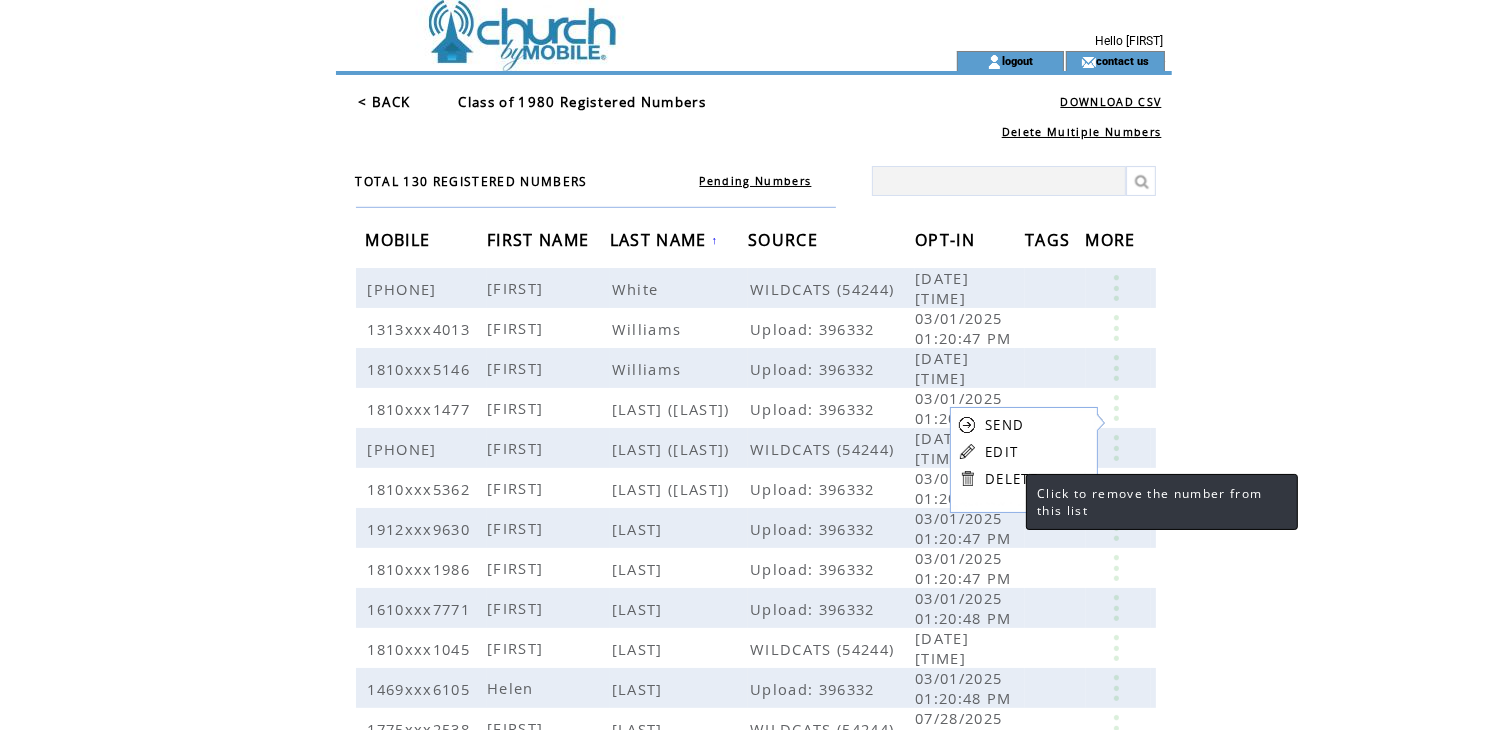 click on "DELETE" at bounding box center (1011, 479) 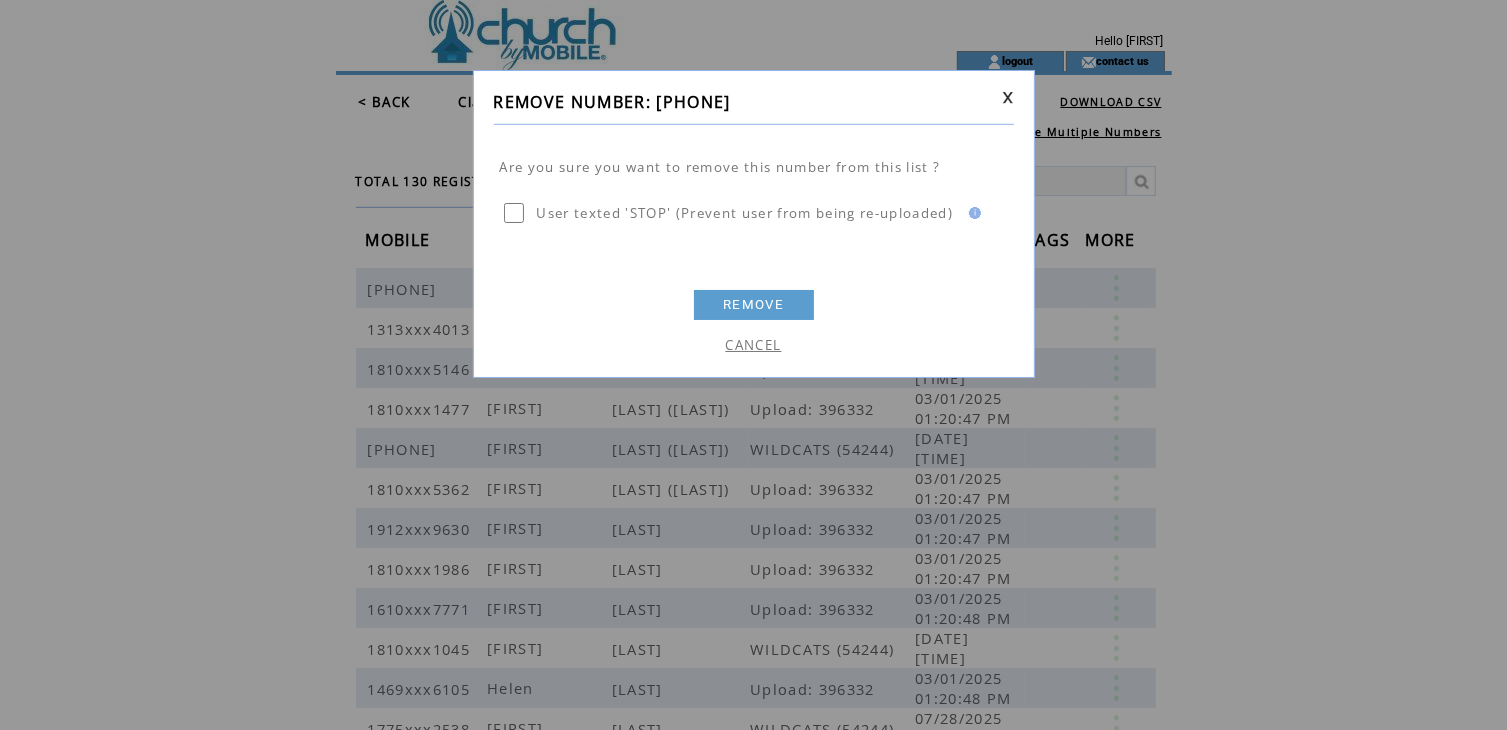 click on "REMOVE" at bounding box center (754, 305) 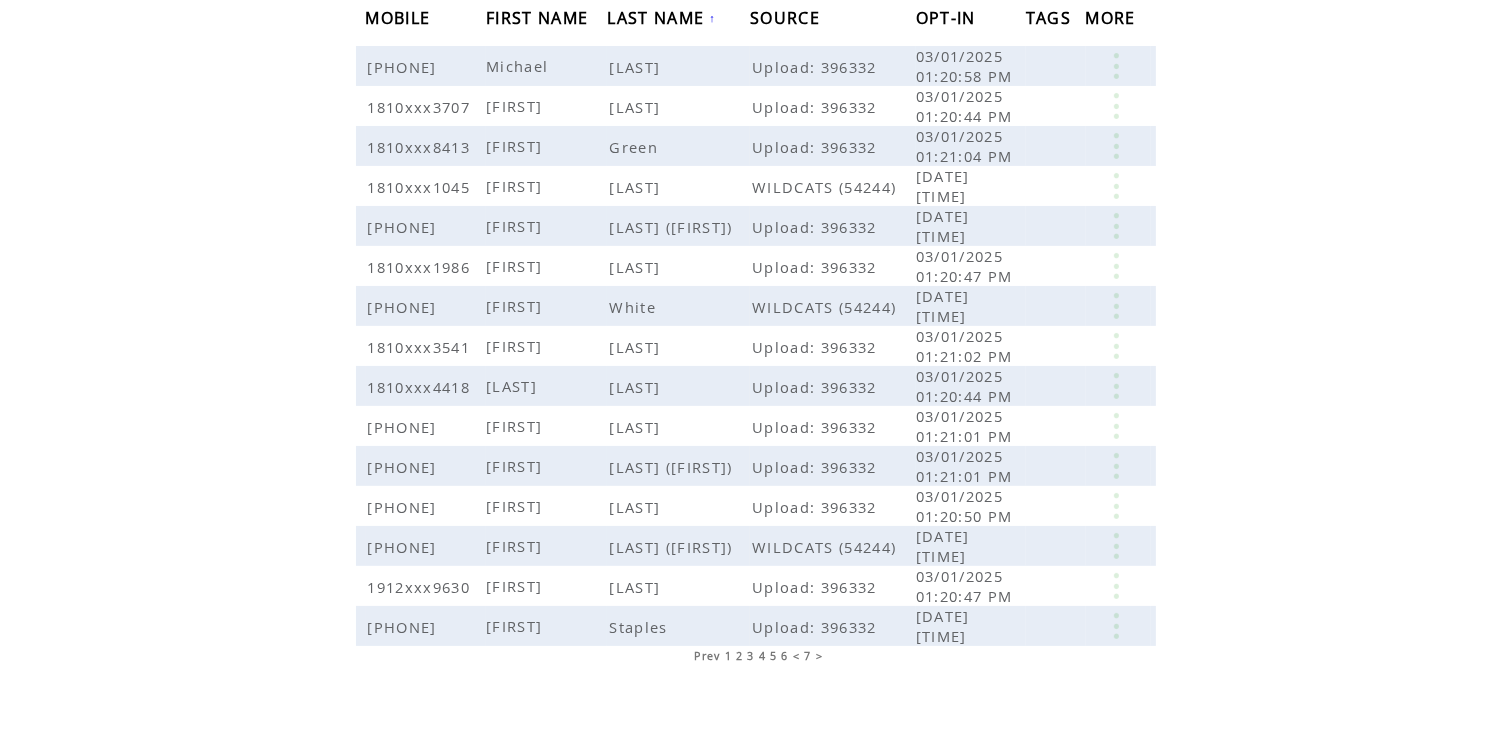 scroll, scrollTop: 245, scrollLeft: 0, axis: vertical 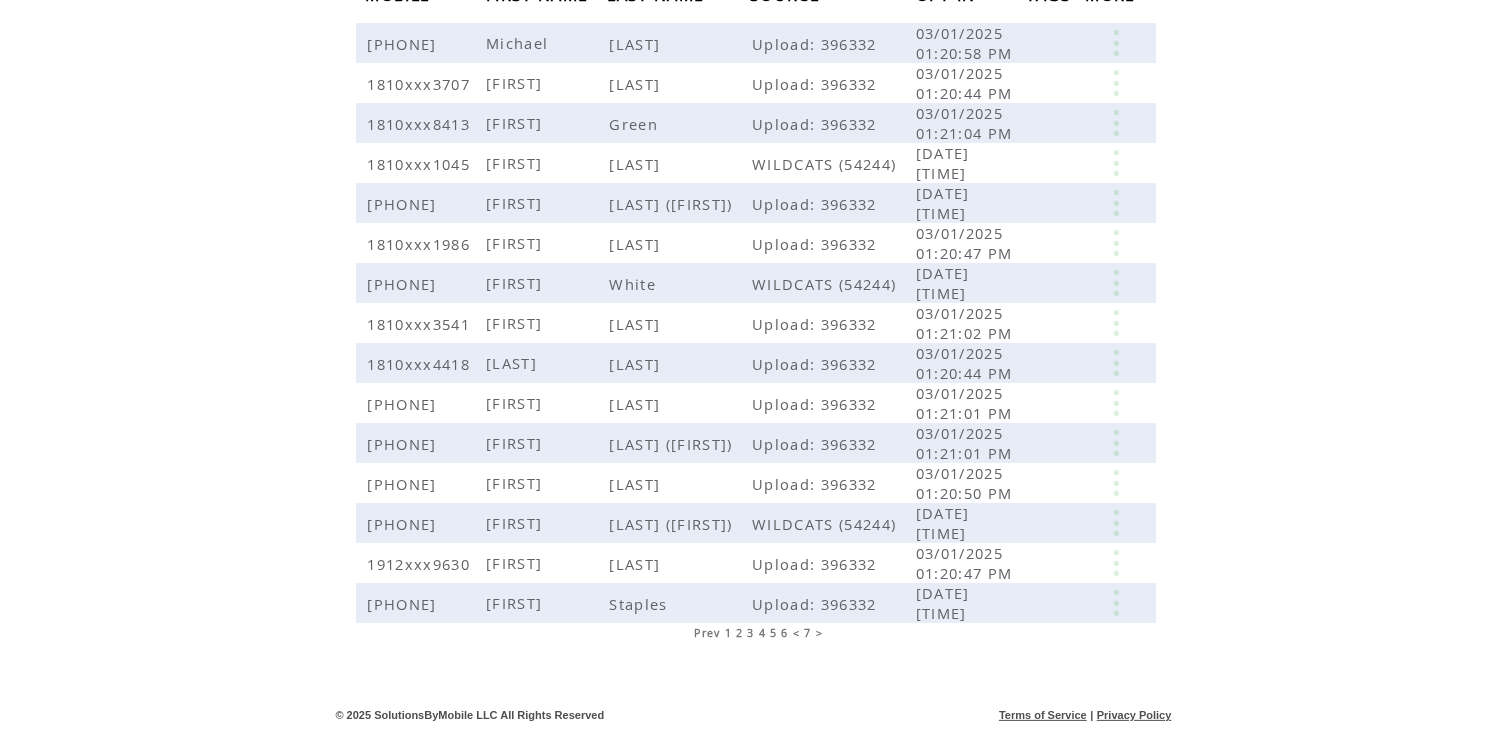 click on "1" at bounding box center (728, 633) 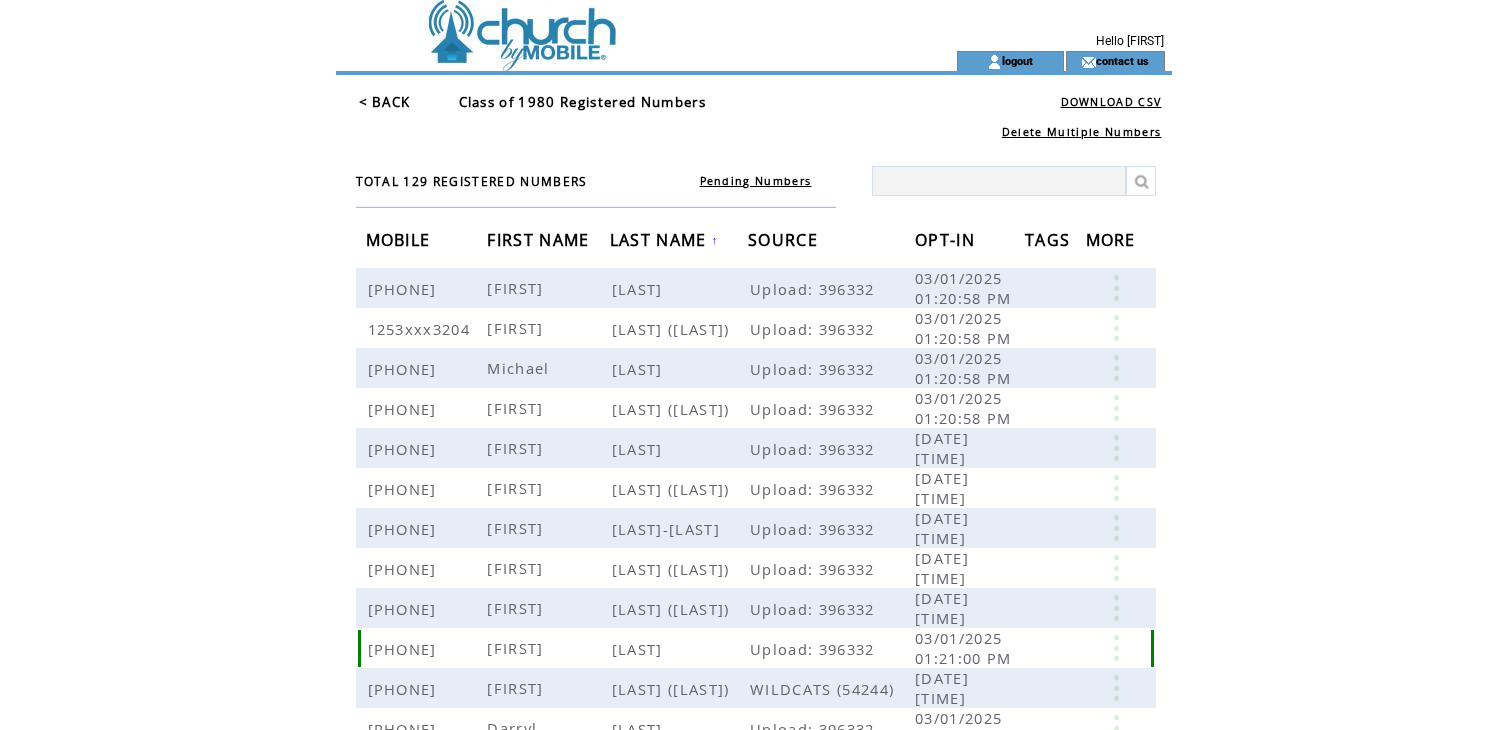 scroll, scrollTop: 0, scrollLeft: 0, axis: both 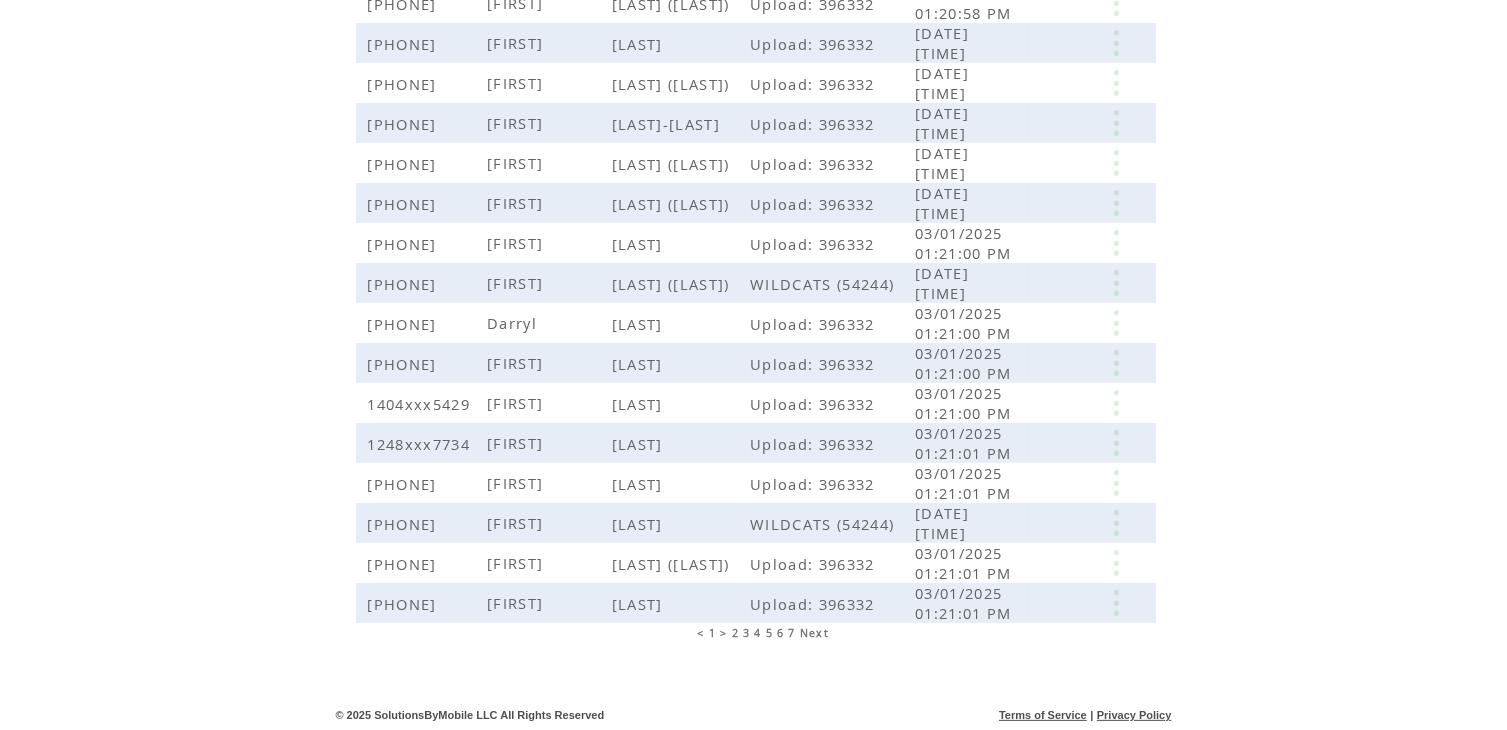 click on "2" at bounding box center (735, 633) 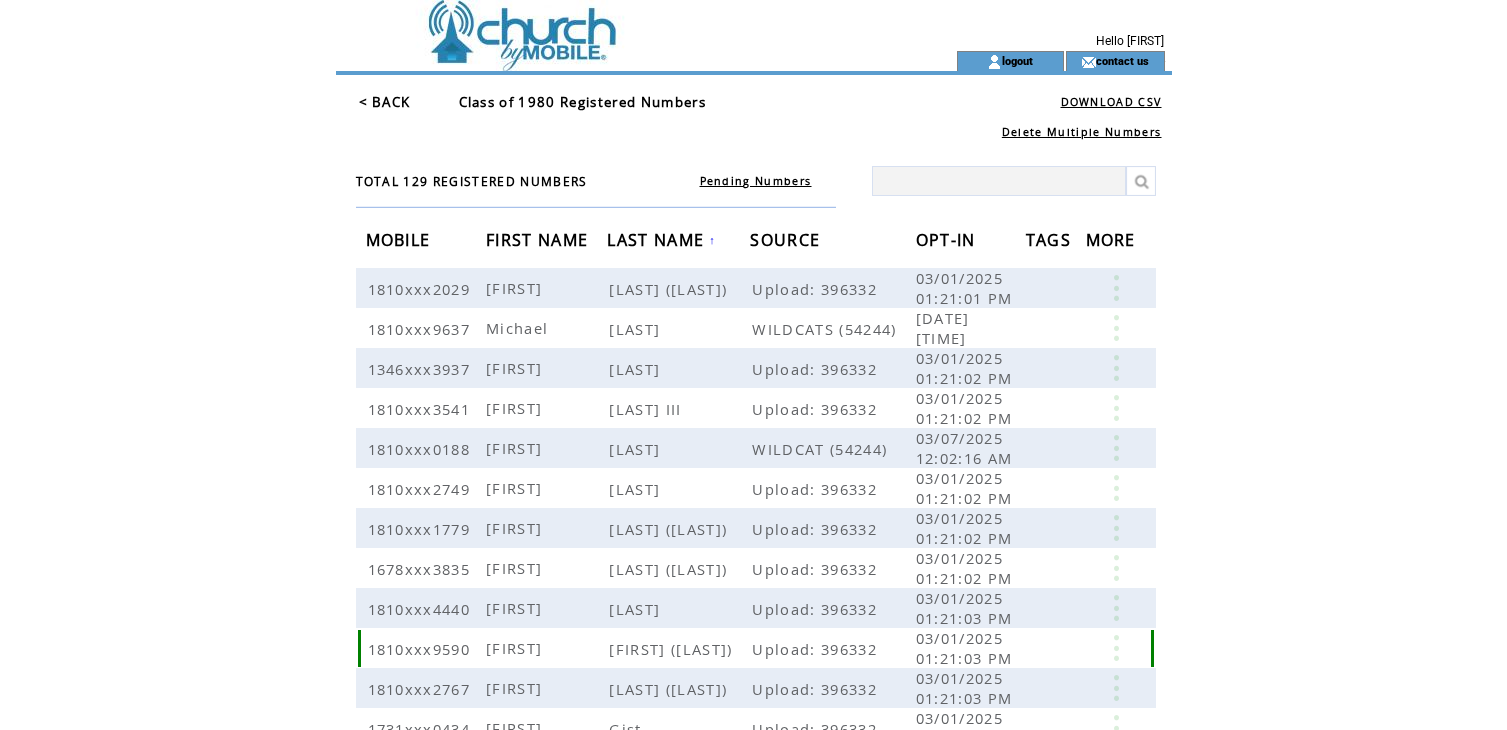 scroll, scrollTop: 0, scrollLeft: 0, axis: both 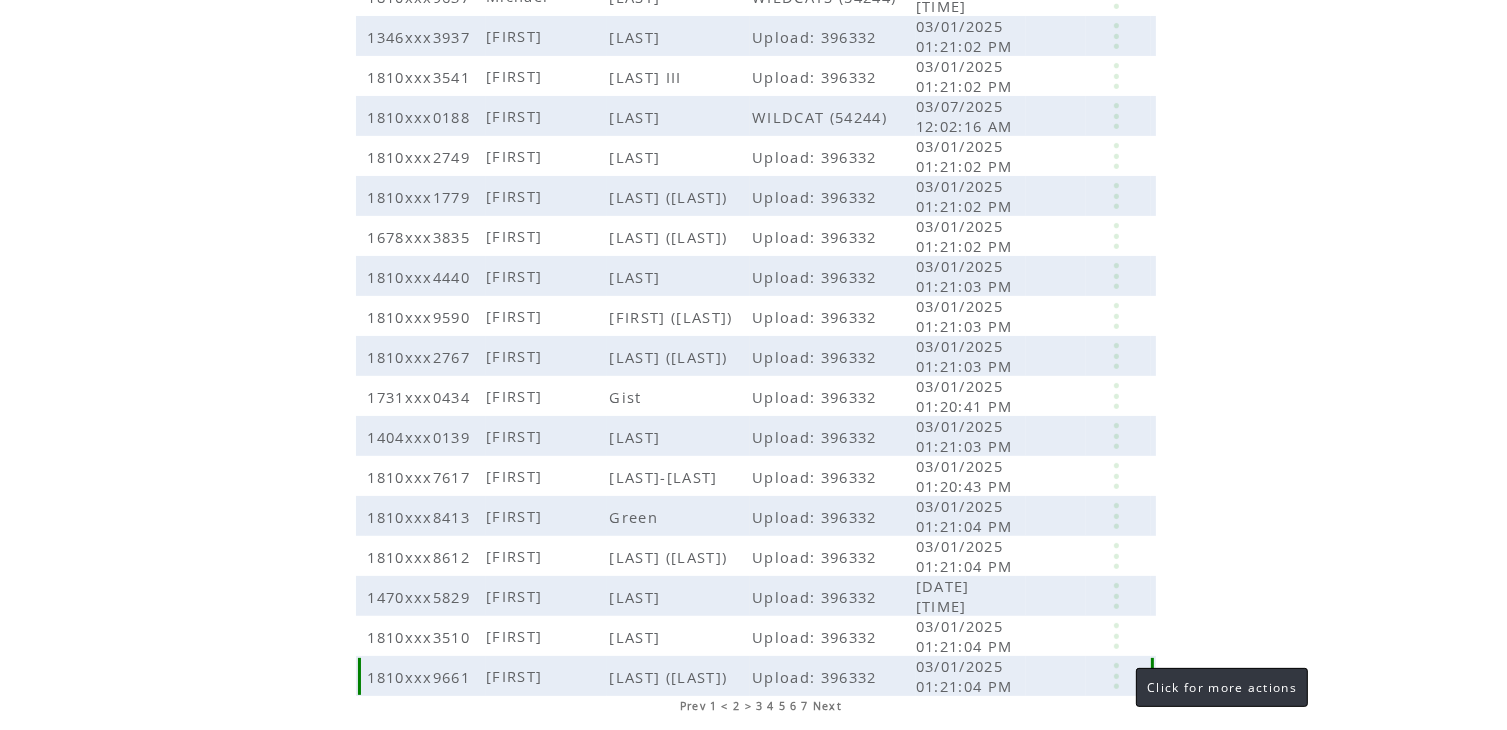 click at bounding box center [1116, 676] 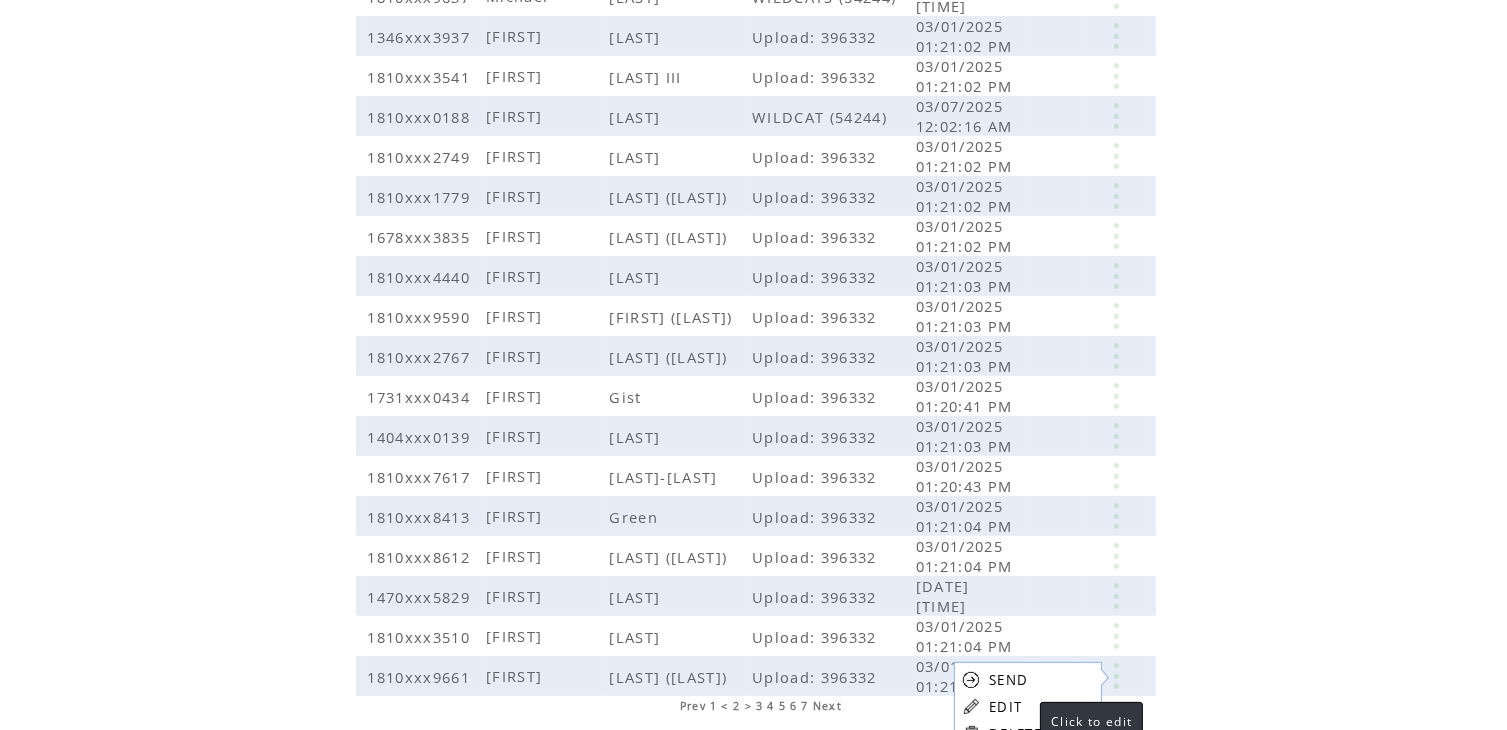 click on "EDIT" at bounding box center (1005, 707) 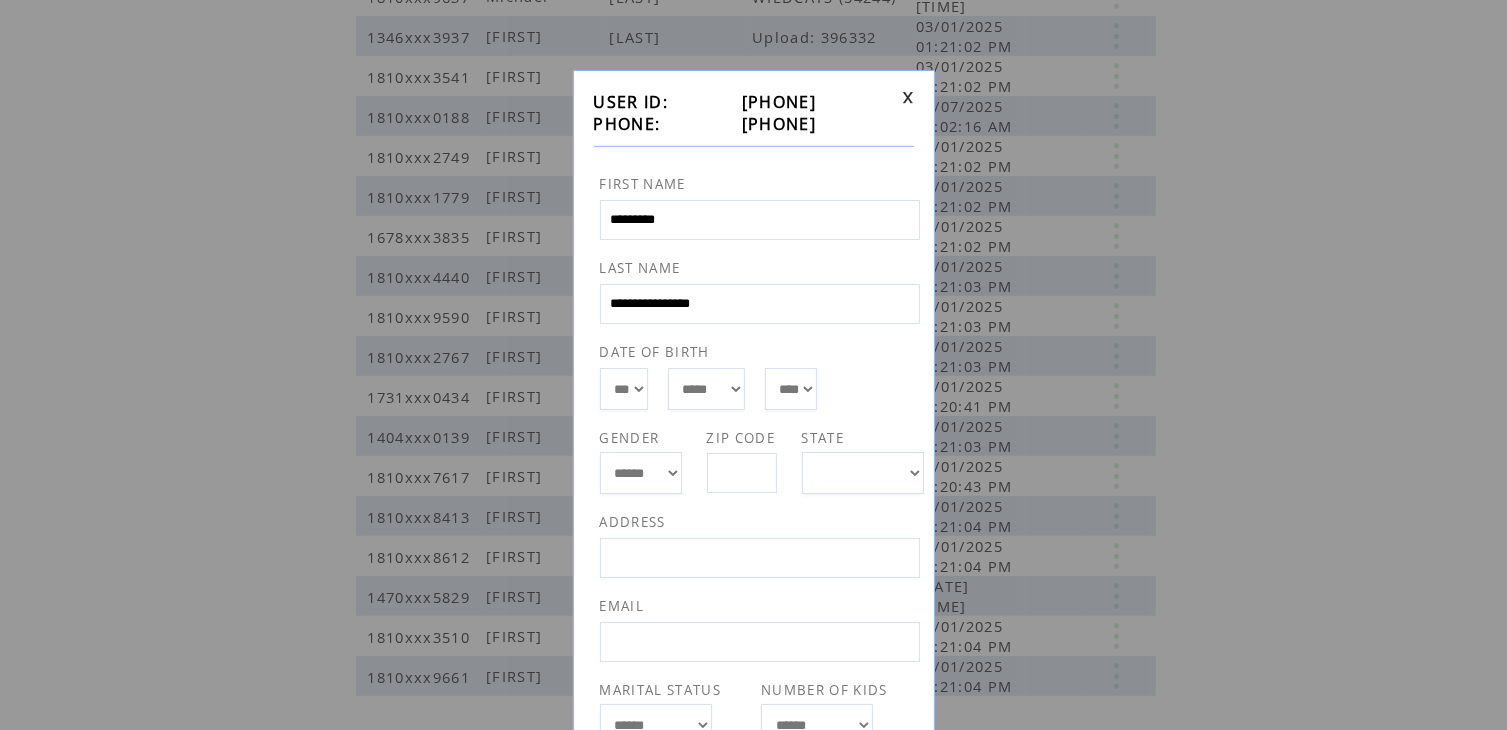 click at bounding box center [908, 97] 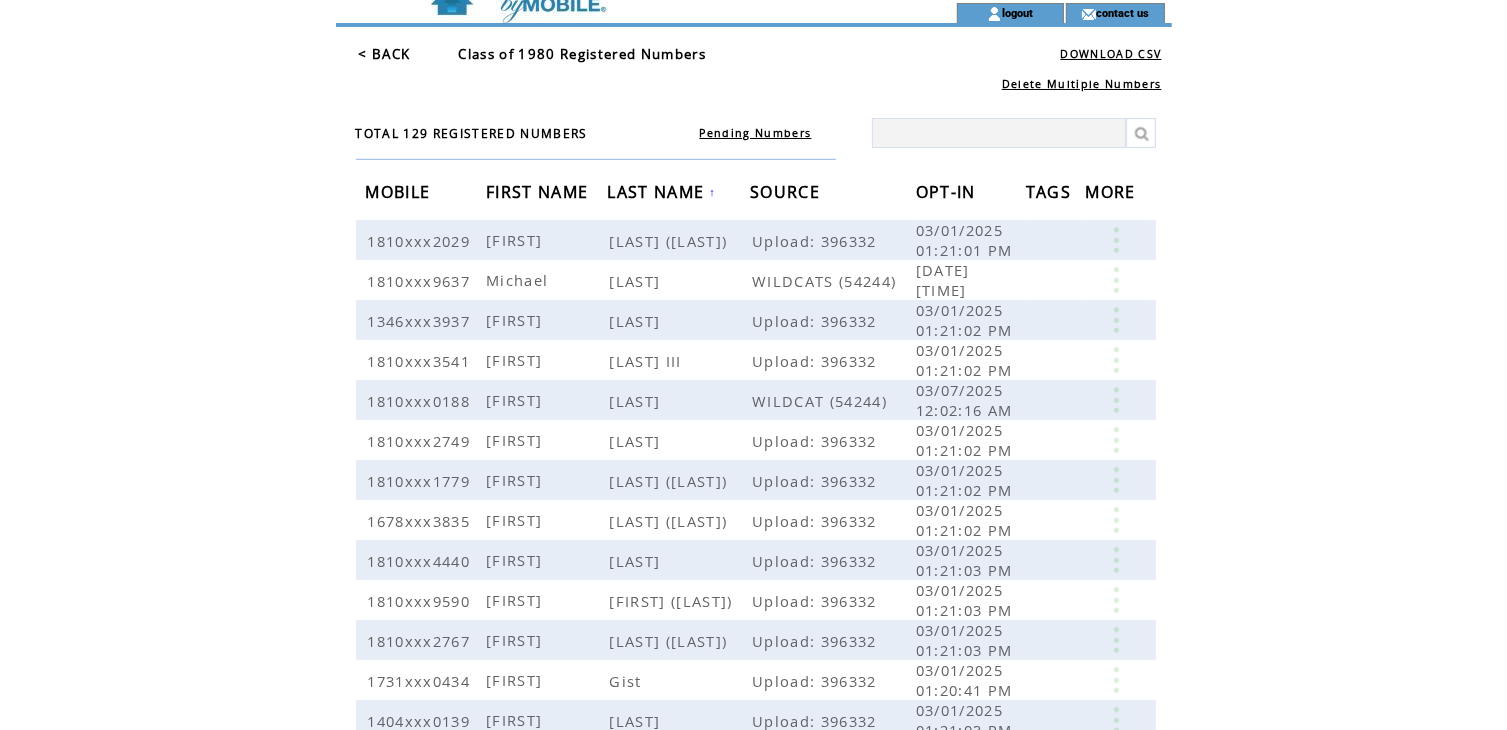 scroll, scrollTop: 0, scrollLeft: 0, axis: both 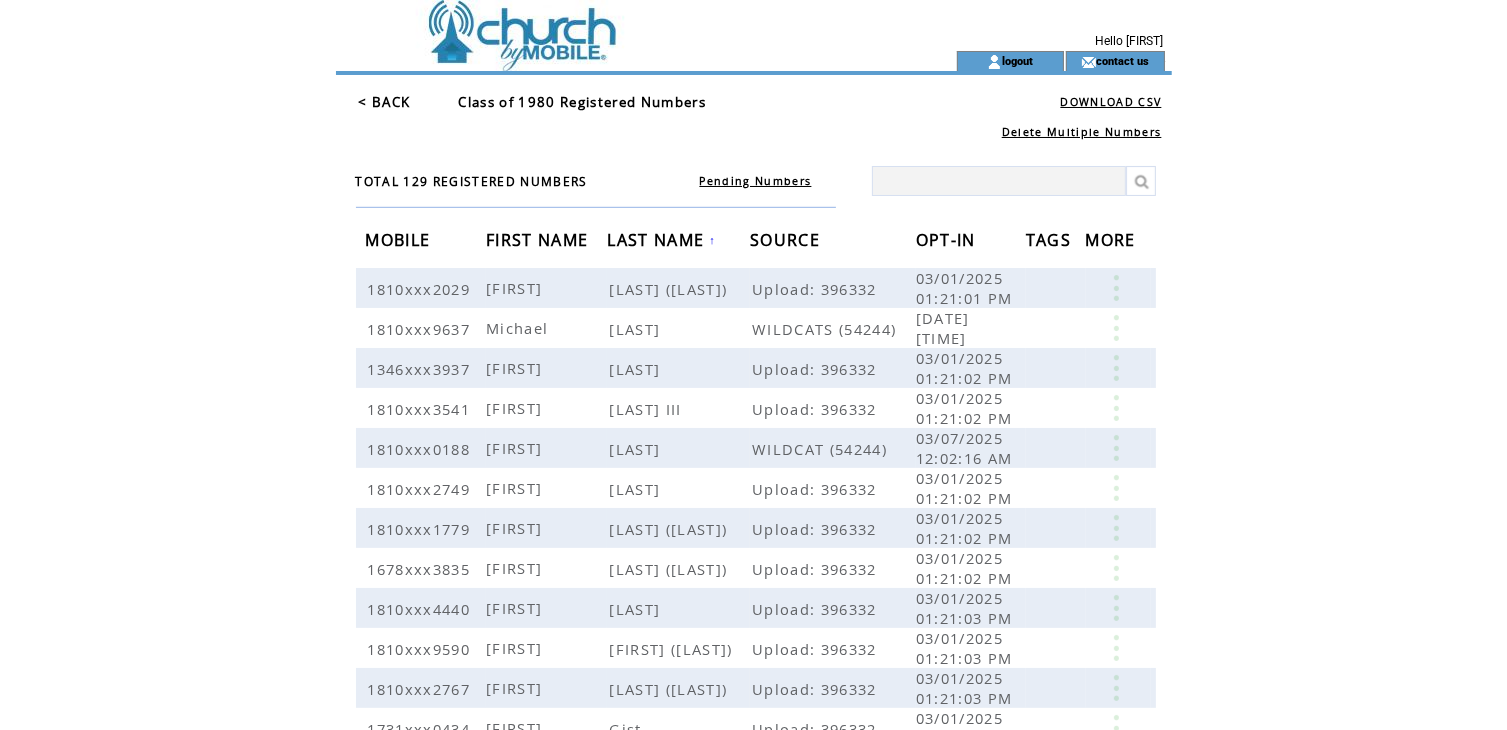 click on "< BACK" at bounding box center [385, 102] 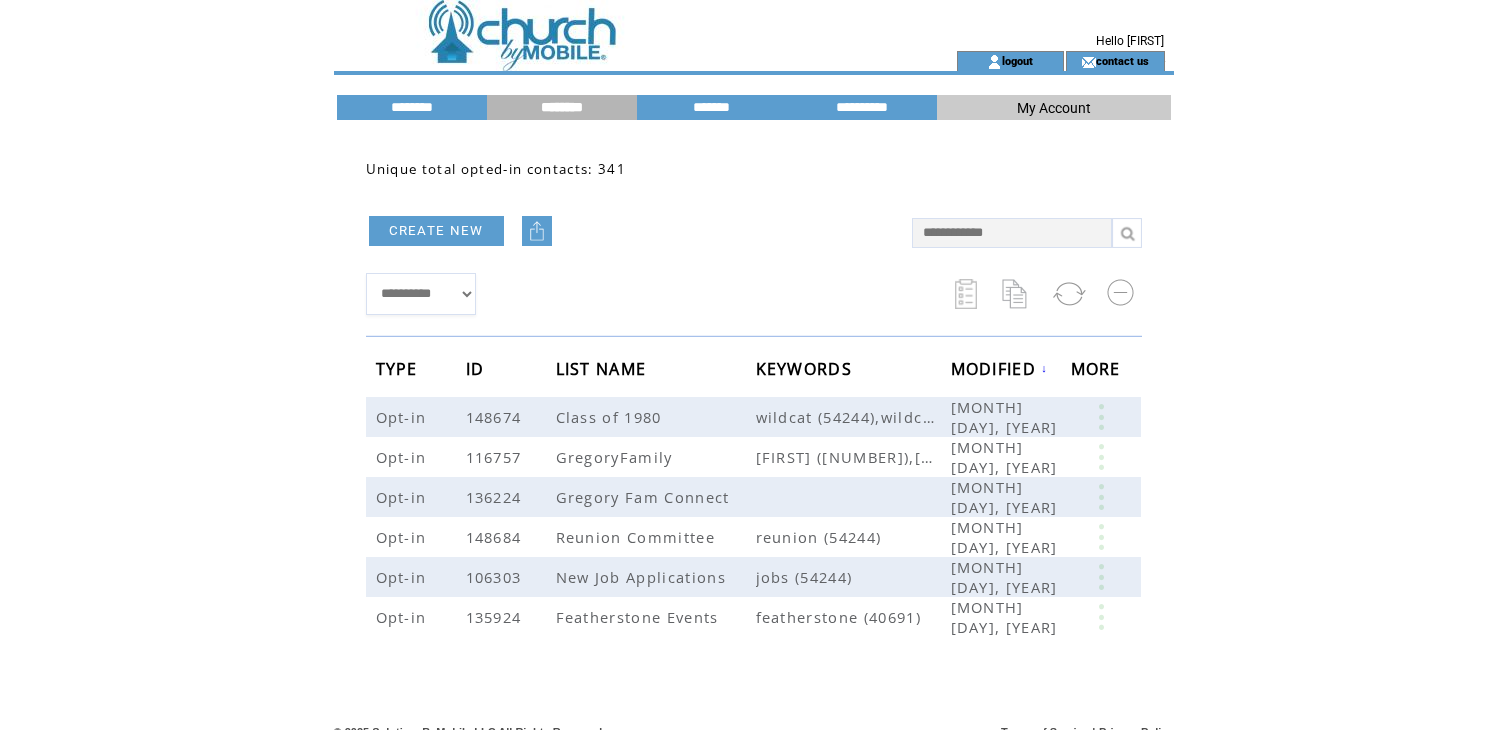 scroll, scrollTop: 0, scrollLeft: 0, axis: both 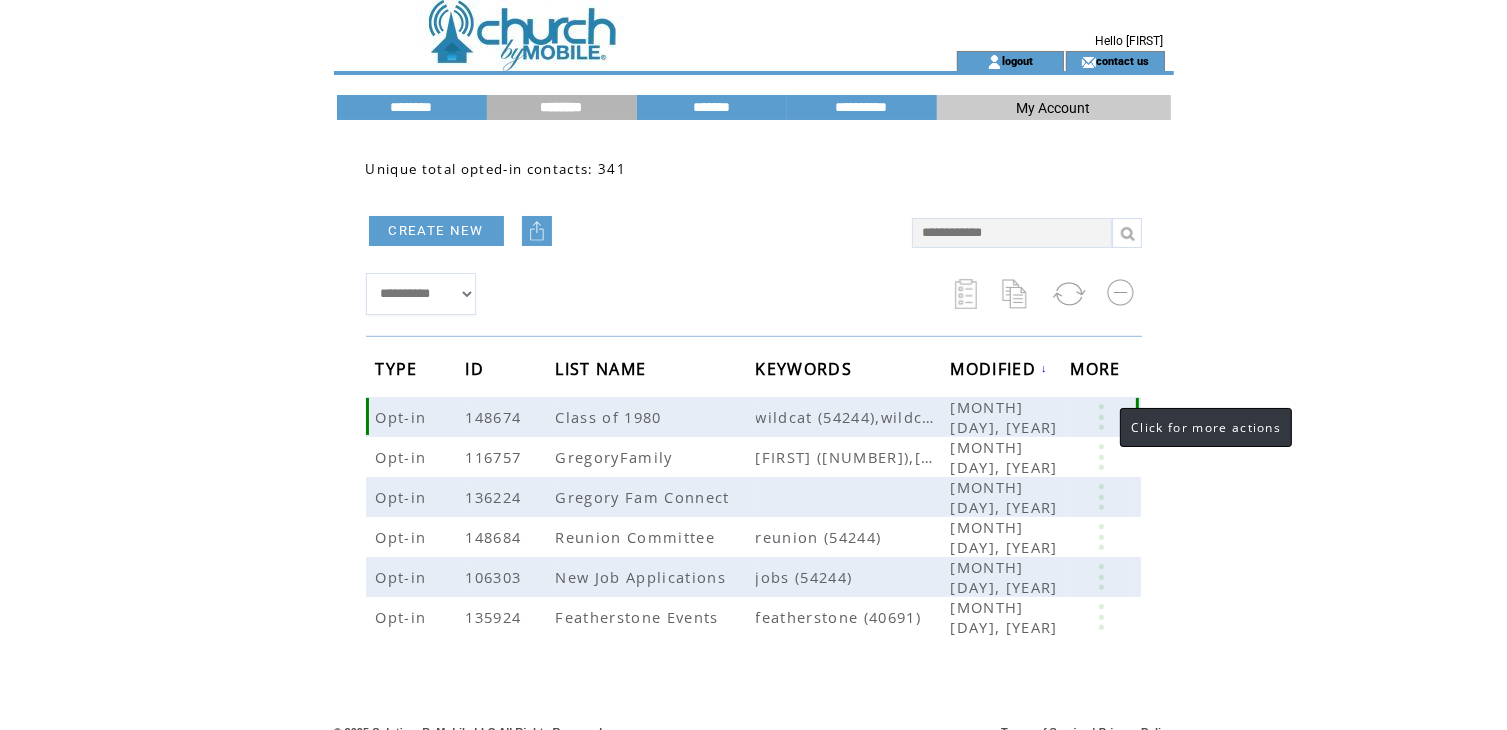 click at bounding box center (1101, 417) 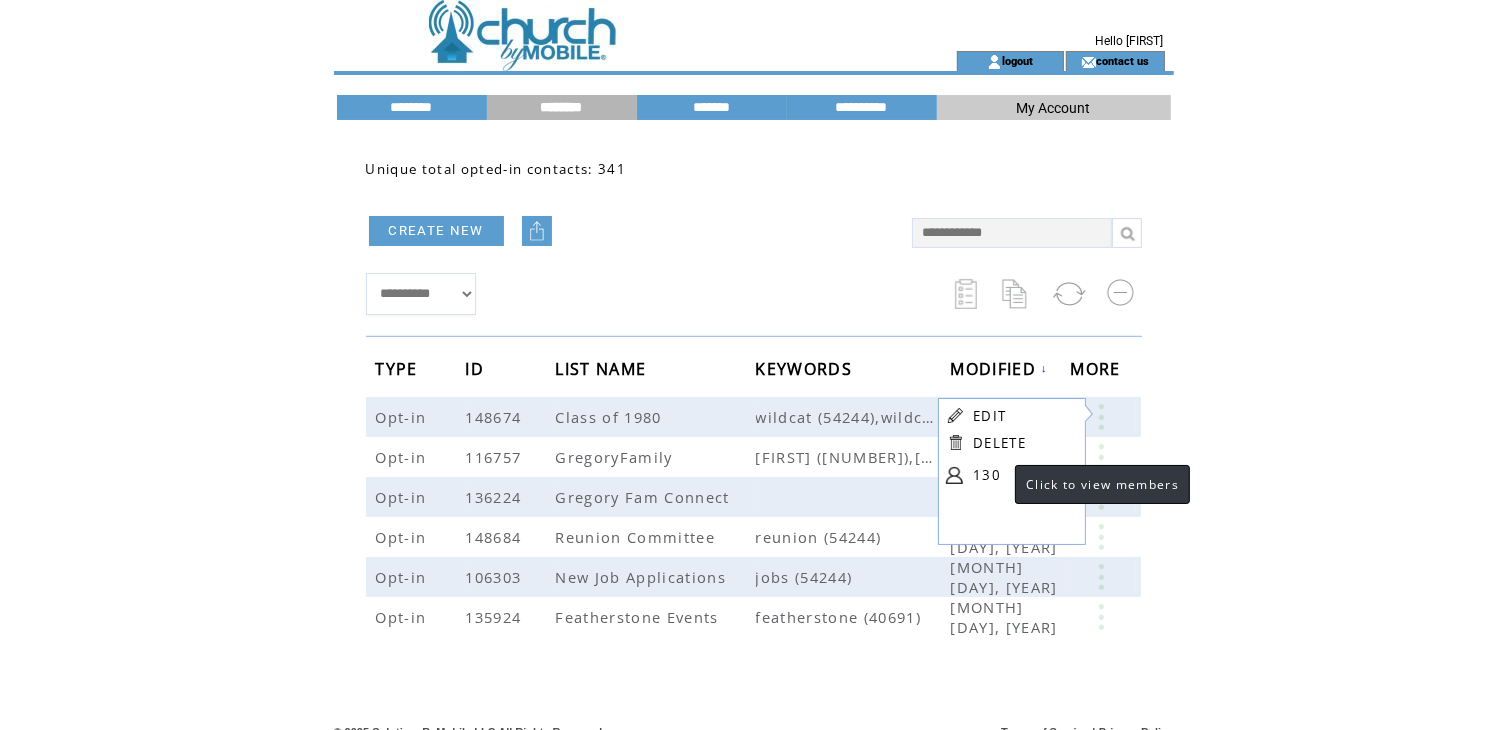 click on "130" at bounding box center [1023, 475] 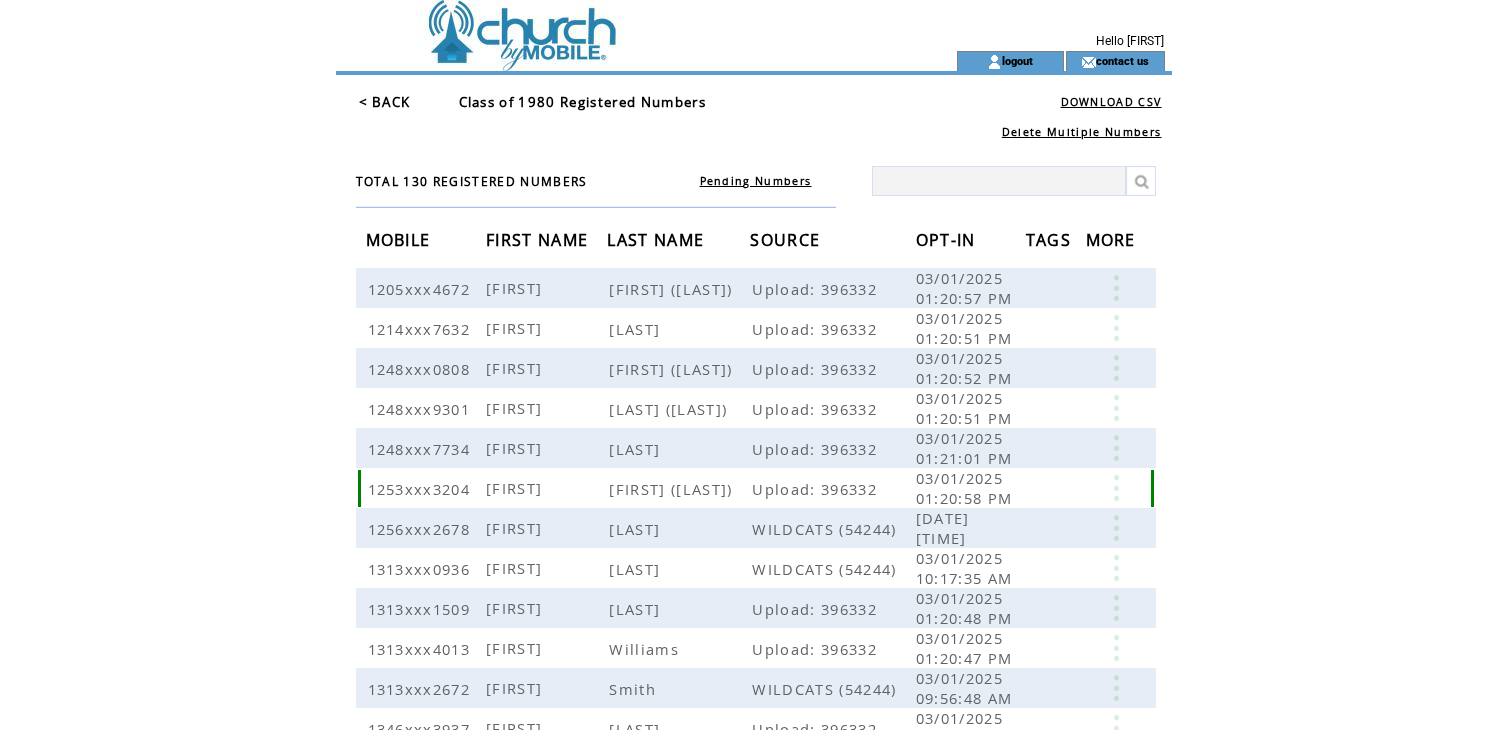 scroll, scrollTop: 0, scrollLeft: 0, axis: both 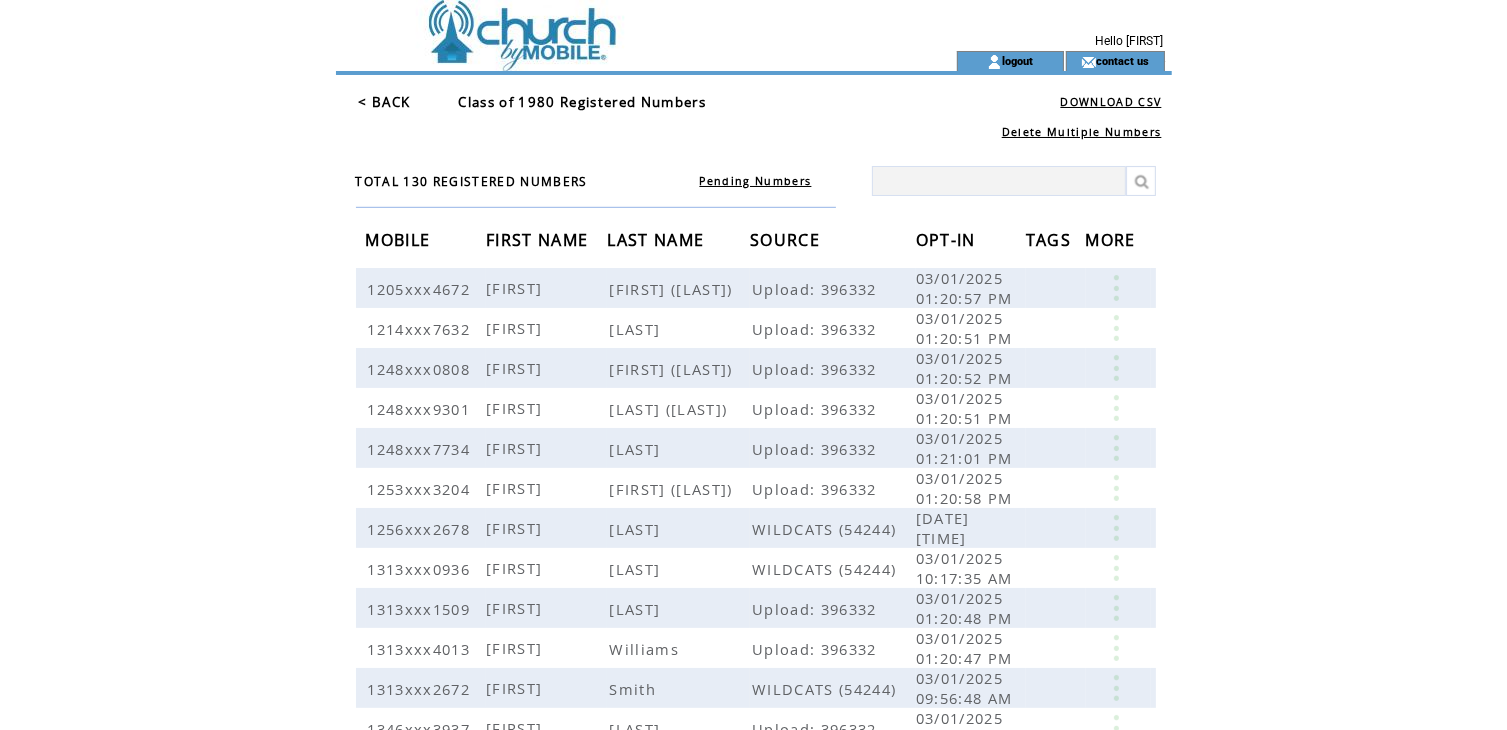 click on "LAST NAME" at bounding box center (658, 242) 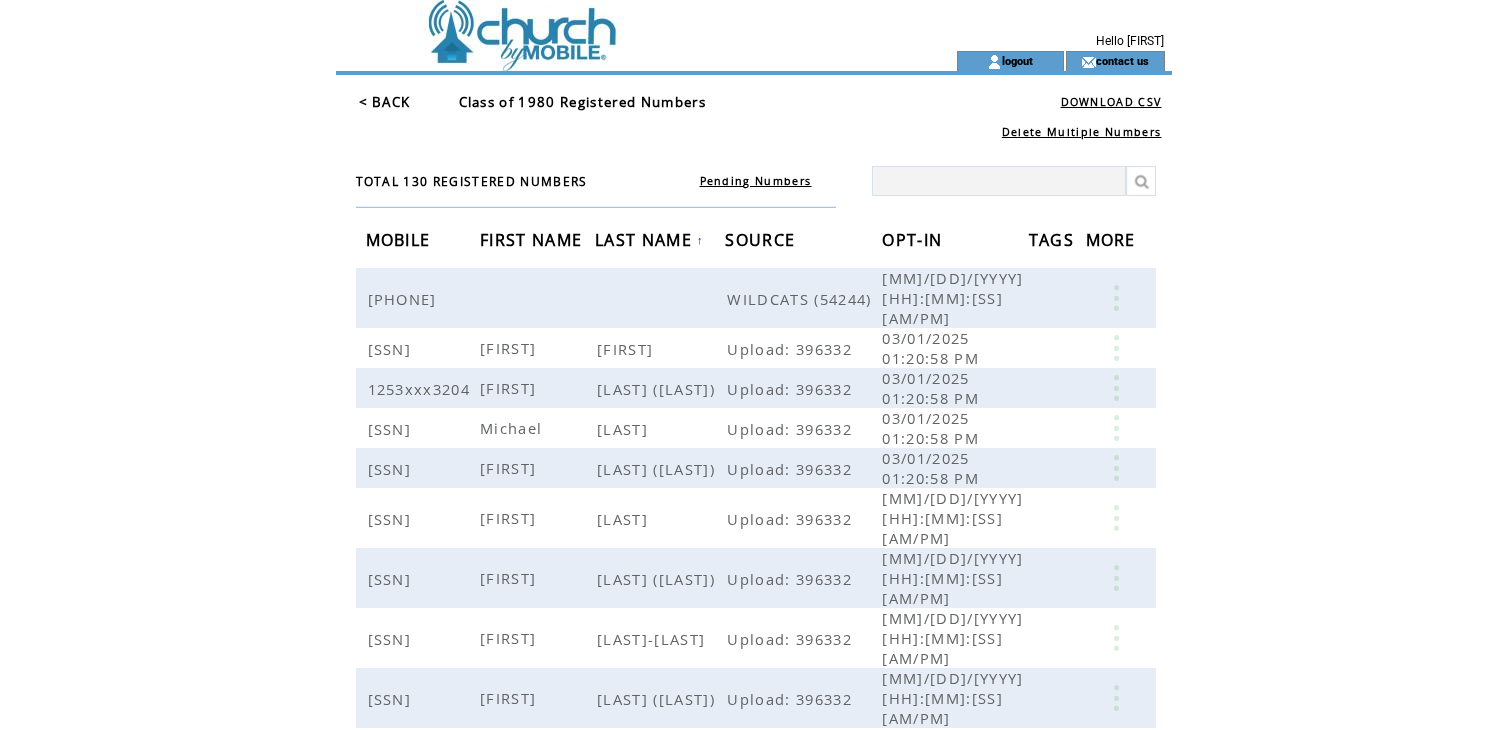 scroll, scrollTop: 0, scrollLeft: 0, axis: both 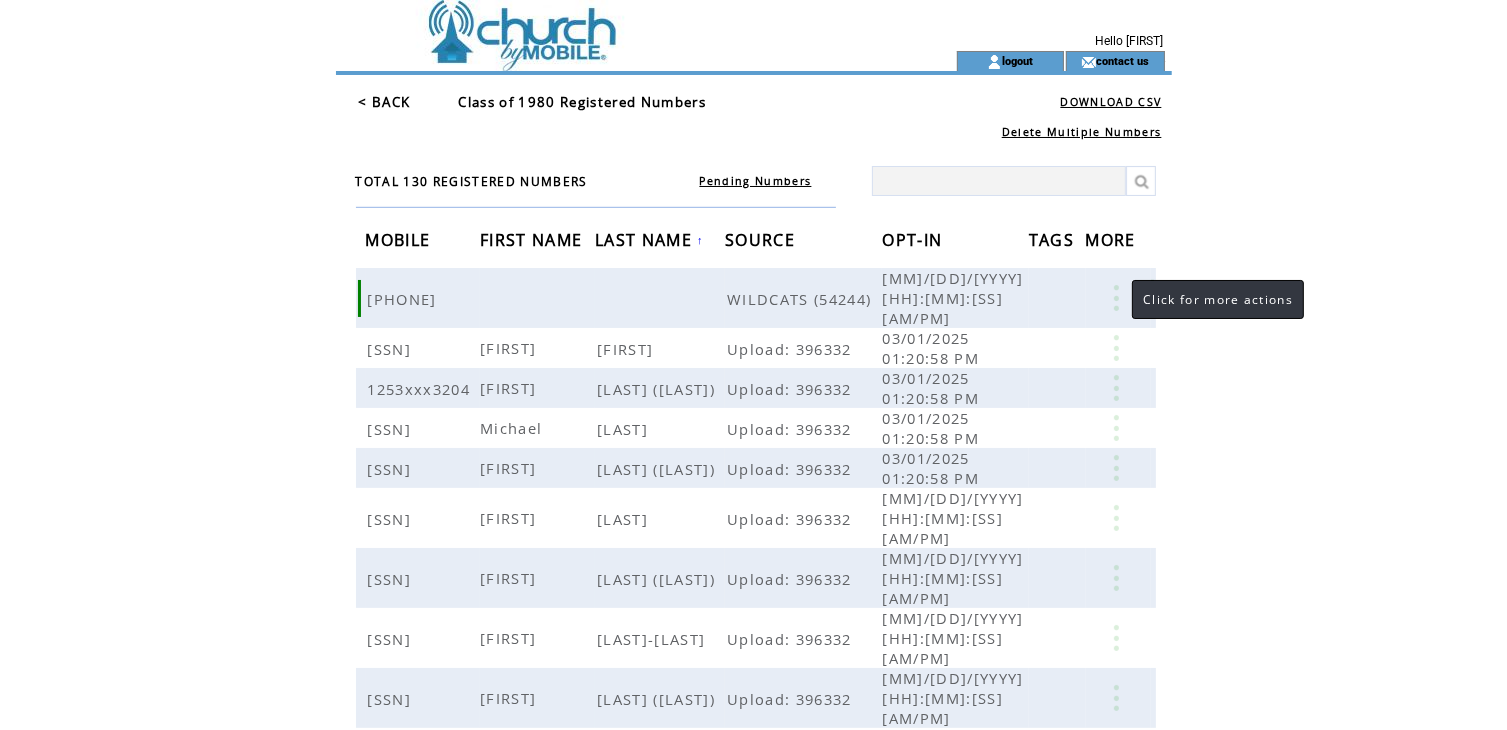 click at bounding box center [1116, 298] 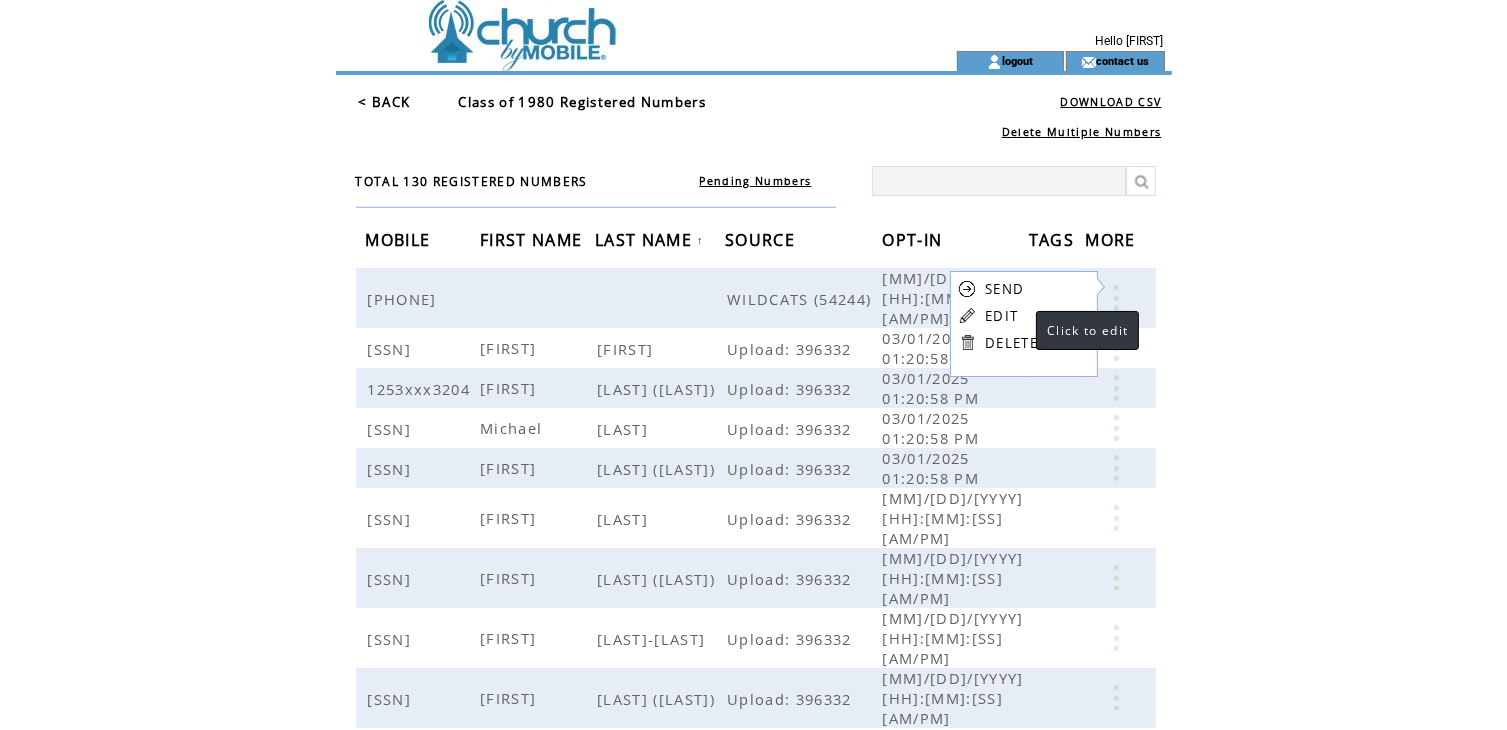 click on "EDIT" at bounding box center [1001, 316] 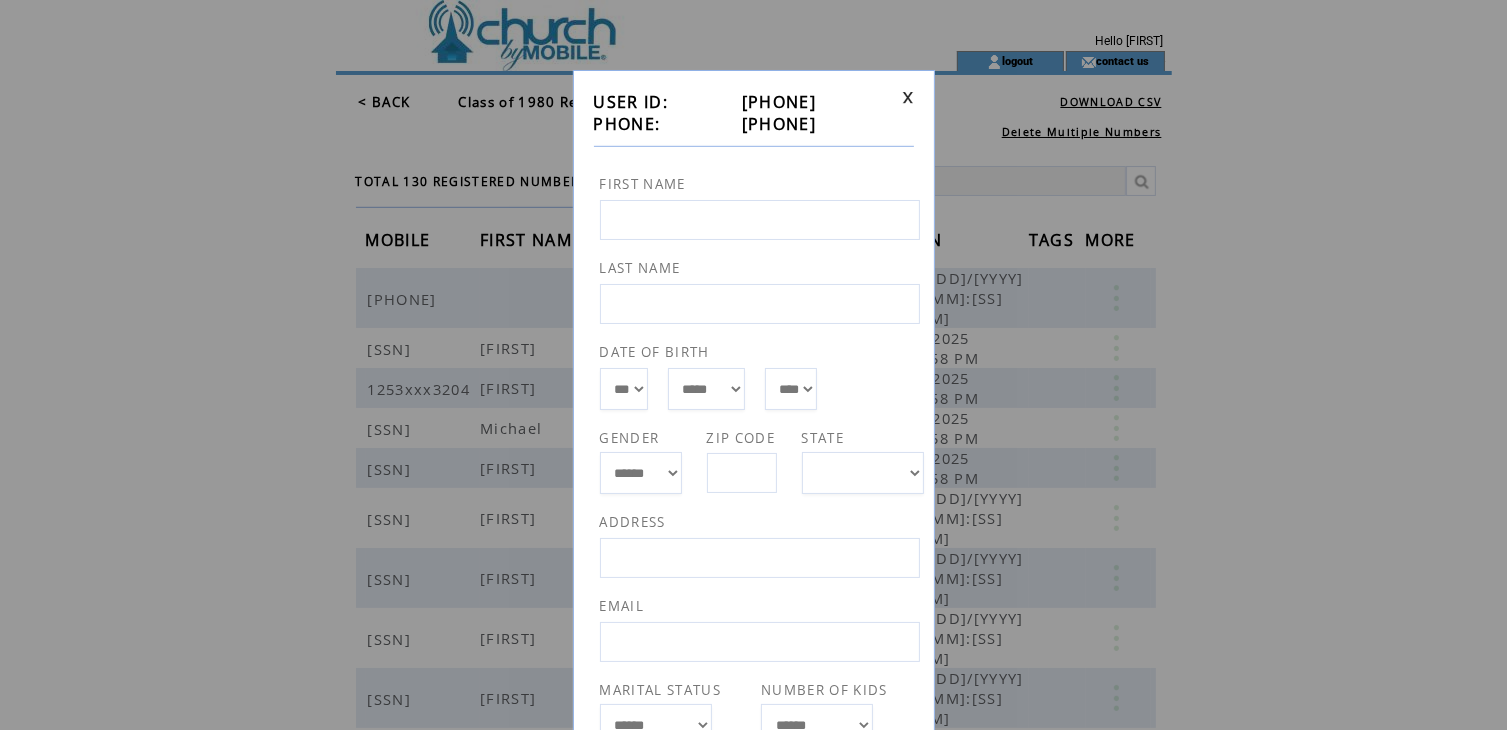 click at bounding box center (760, 220) 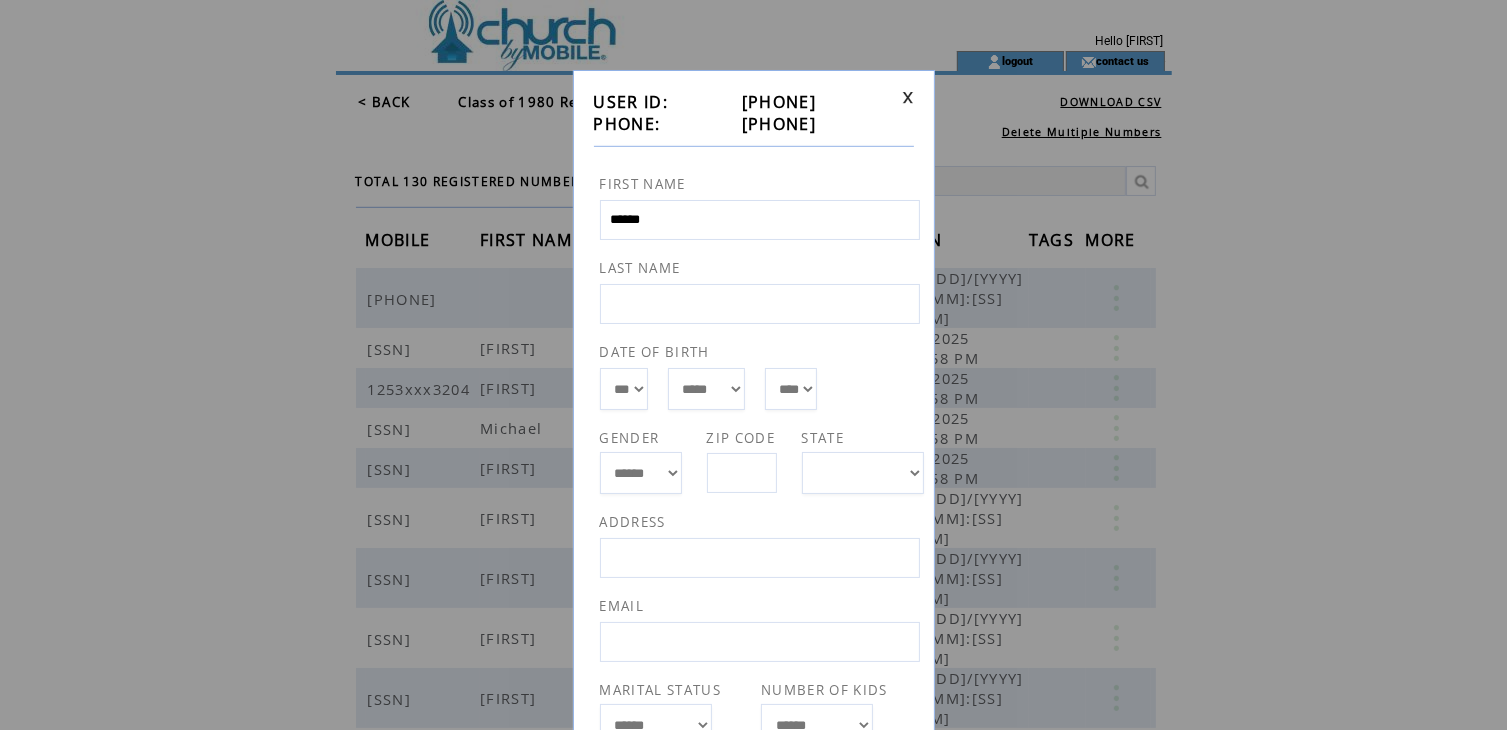 type on "******" 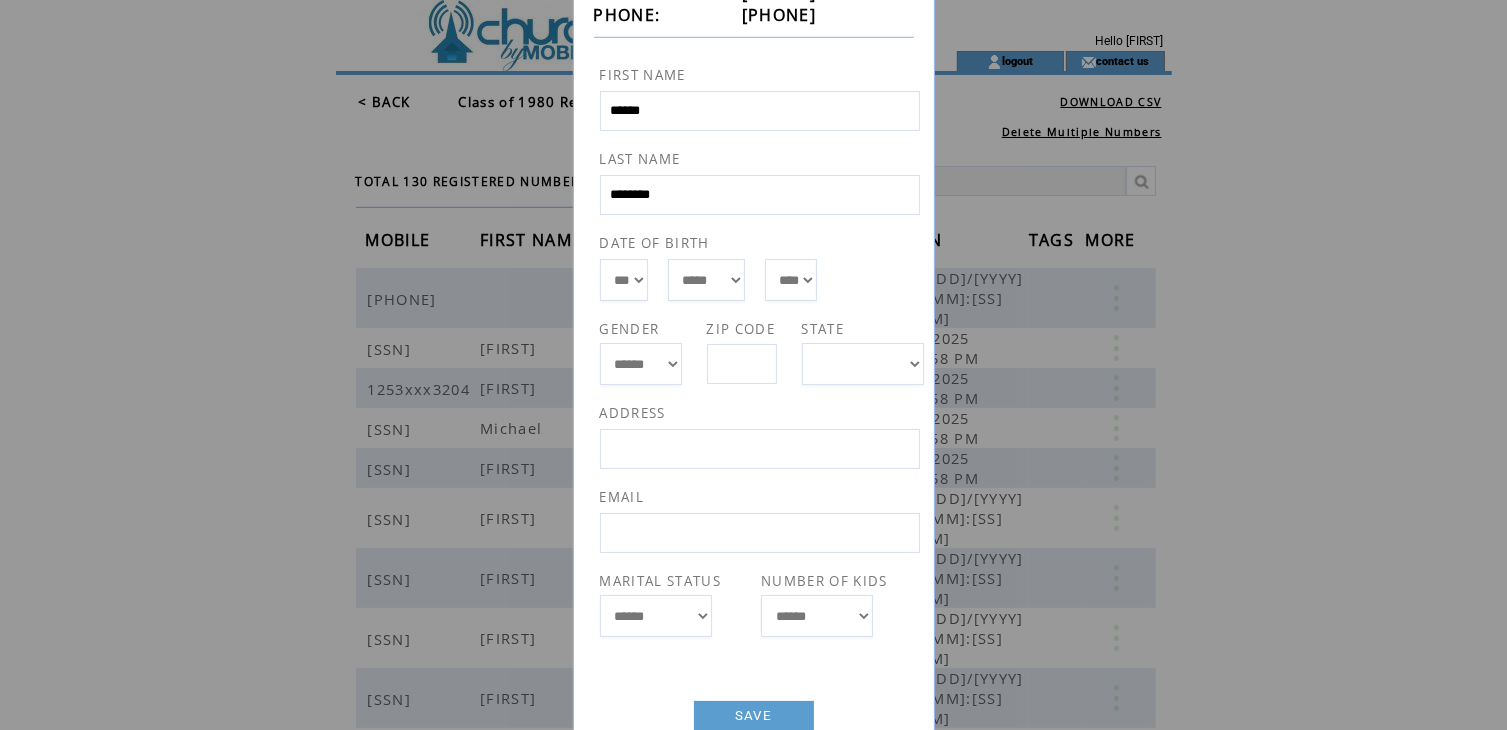 scroll, scrollTop: 163, scrollLeft: 0, axis: vertical 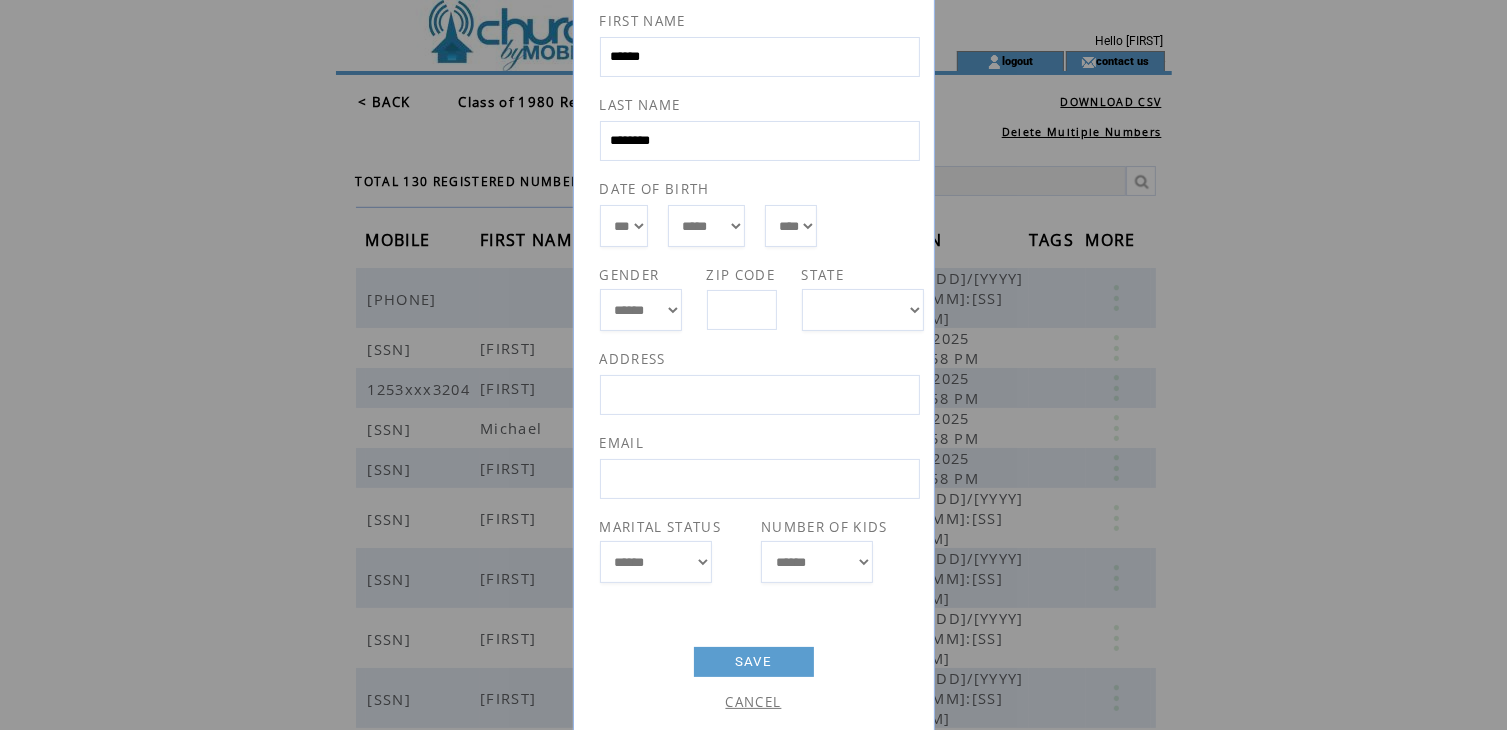 type on "********" 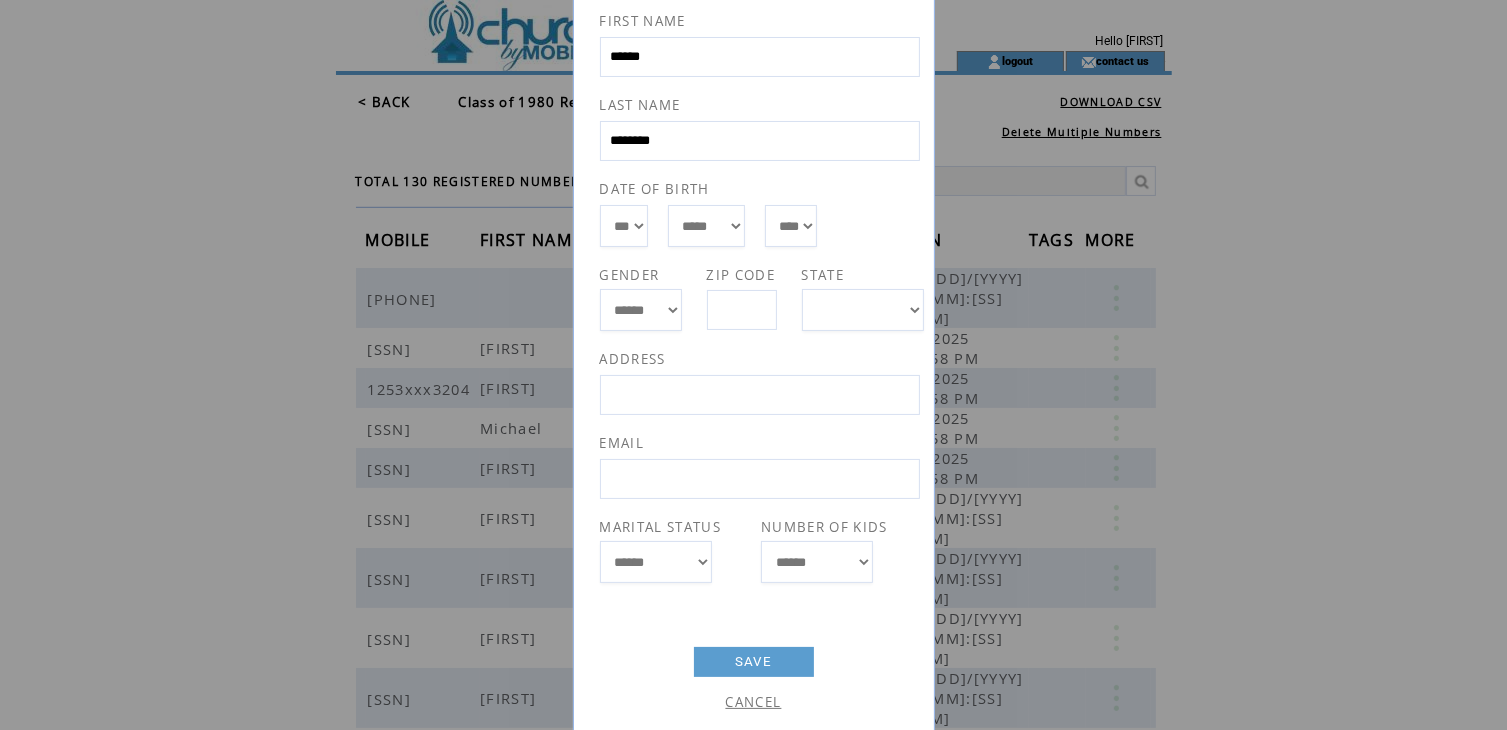 click on "SAVE" at bounding box center [754, 662] 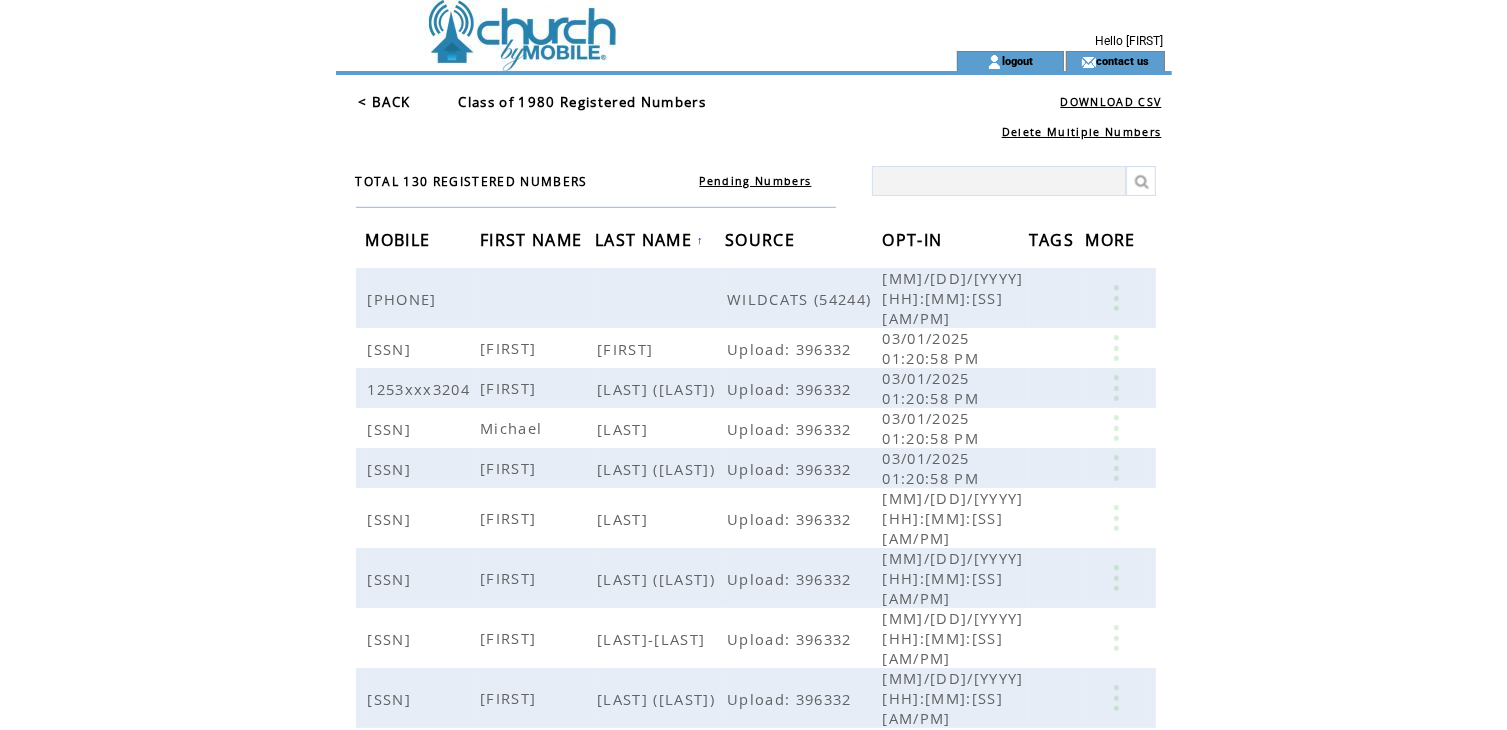 click on "< BACK" at bounding box center (385, 102) 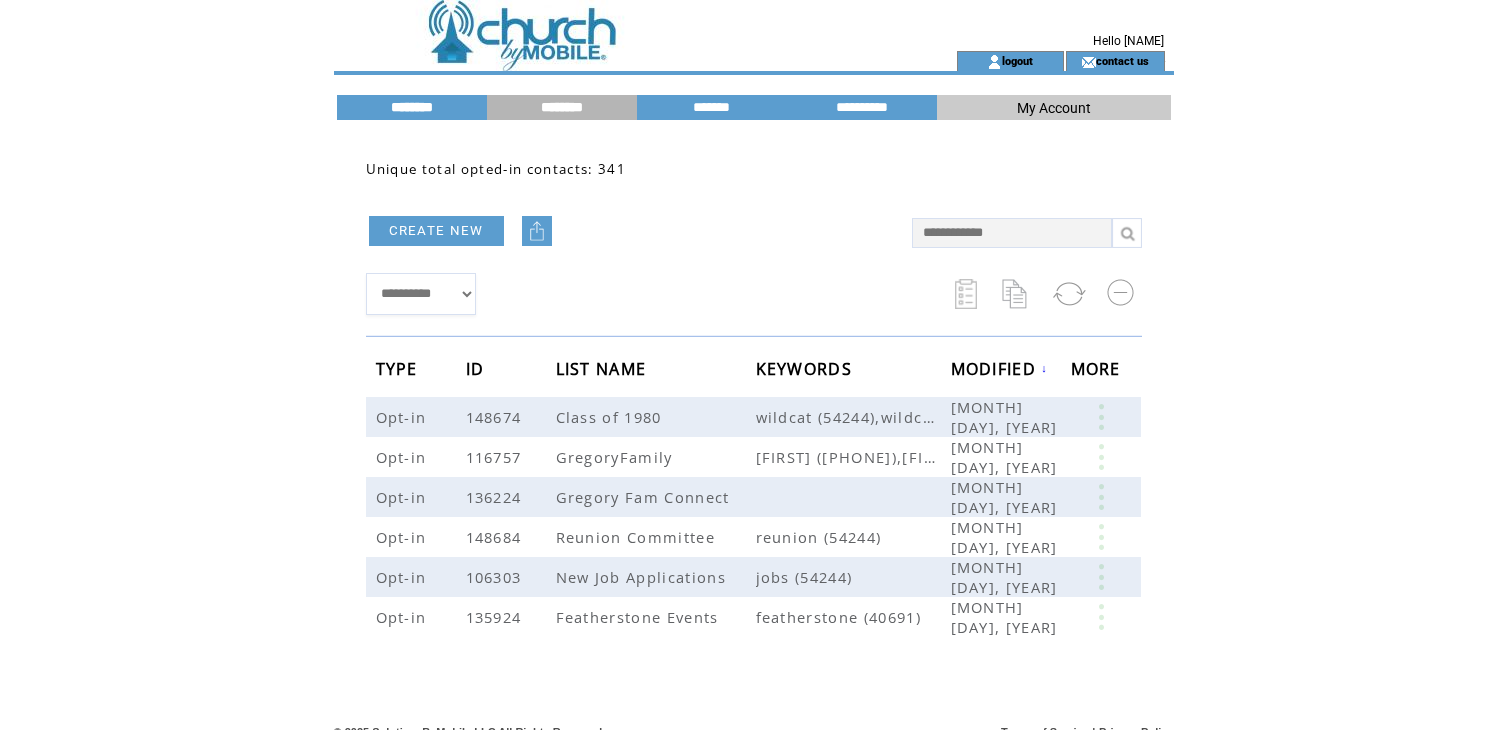 scroll, scrollTop: 0, scrollLeft: 0, axis: both 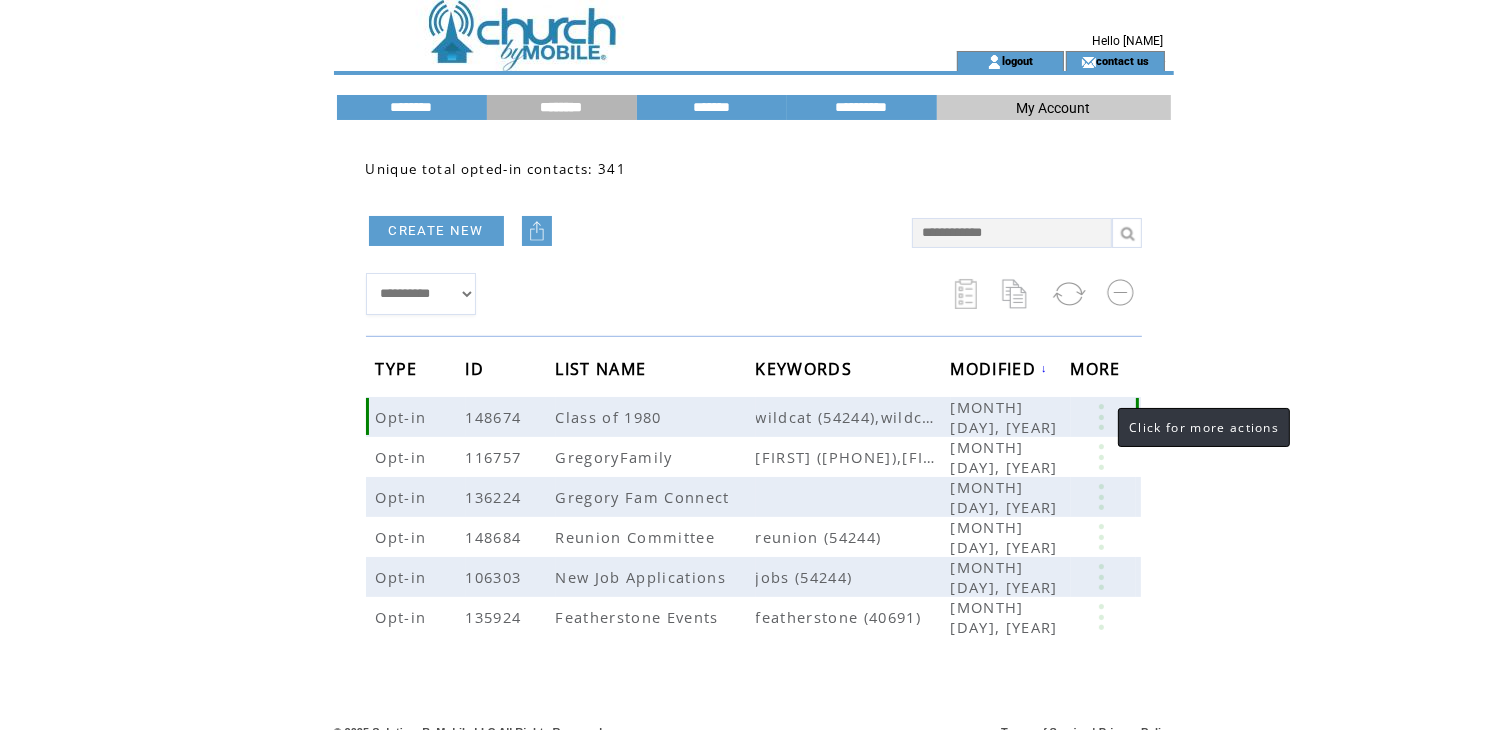 click at bounding box center [1101, 417] 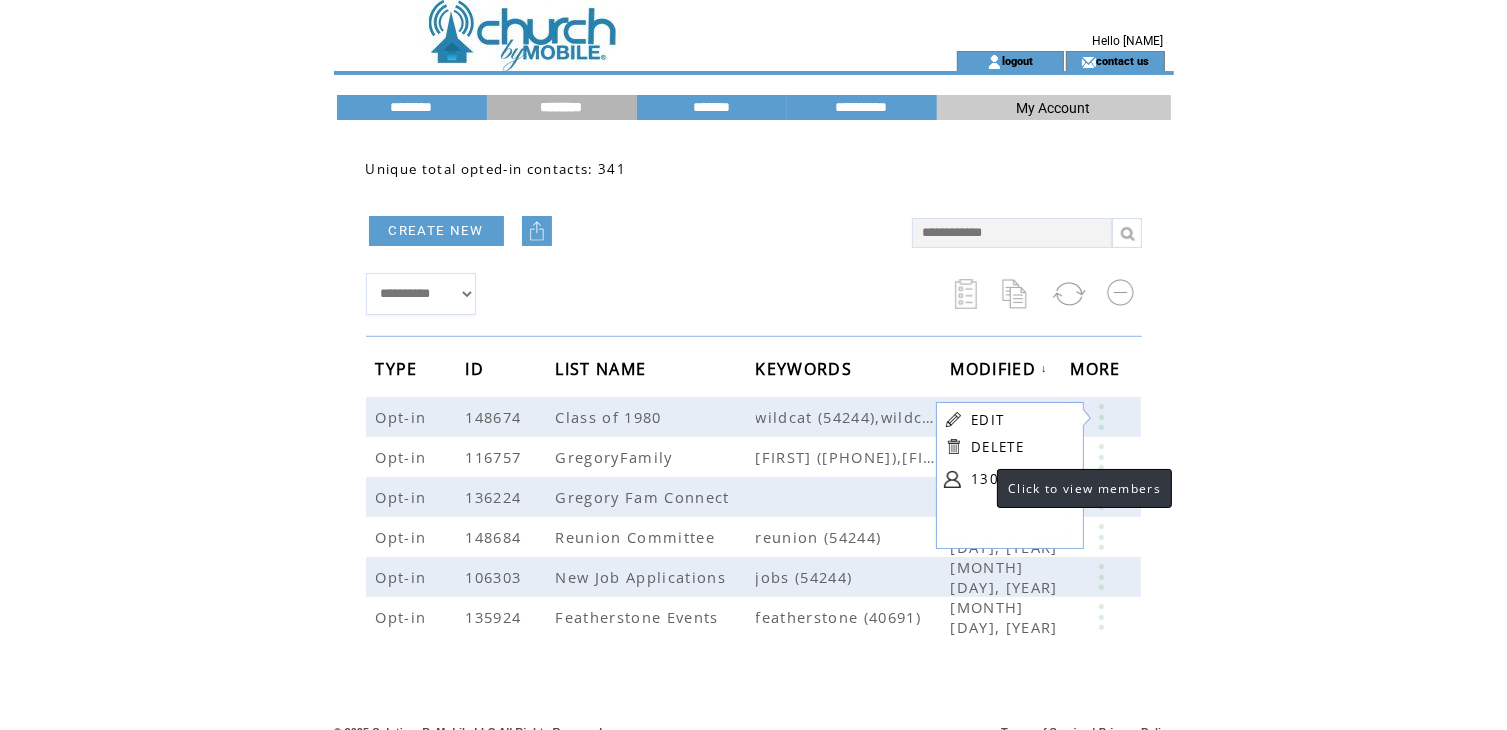 click on "130" at bounding box center (1021, 479) 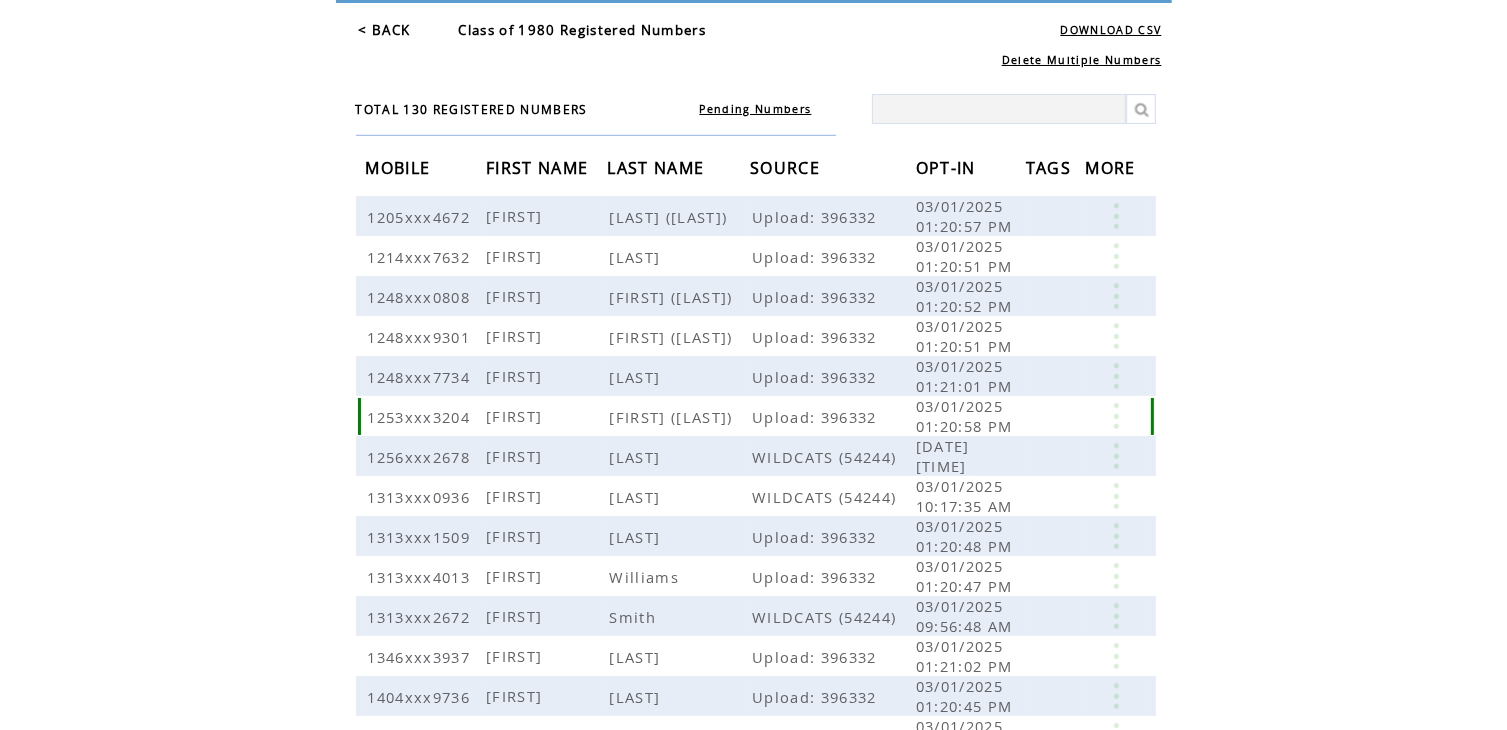 scroll, scrollTop: 100, scrollLeft: 0, axis: vertical 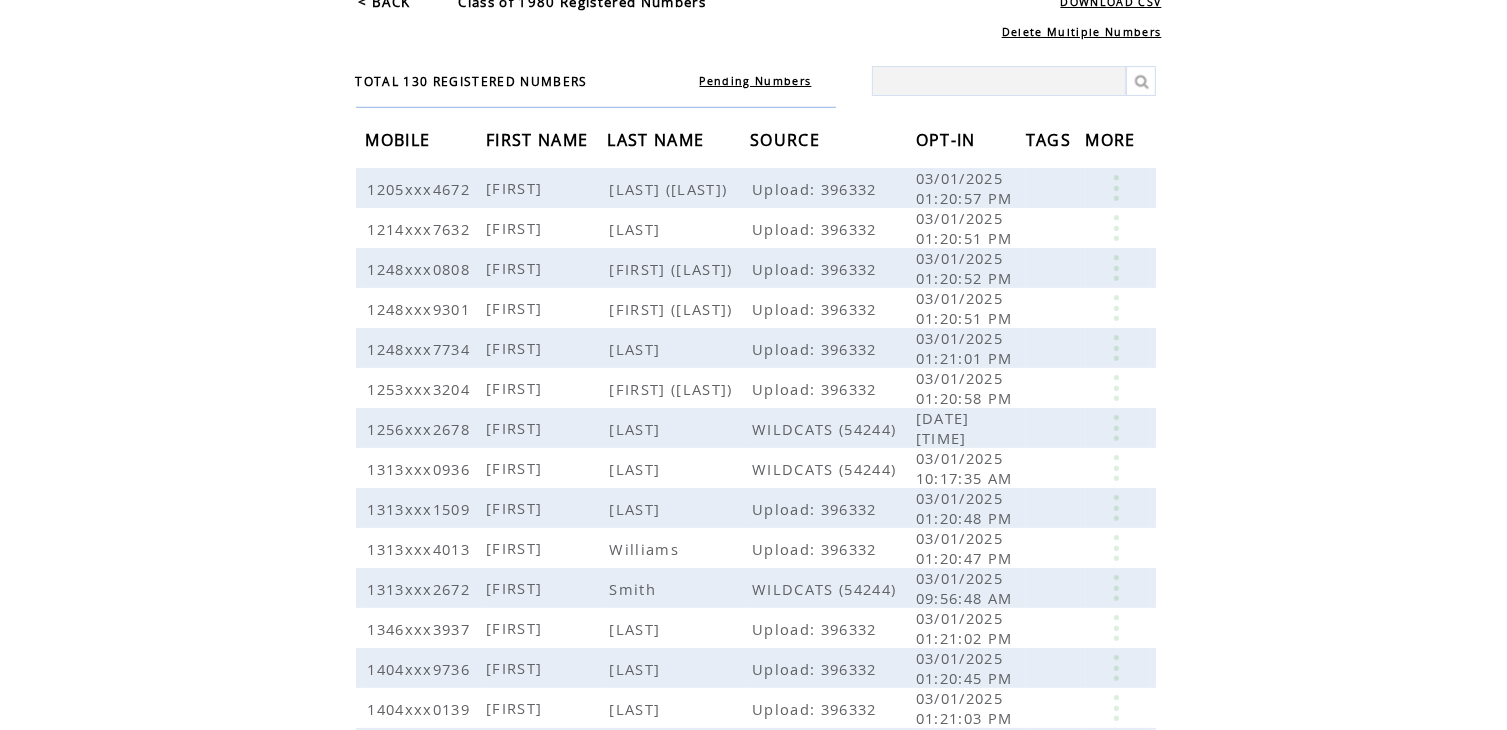 click on "LAST NAME" at bounding box center (658, 142) 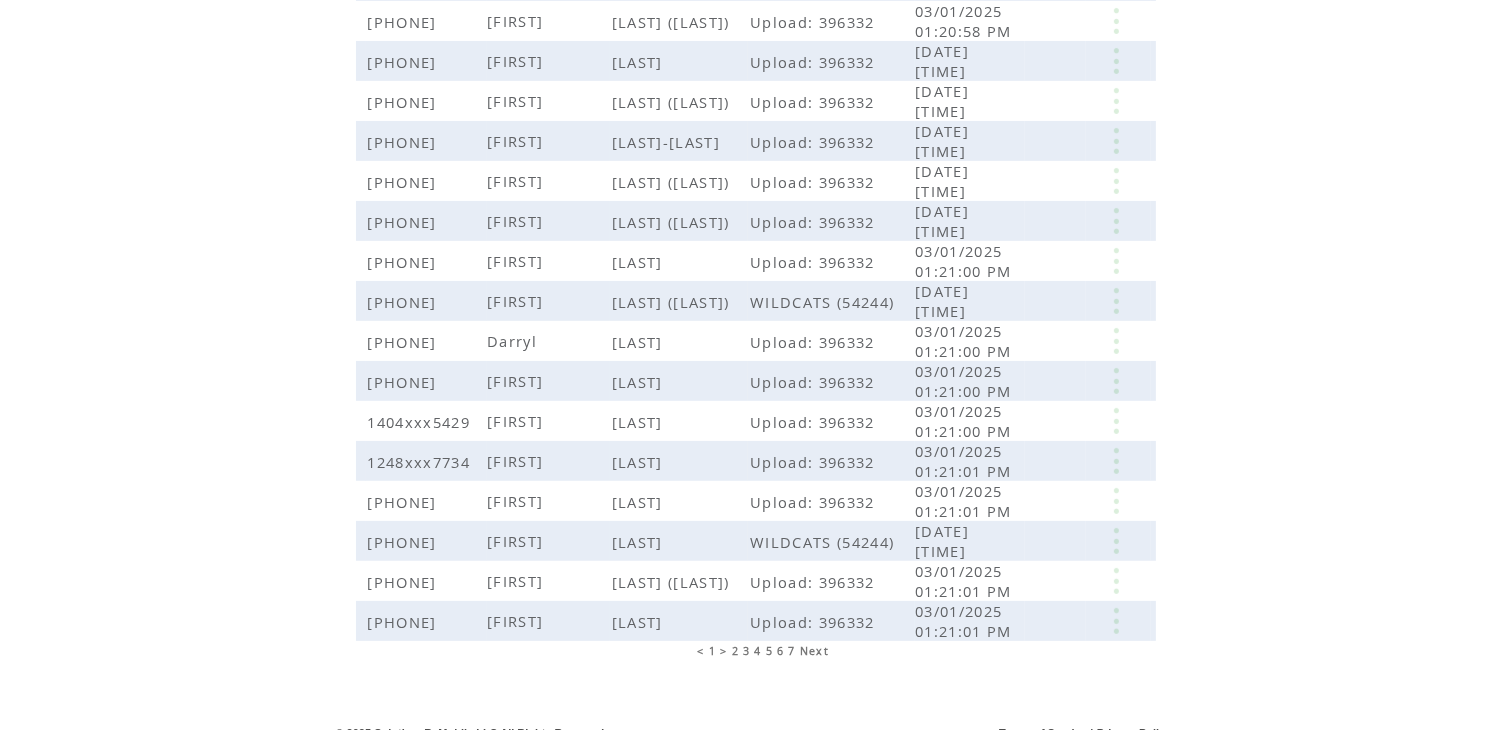 scroll, scrollTop: 405, scrollLeft: 0, axis: vertical 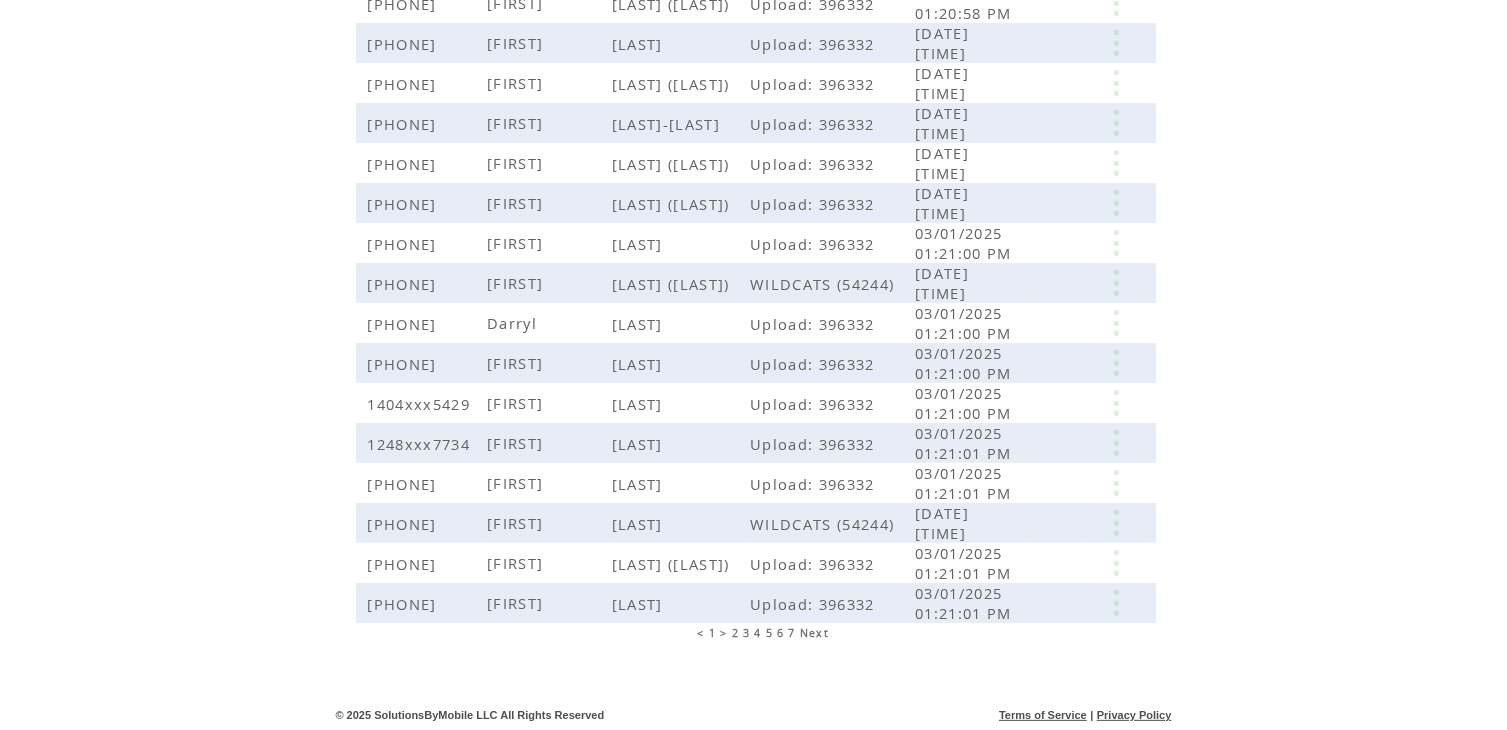 click on "2" at bounding box center [735, 633] 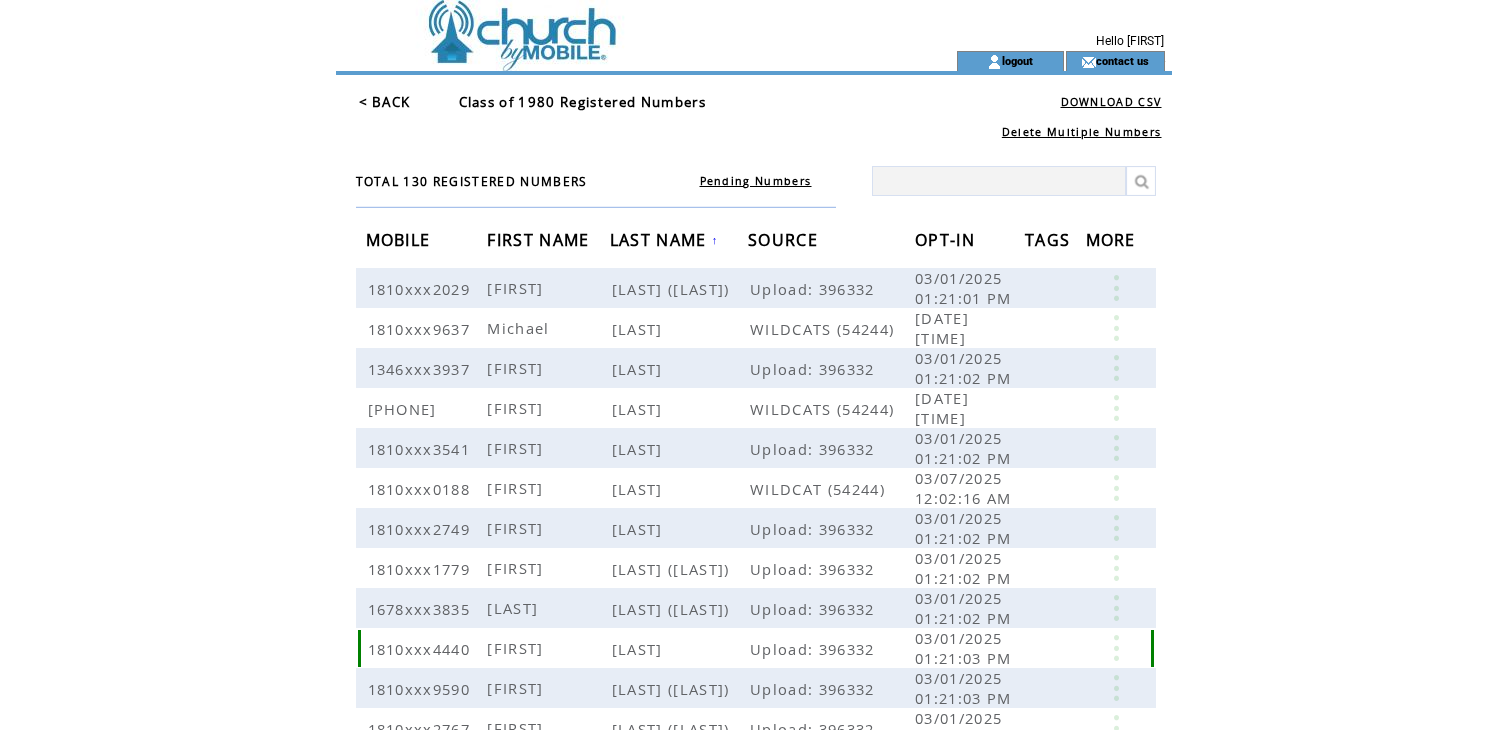 scroll, scrollTop: 0, scrollLeft: 0, axis: both 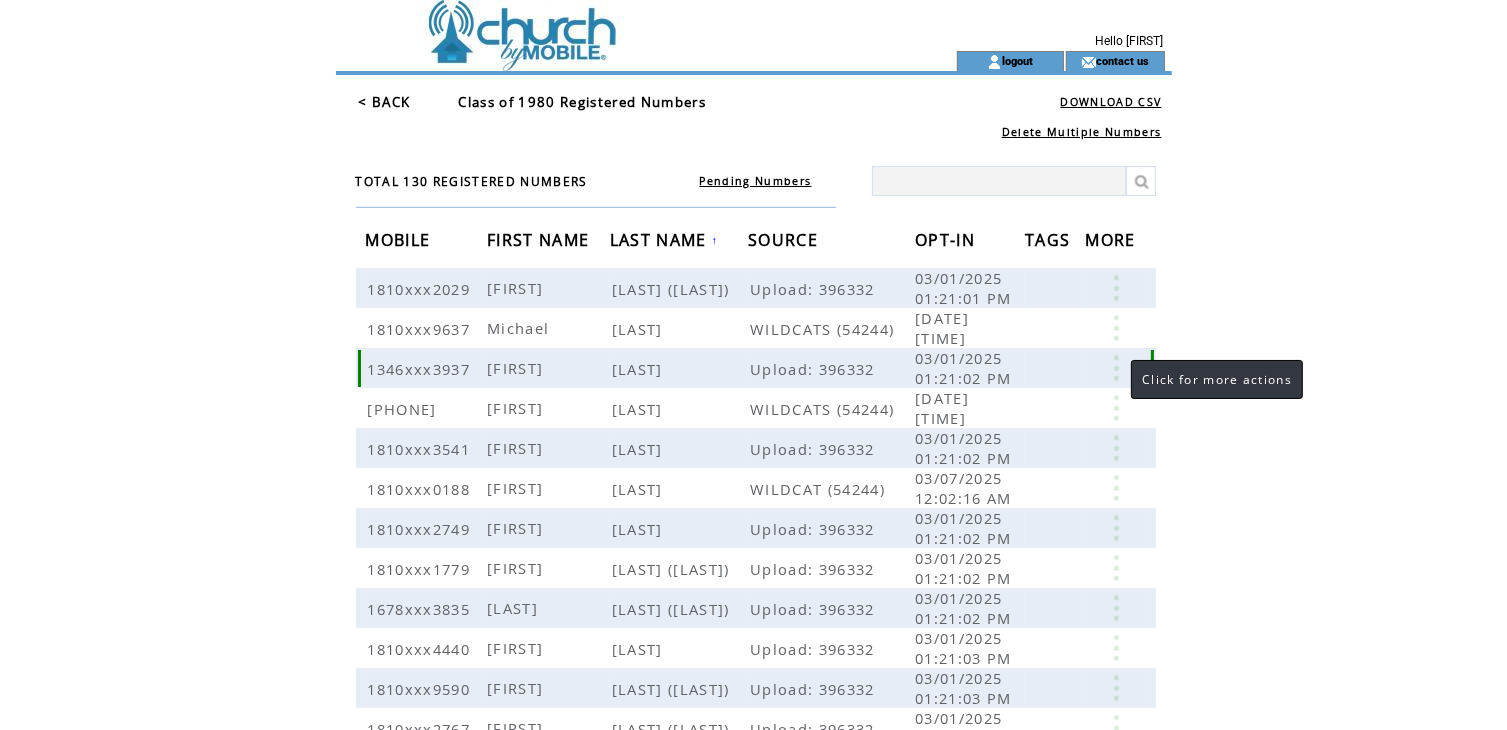 click at bounding box center (1116, 368) 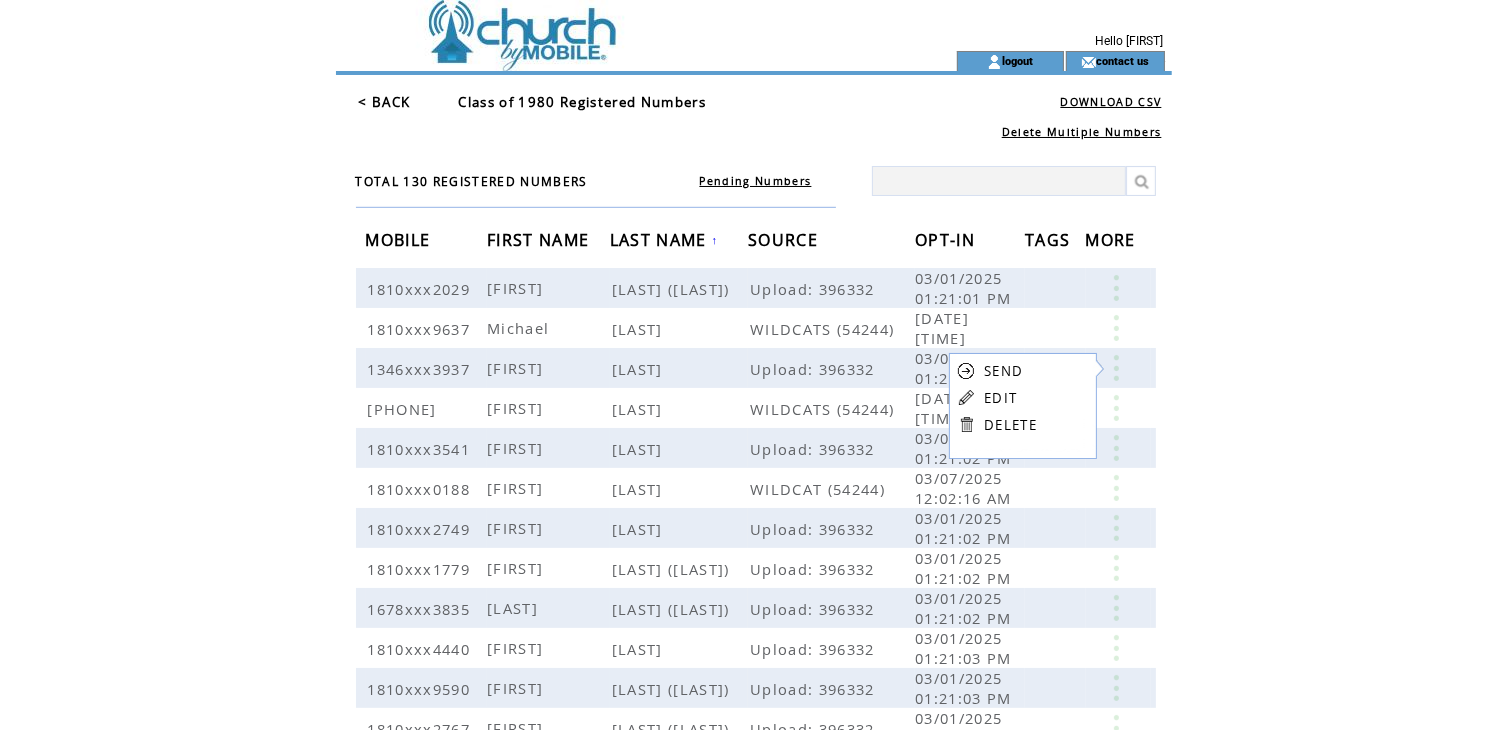 click on "**********" 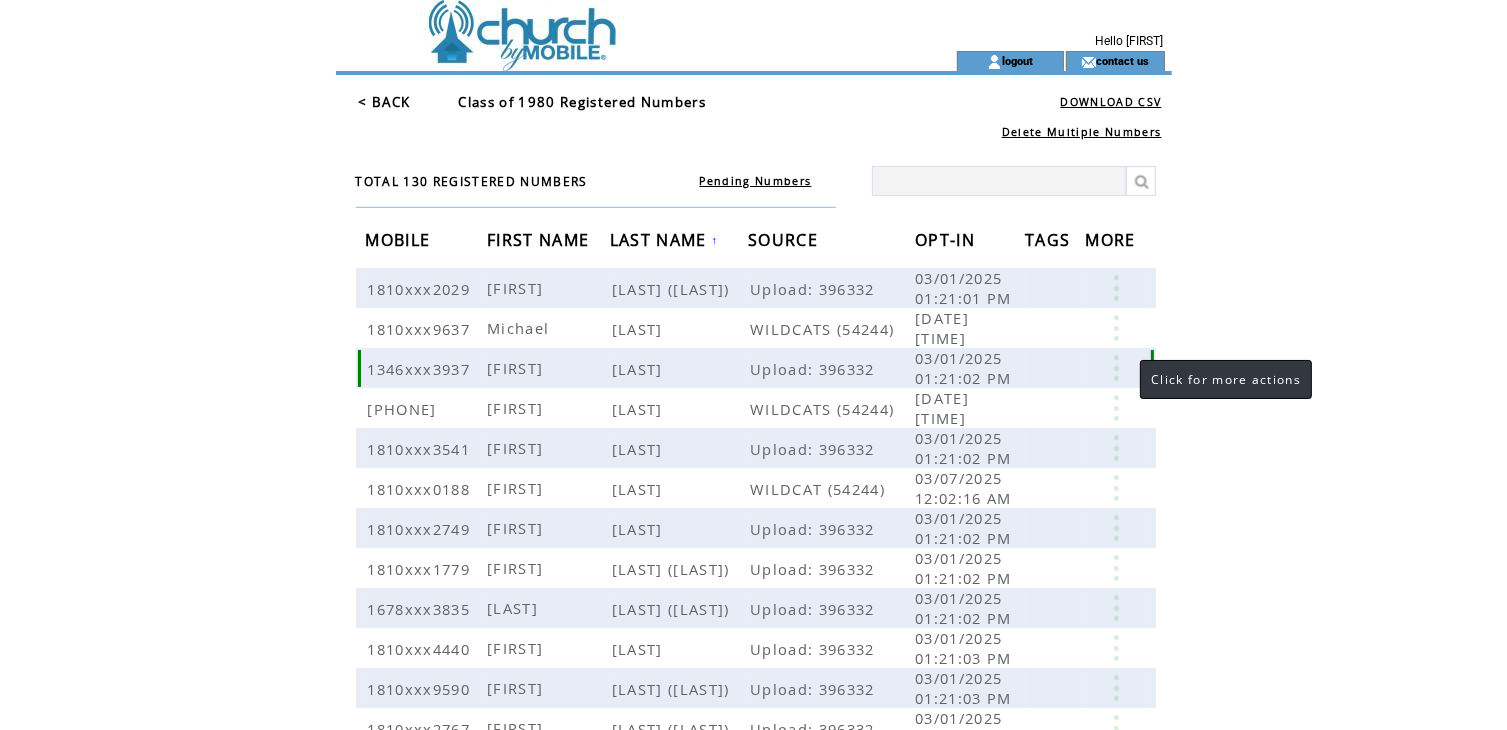 click at bounding box center (1116, 368) 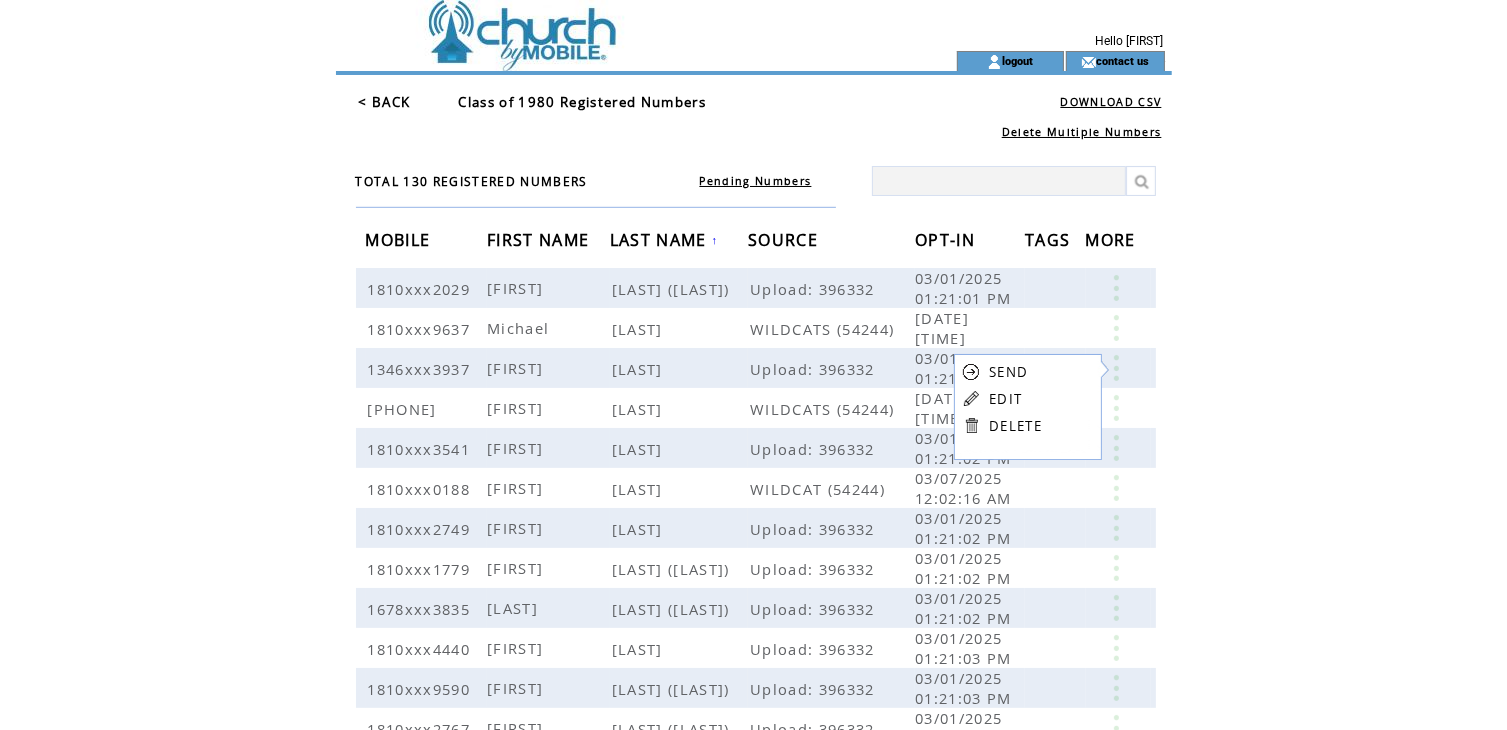 click on "EDIT" at bounding box center (1005, 399) 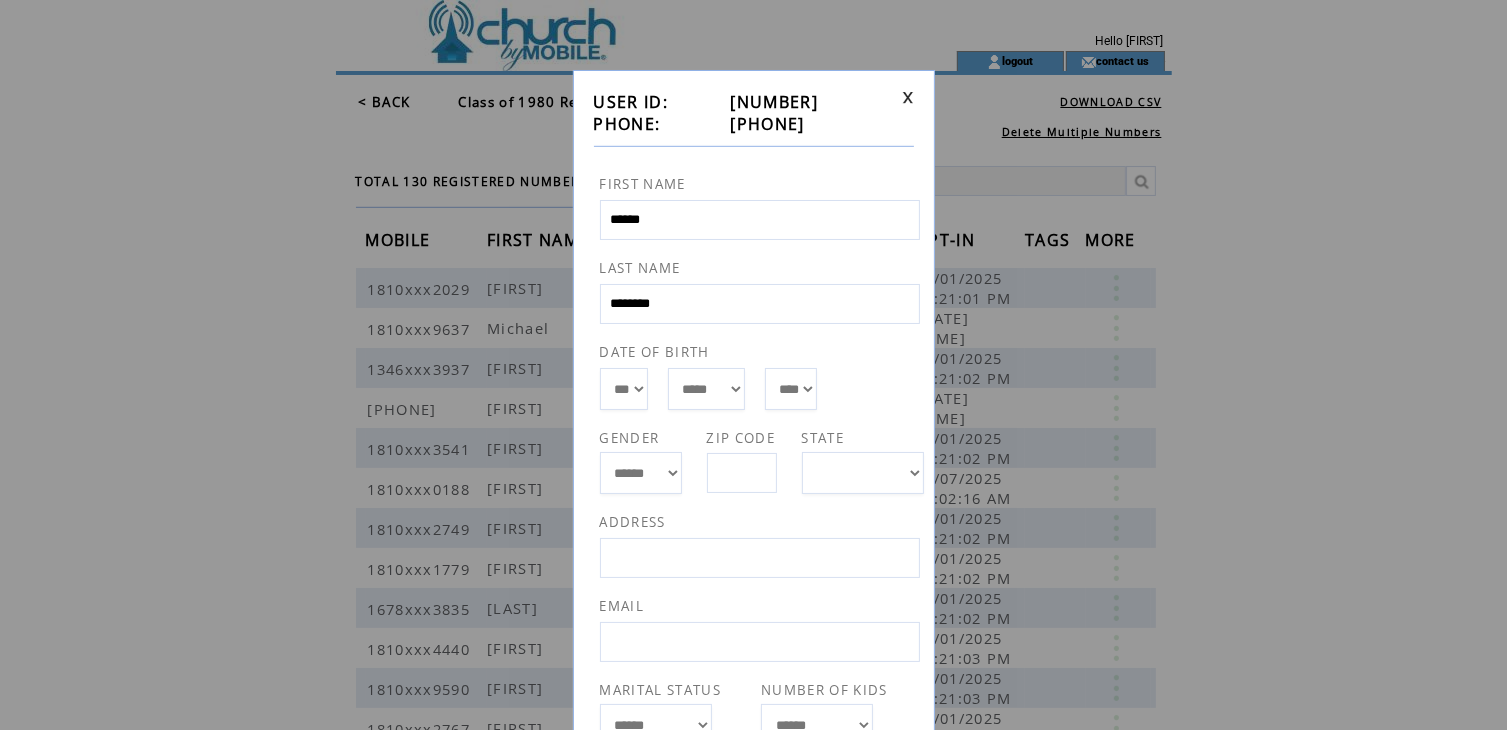click at bounding box center (908, 97) 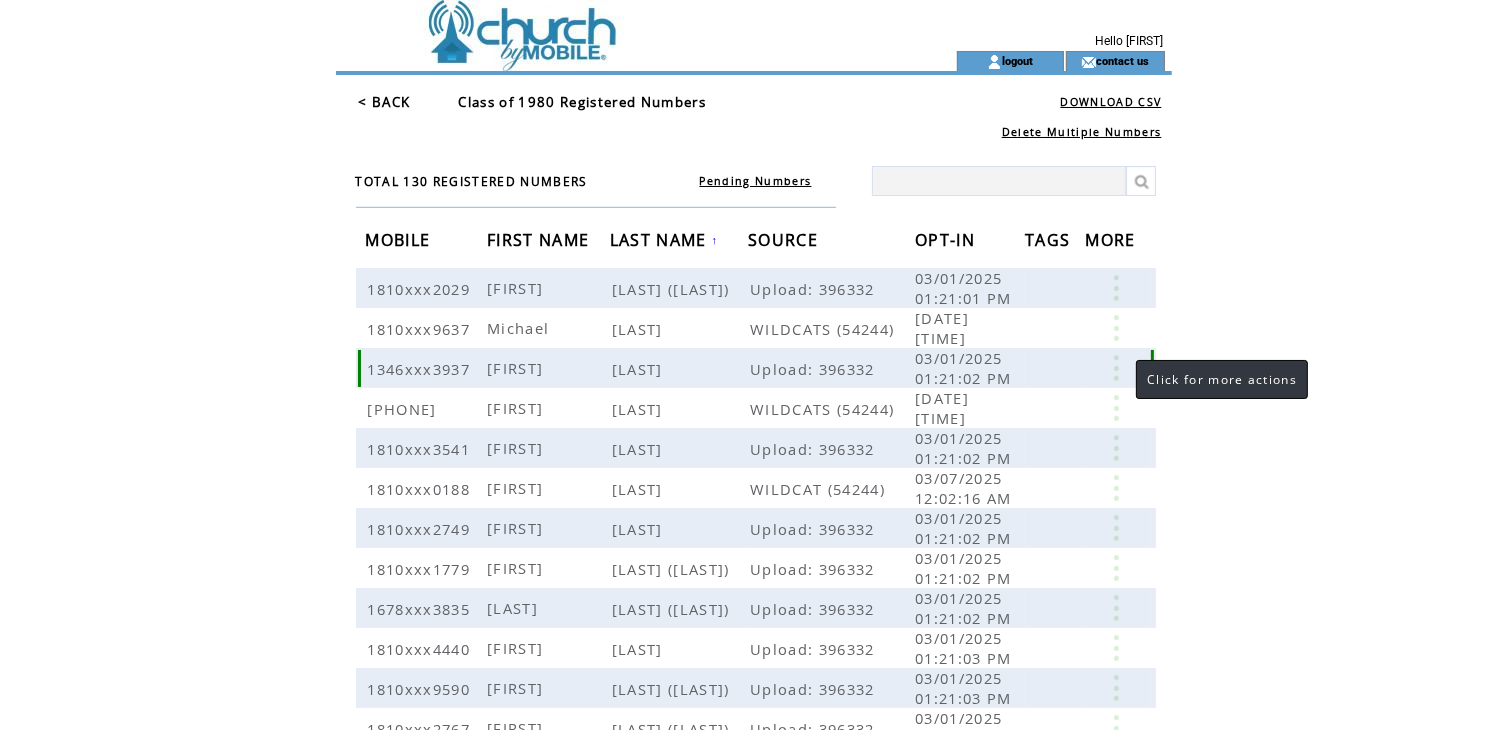 click at bounding box center (1116, 368) 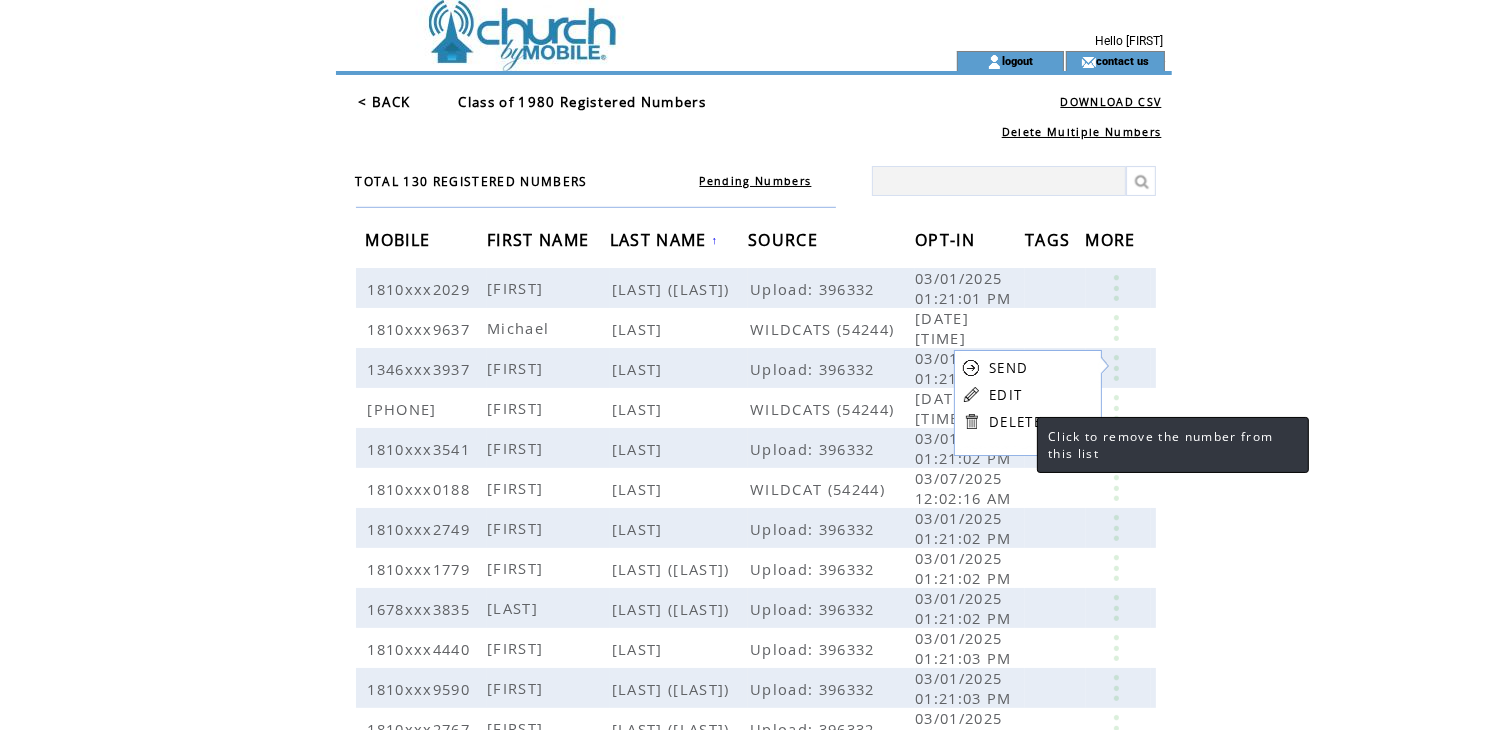 click on "DELETE" at bounding box center (1015, 422) 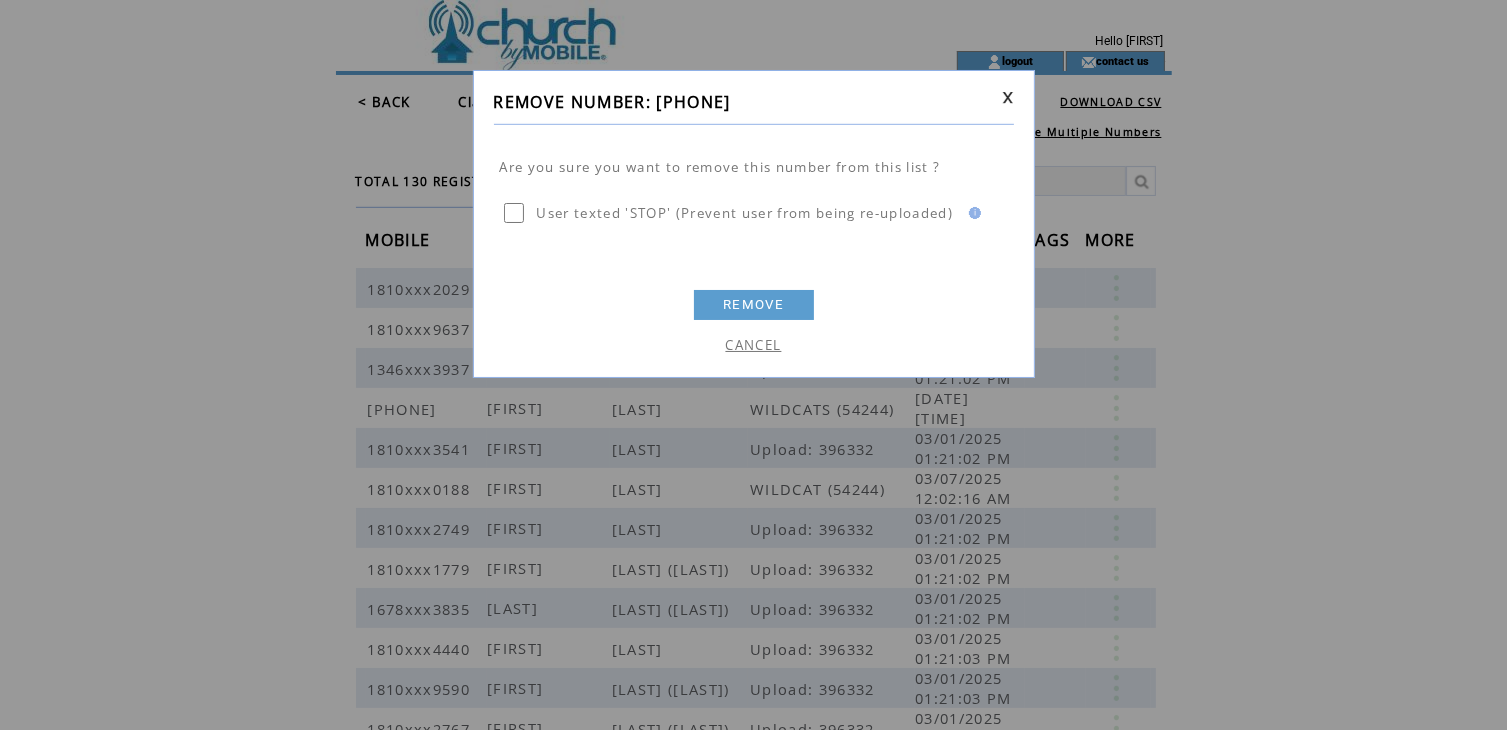 click on "REMOVE" at bounding box center (754, 305) 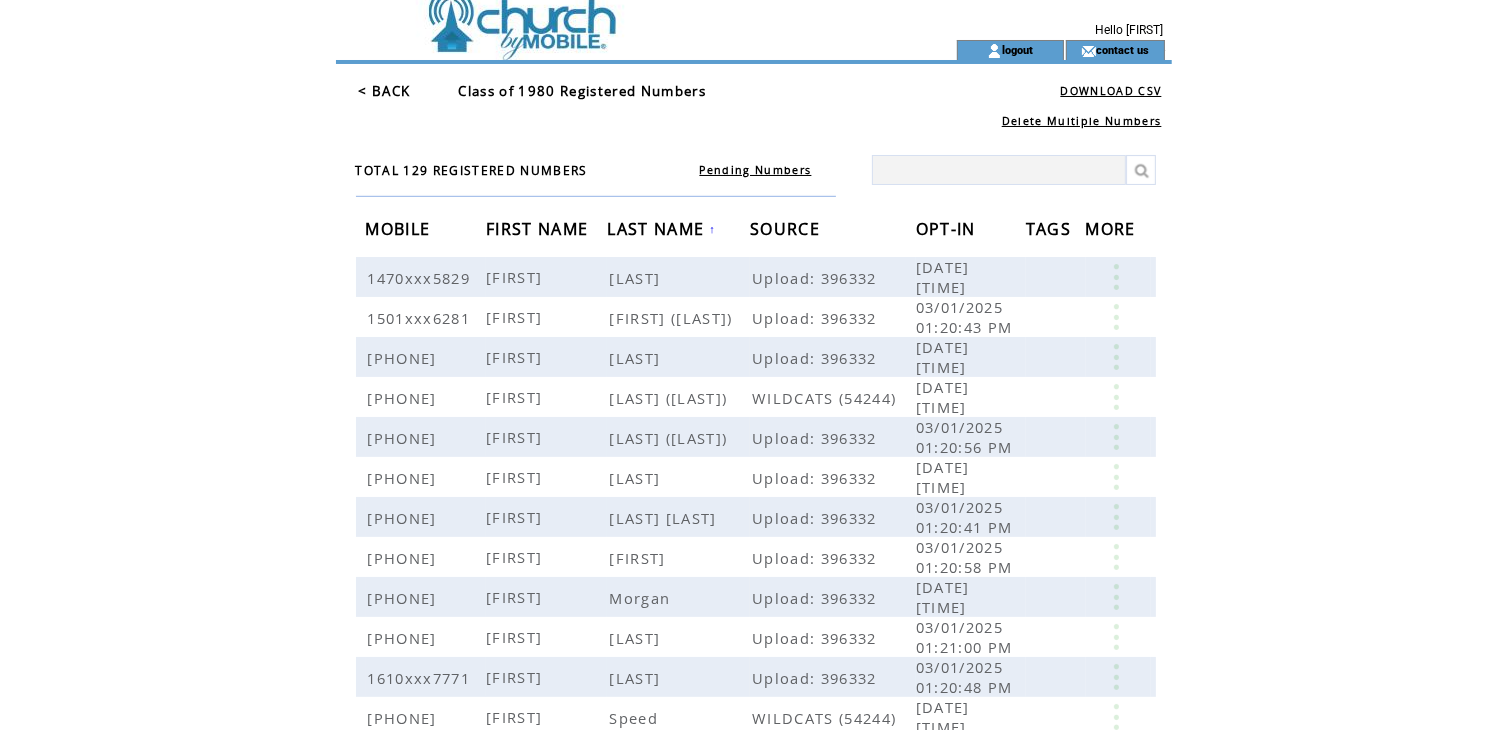 scroll, scrollTop: 12, scrollLeft: 0, axis: vertical 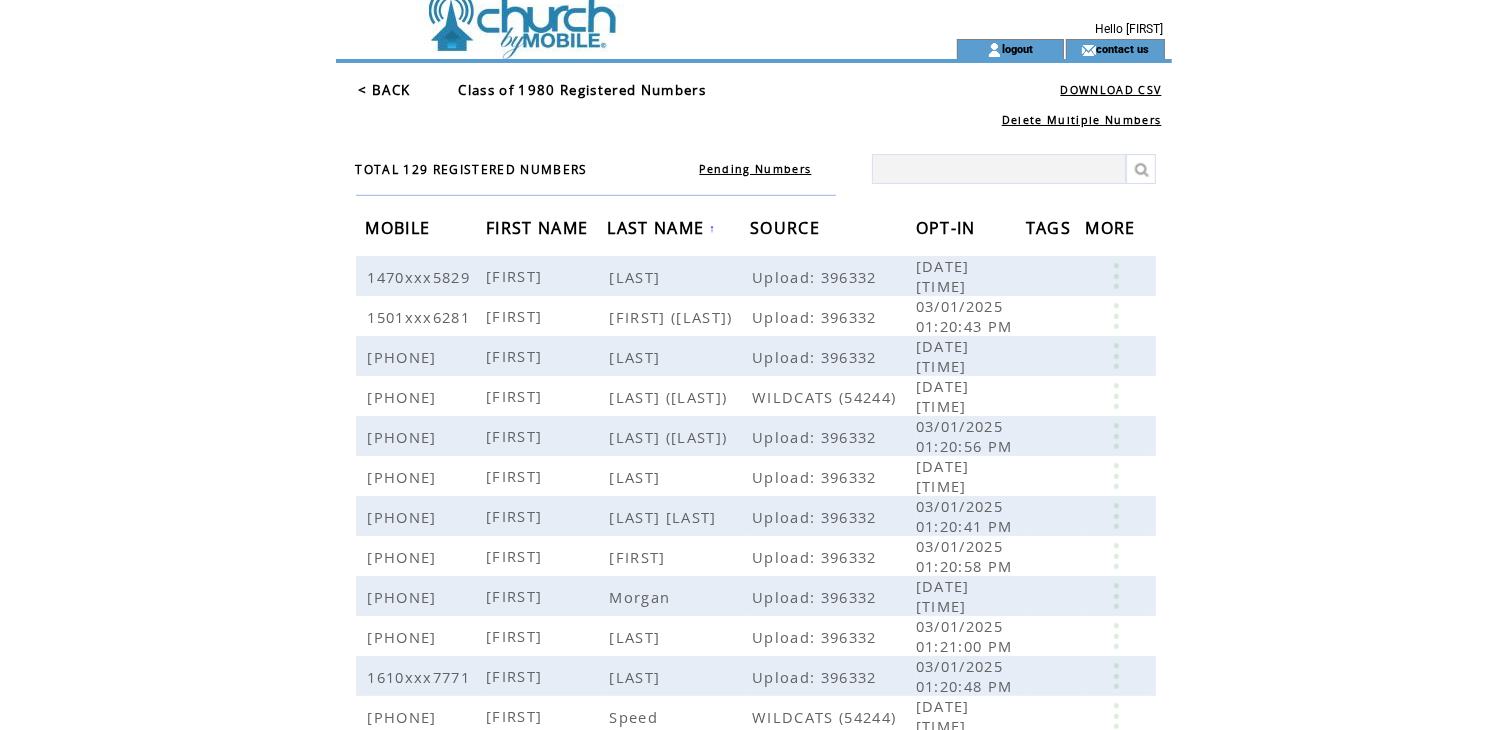 click on "LAST NAME" at bounding box center (658, 230) 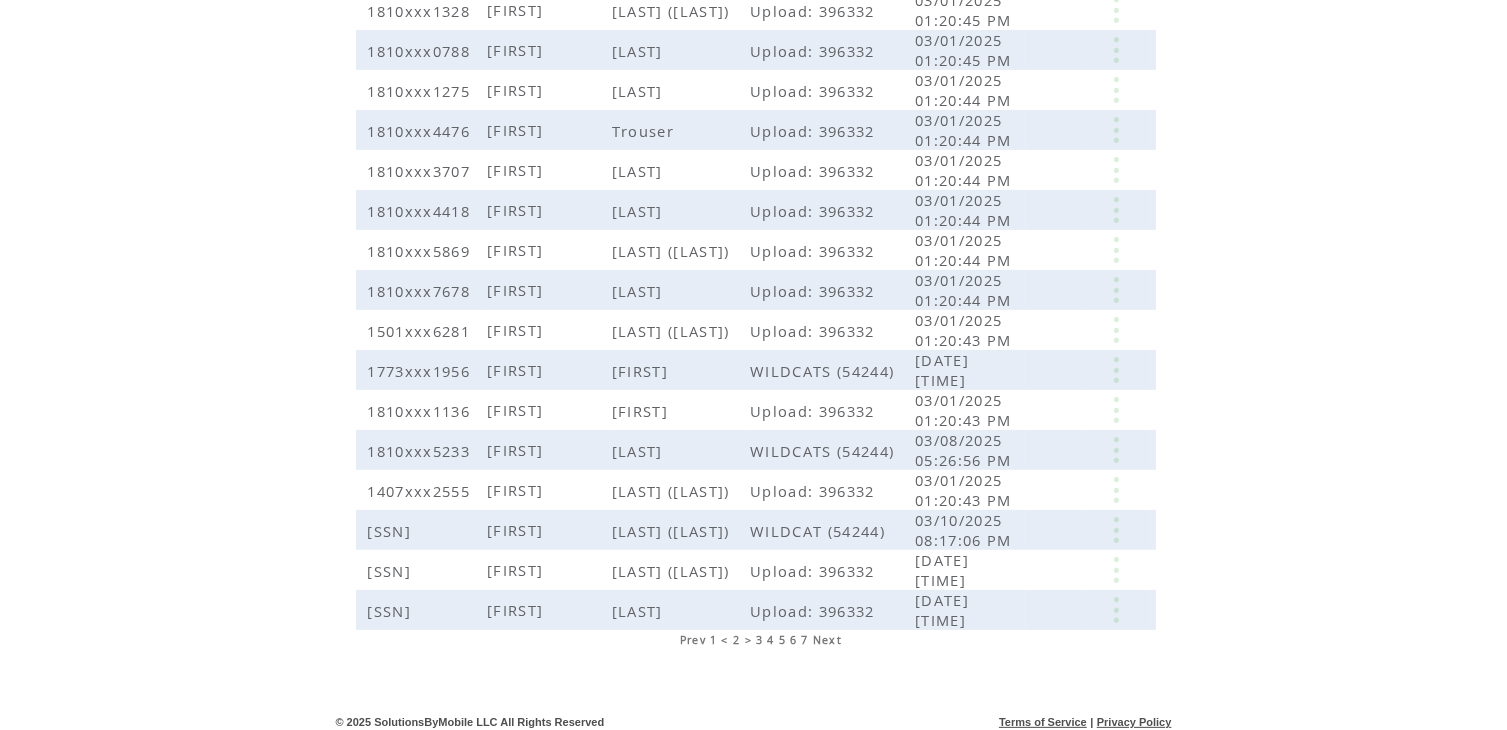 scroll, scrollTop: 405, scrollLeft: 0, axis: vertical 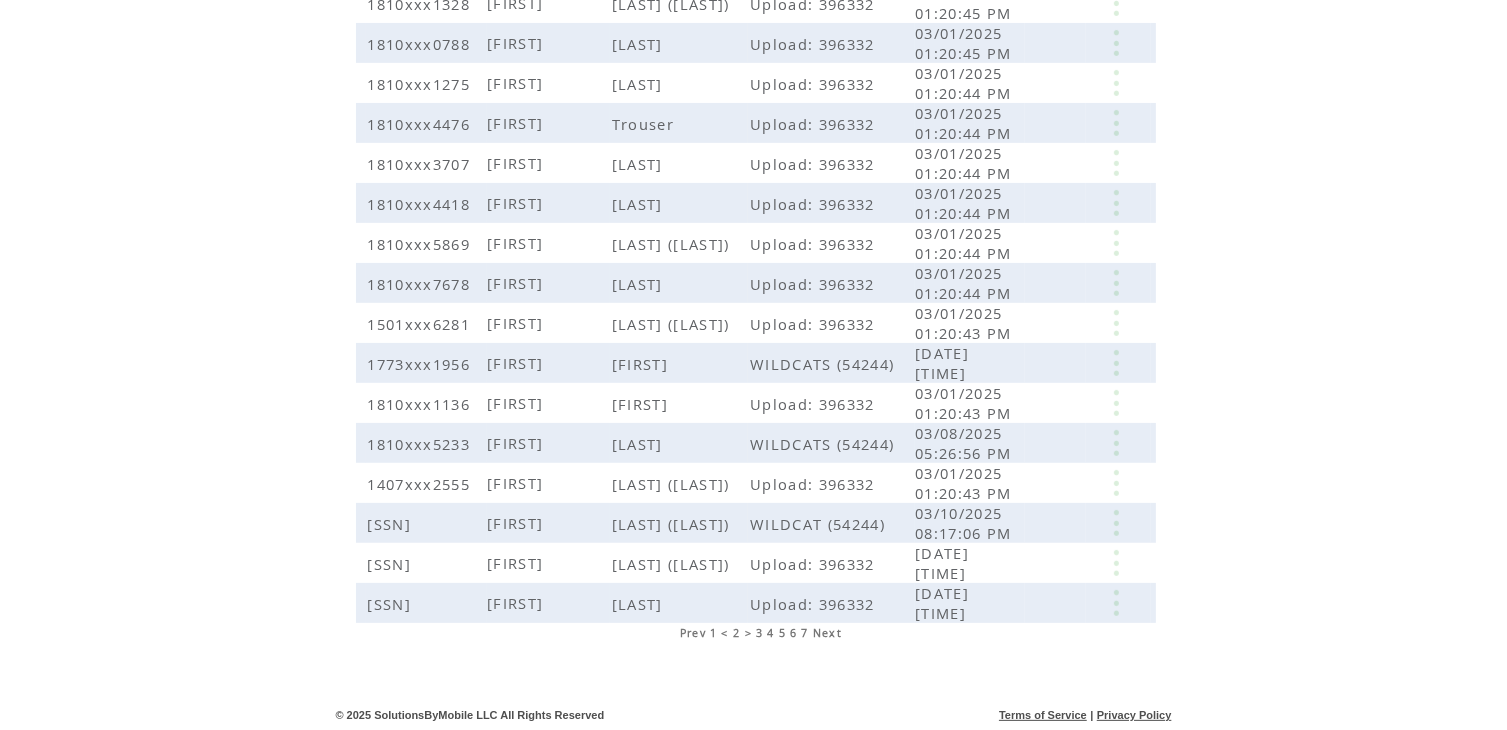 click on "5" at bounding box center [782, 633] 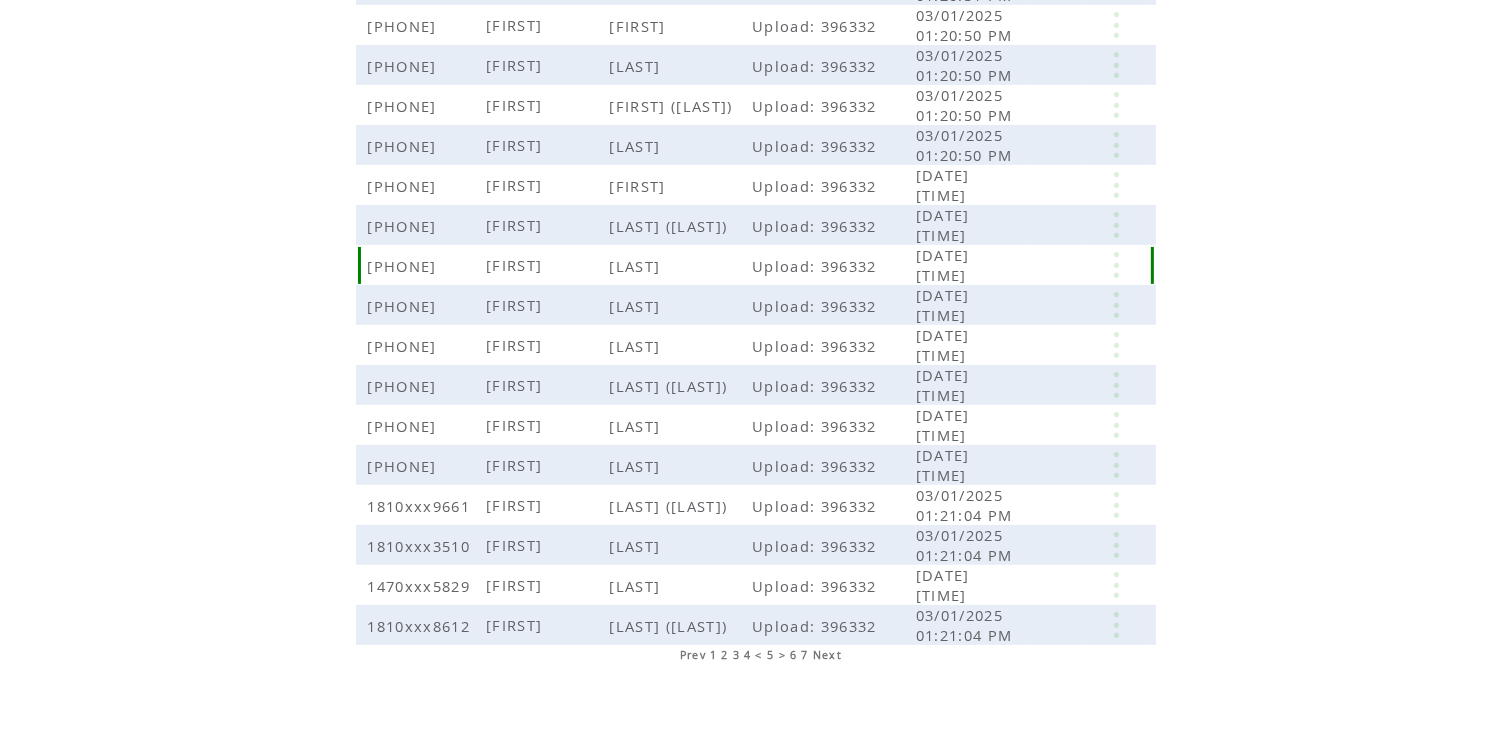 scroll, scrollTop: 384, scrollLeft: 0, axis: vertical 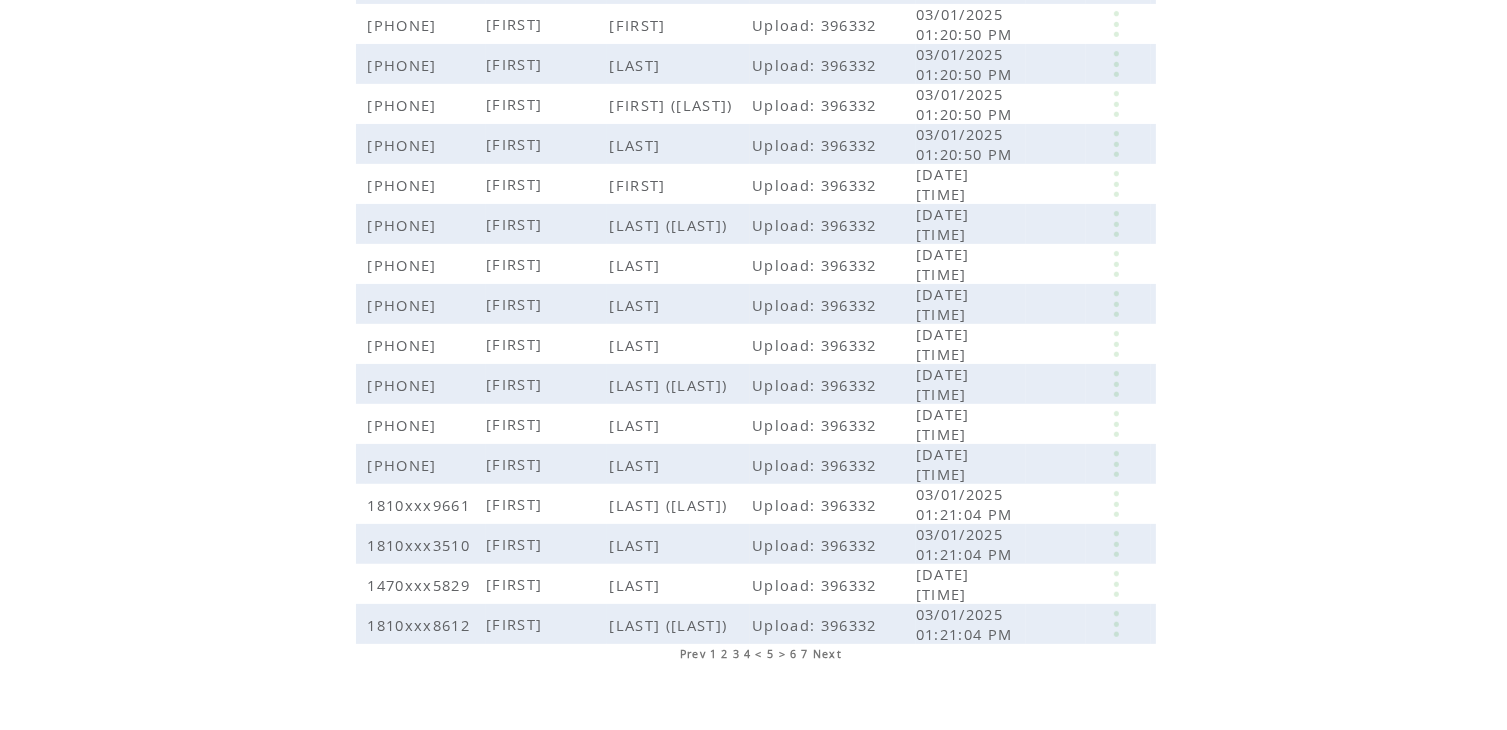 click on "6" at bounding box center (793, 654) 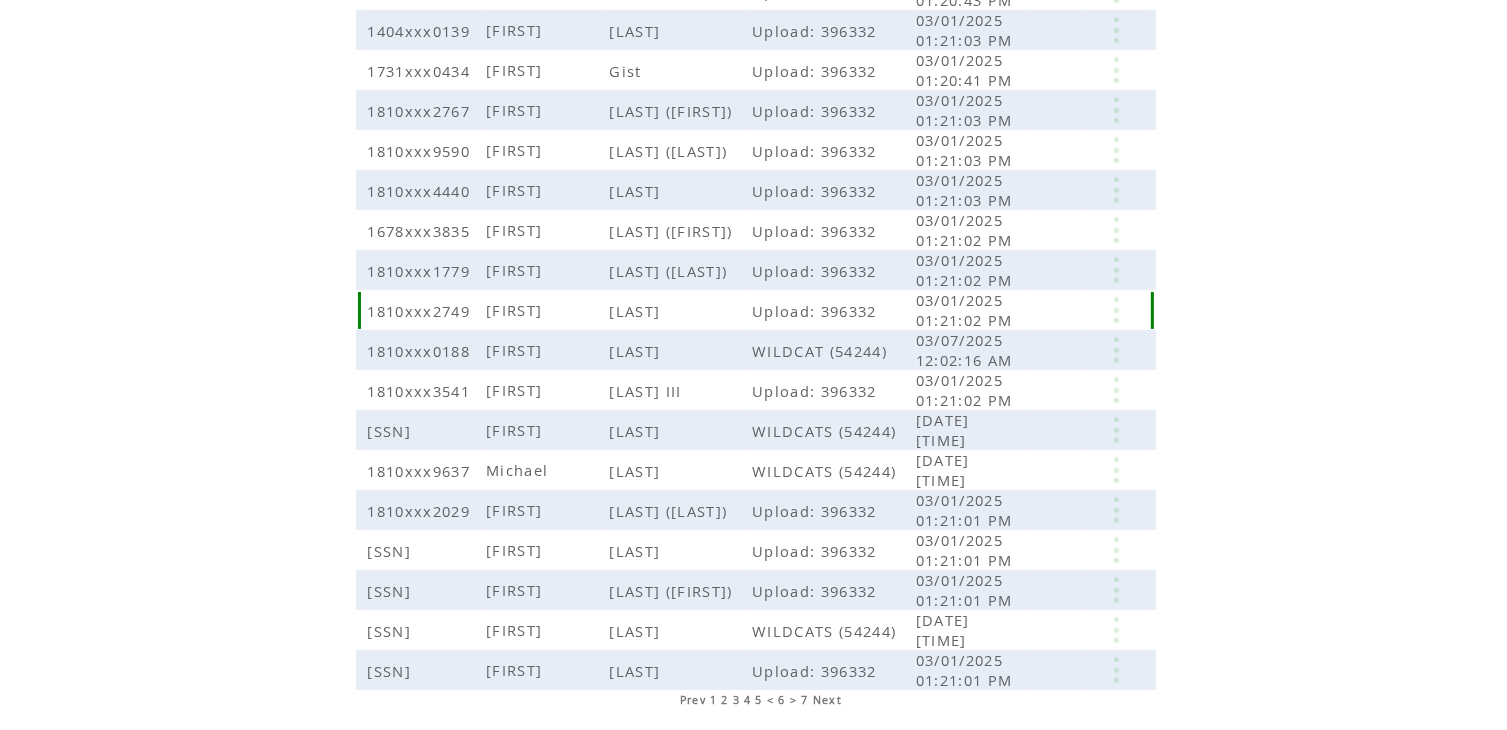 scroll, scrollTop: 405, scrollLeft: 0, axis: vertical 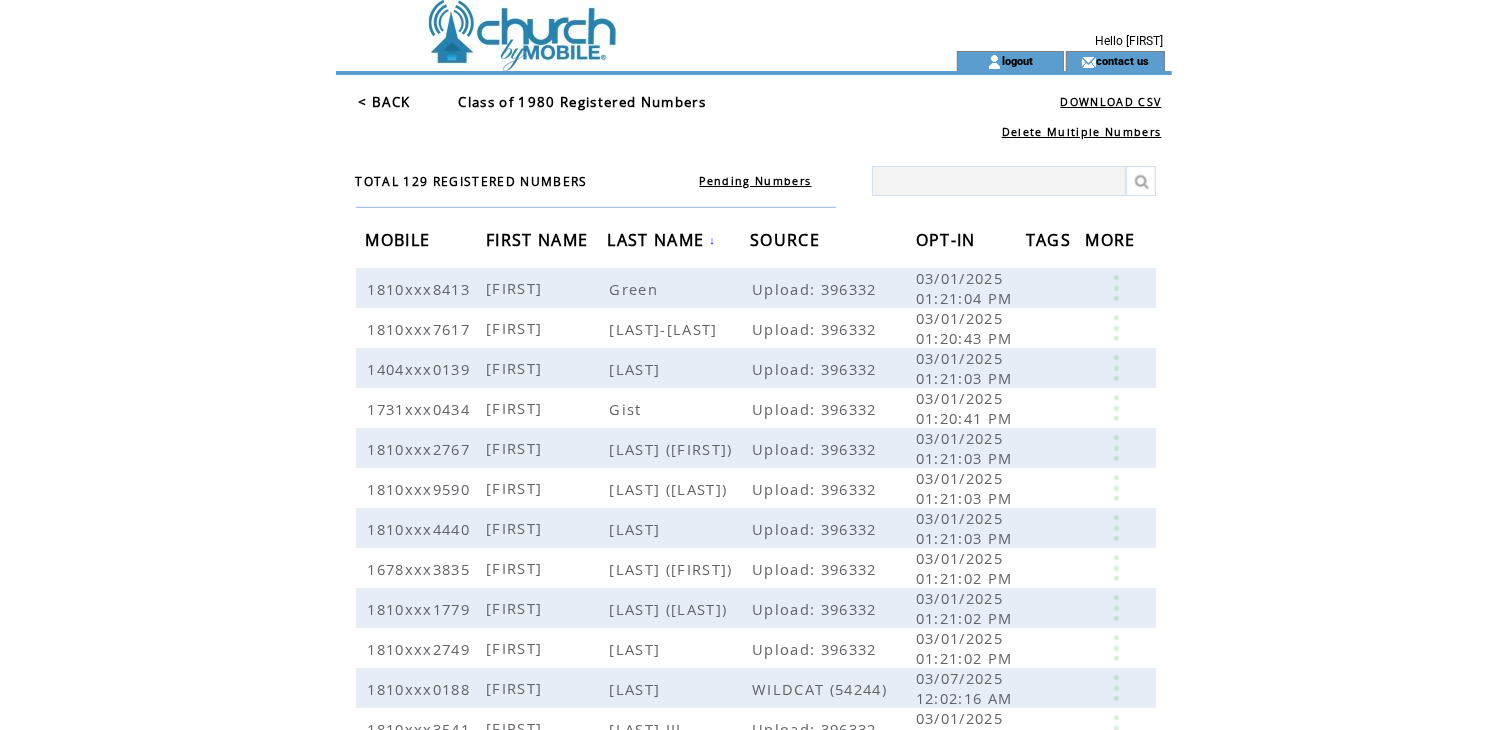 click on "LAST NAME" at bounding box center (658, 242) 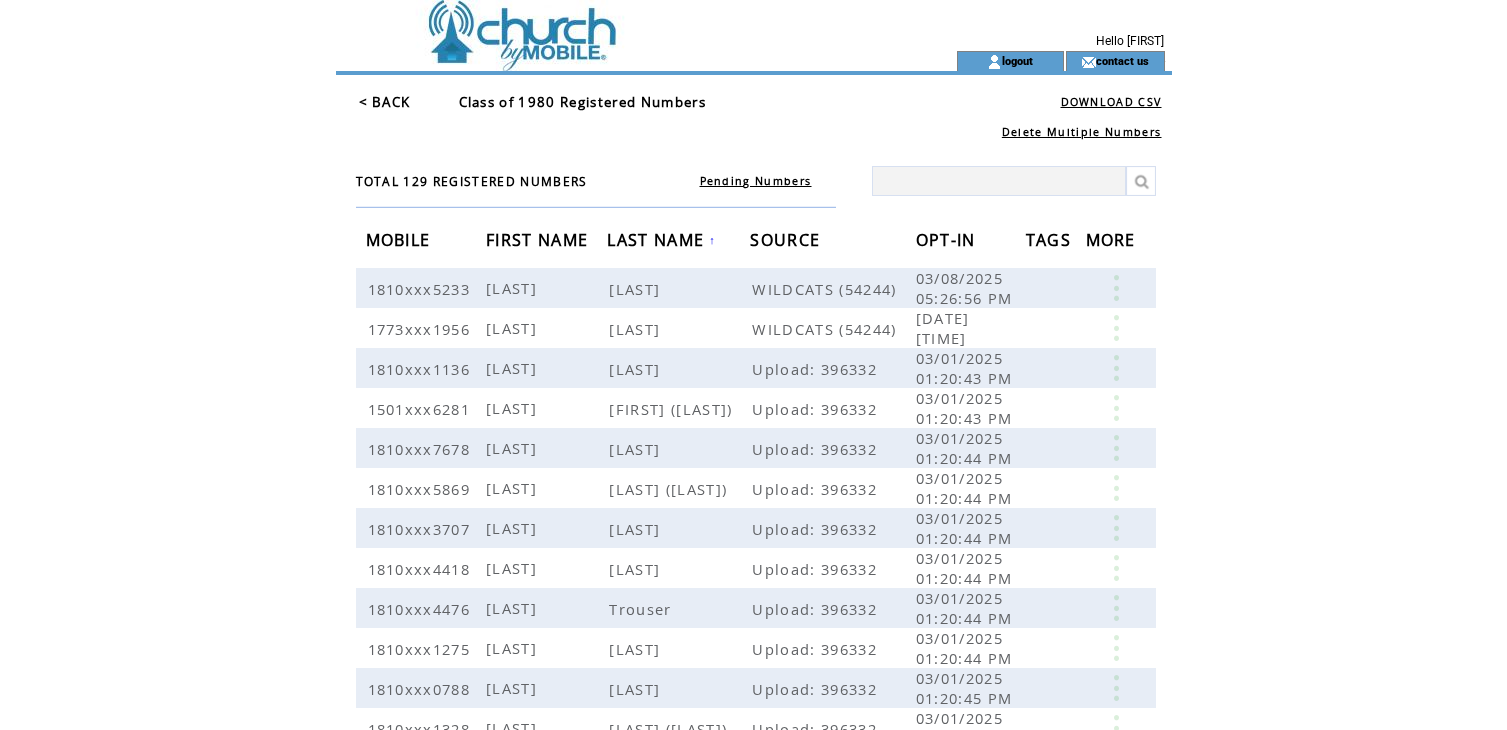 scroll, scrollTop: 0, scrollLeft: 0, axis: both 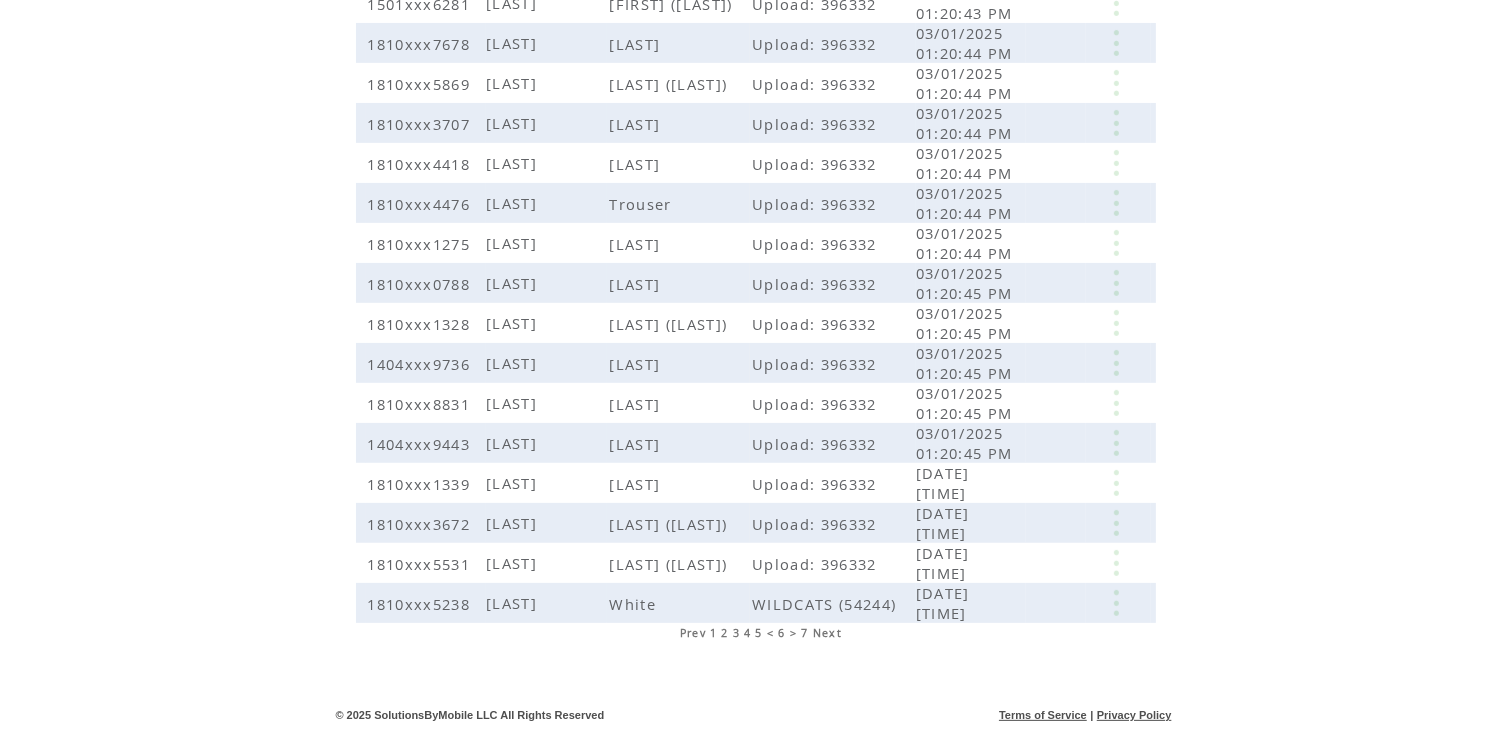 click on "1" at bounding box center (713, 633) 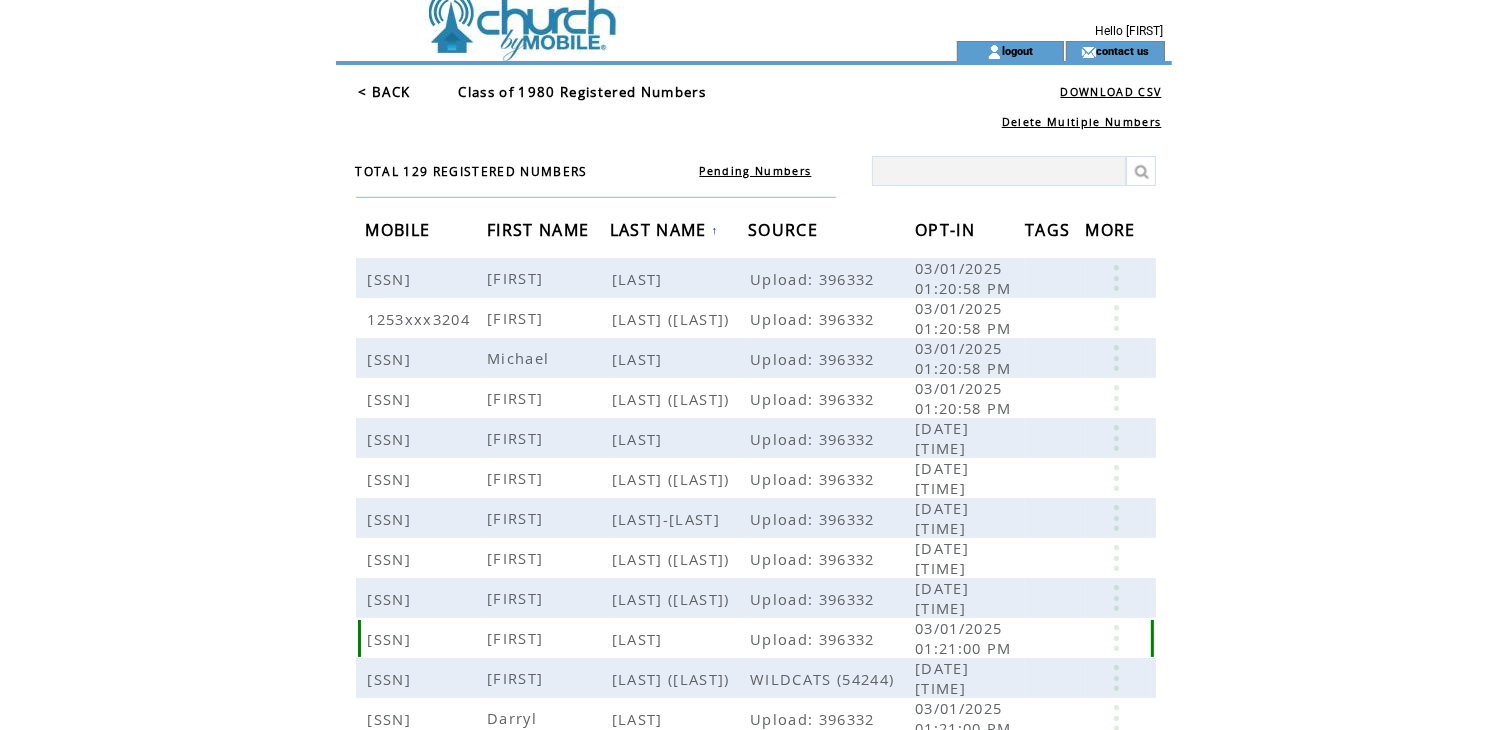 scroll, scrollTop: 0, scrollLeft: 0, axis: both 